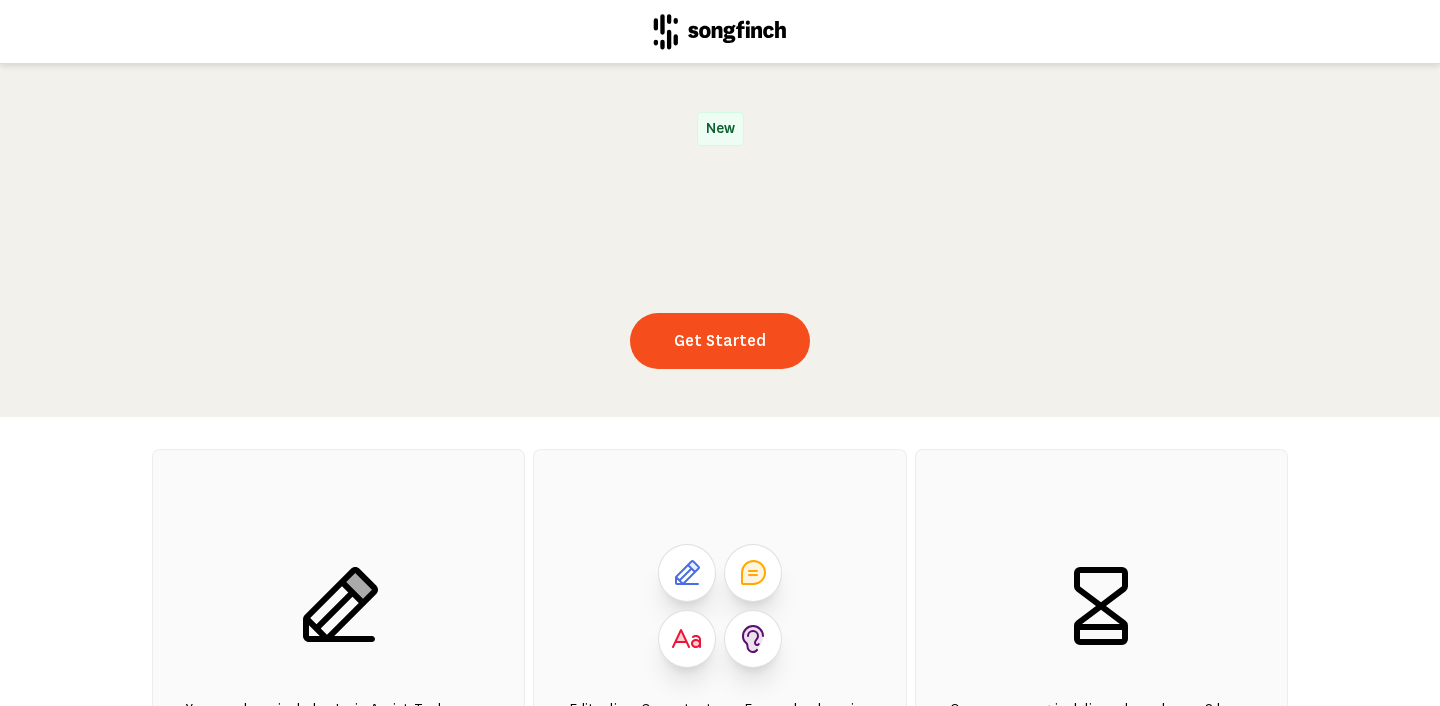 scroll, scrollTop: 0, scrollLeft: 0, axis: both 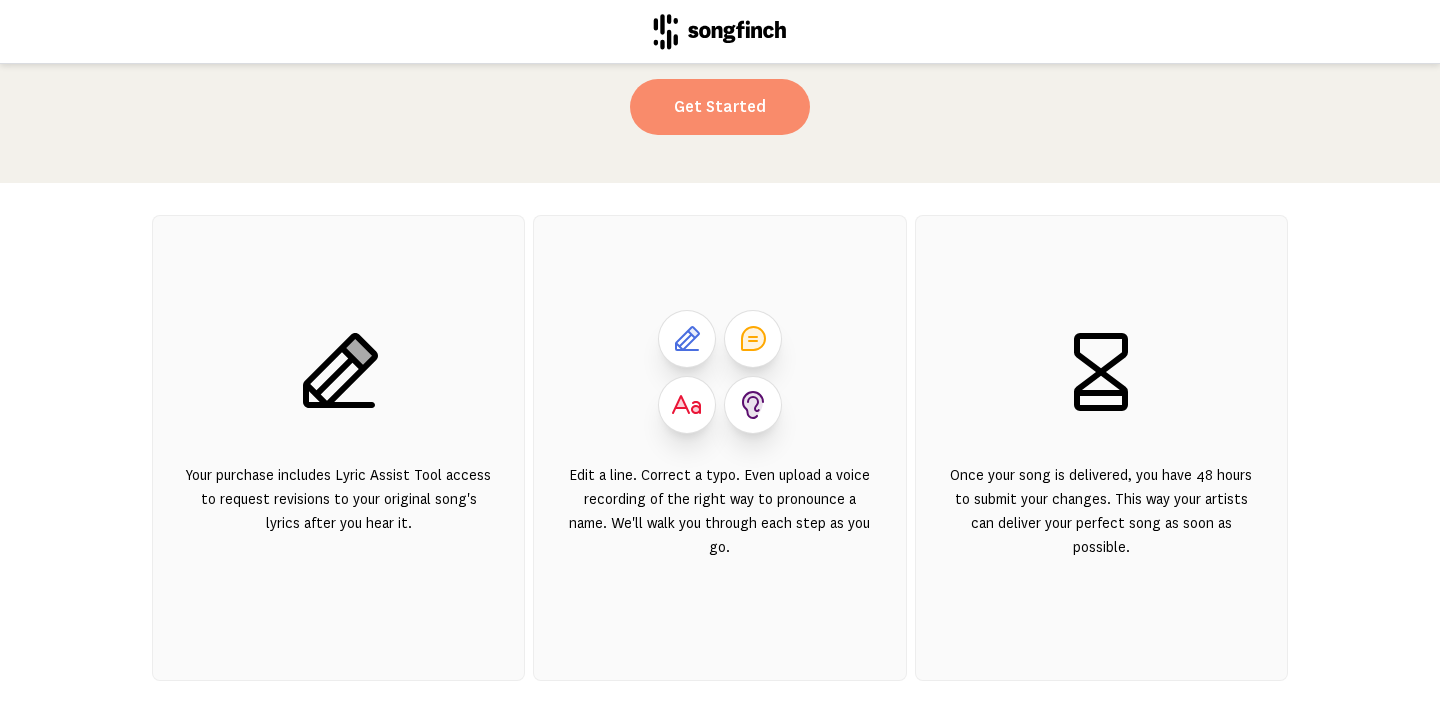 click on "Get Started" at bounding box center (720, 107) 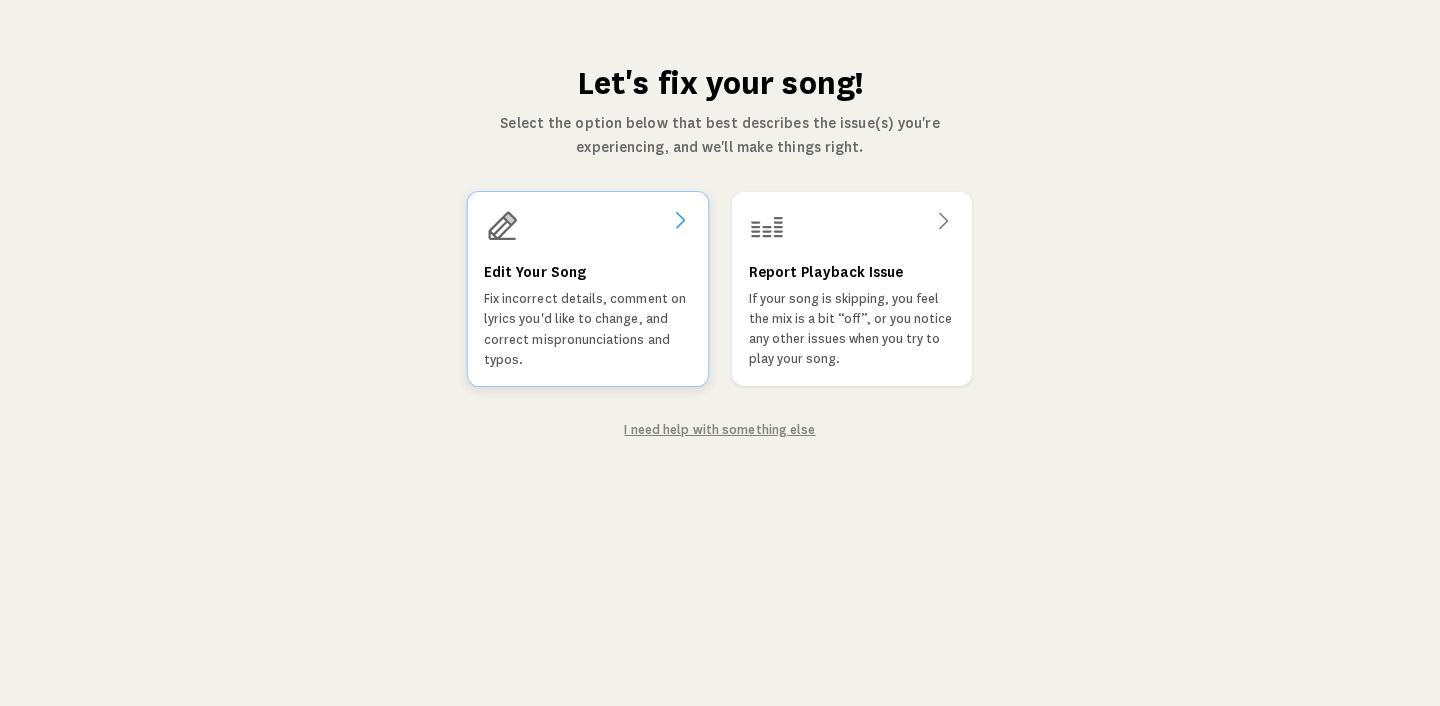click on "Edit Your Song Fix incorrect details, comment on lyrics you'd like to change, and correct mispronunciations and typos." at bounding box center [588, 289] 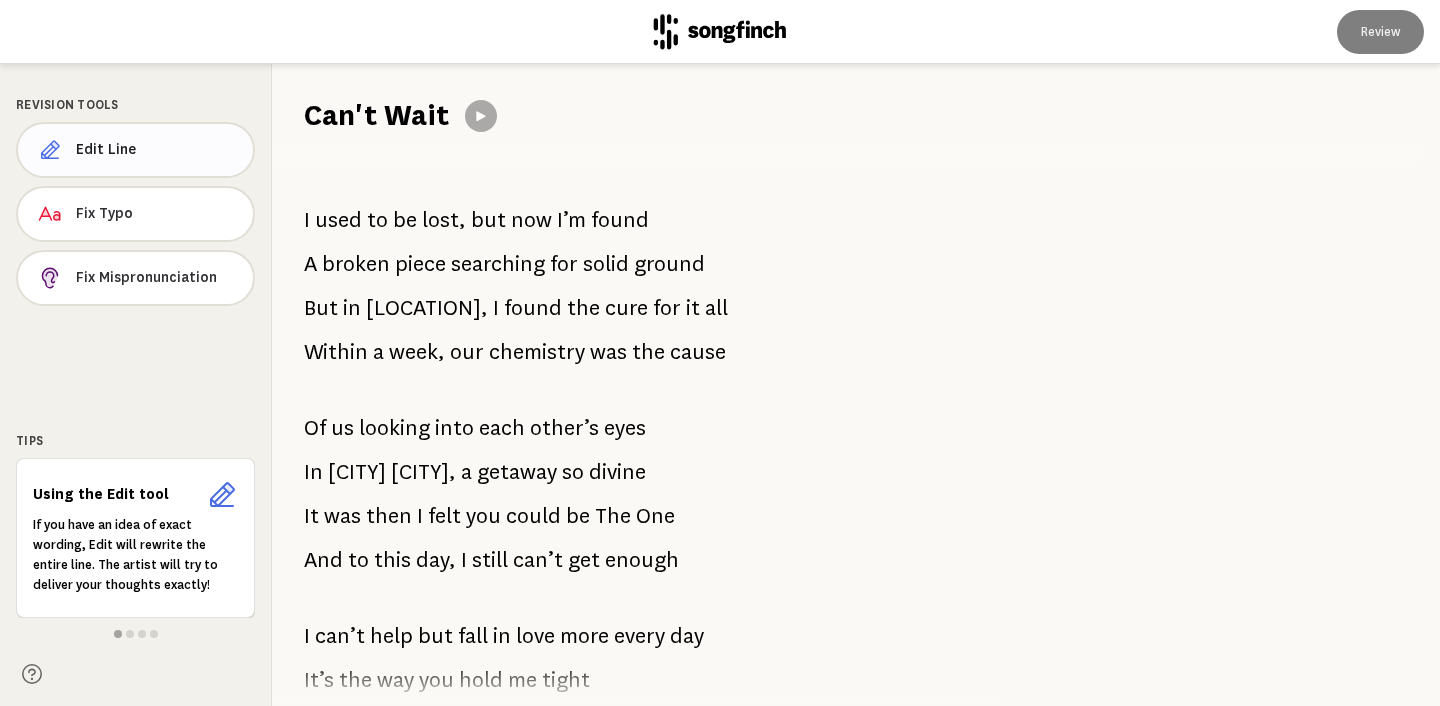 click on "Edit Line" at bounding box center (135, 150) 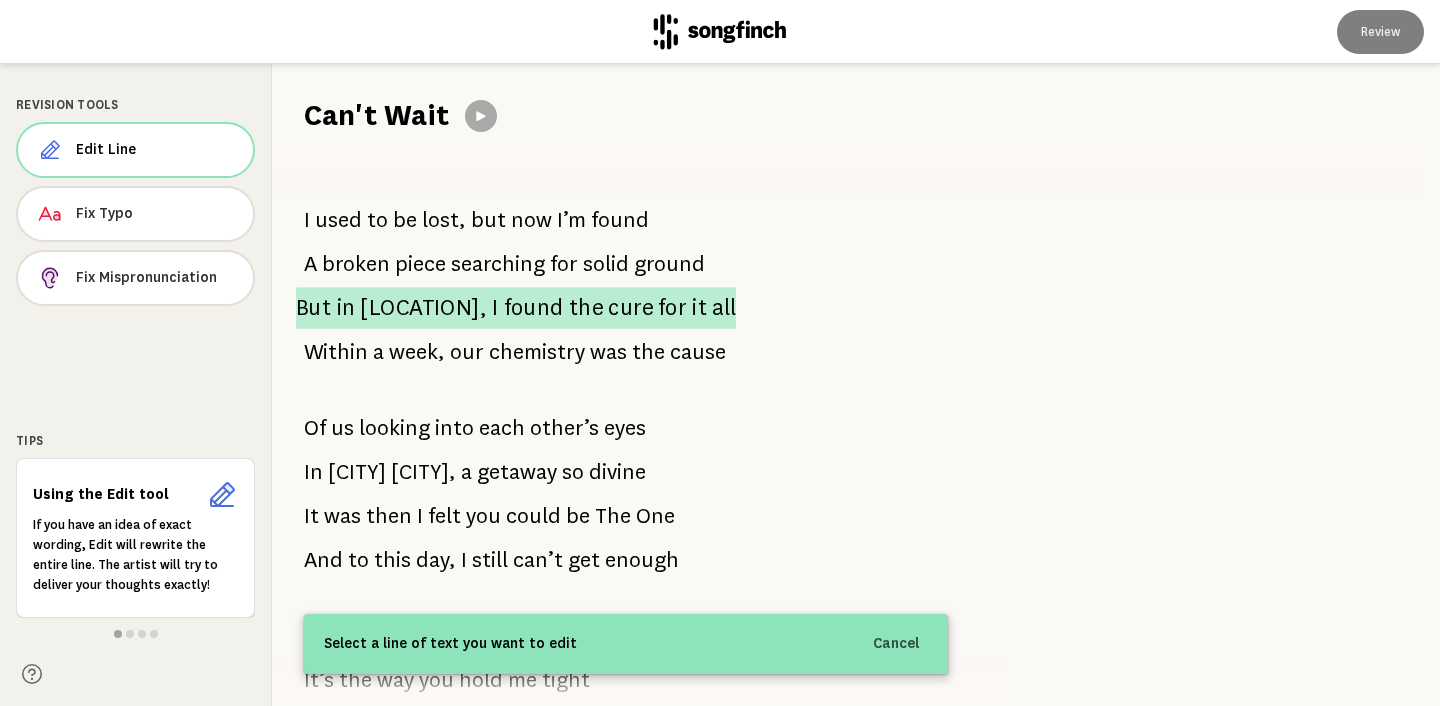 click on "in" at bounding box center [346, 308] 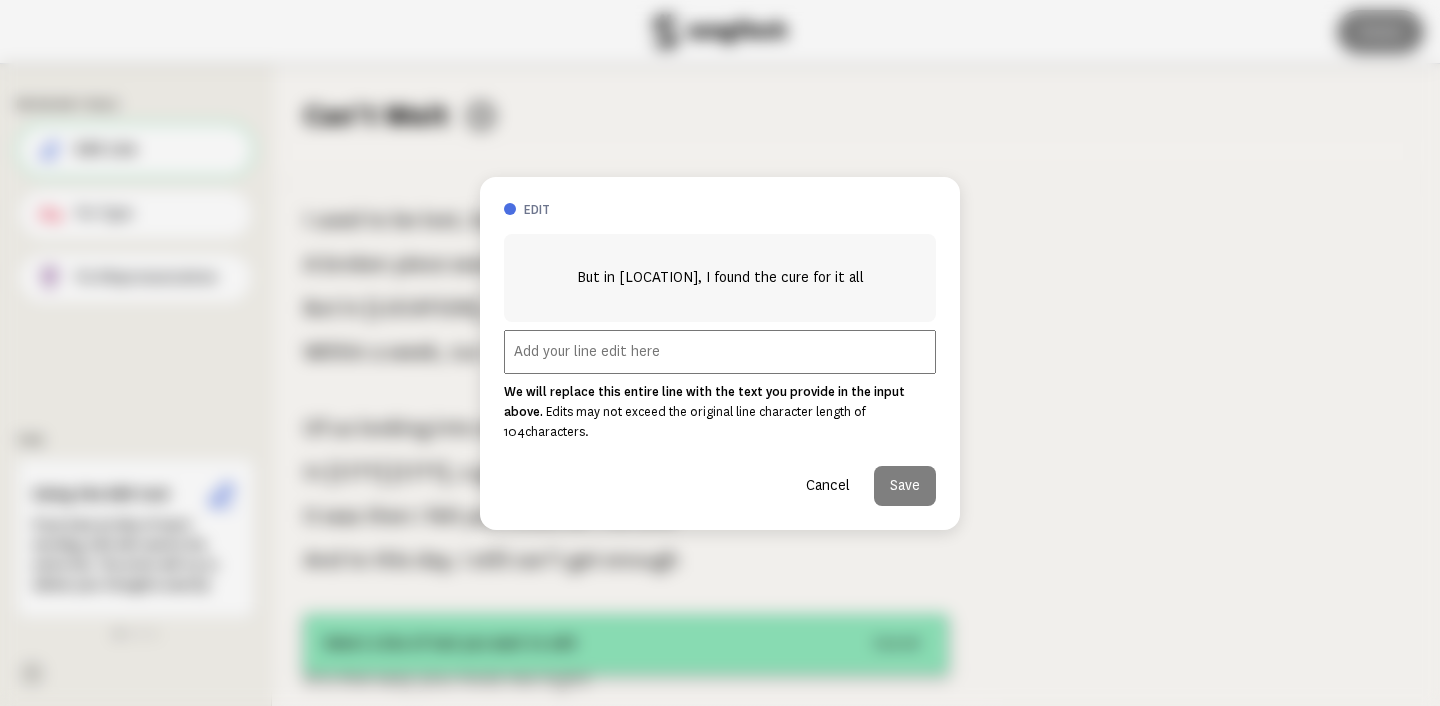 click at bounding box center (720, 352) 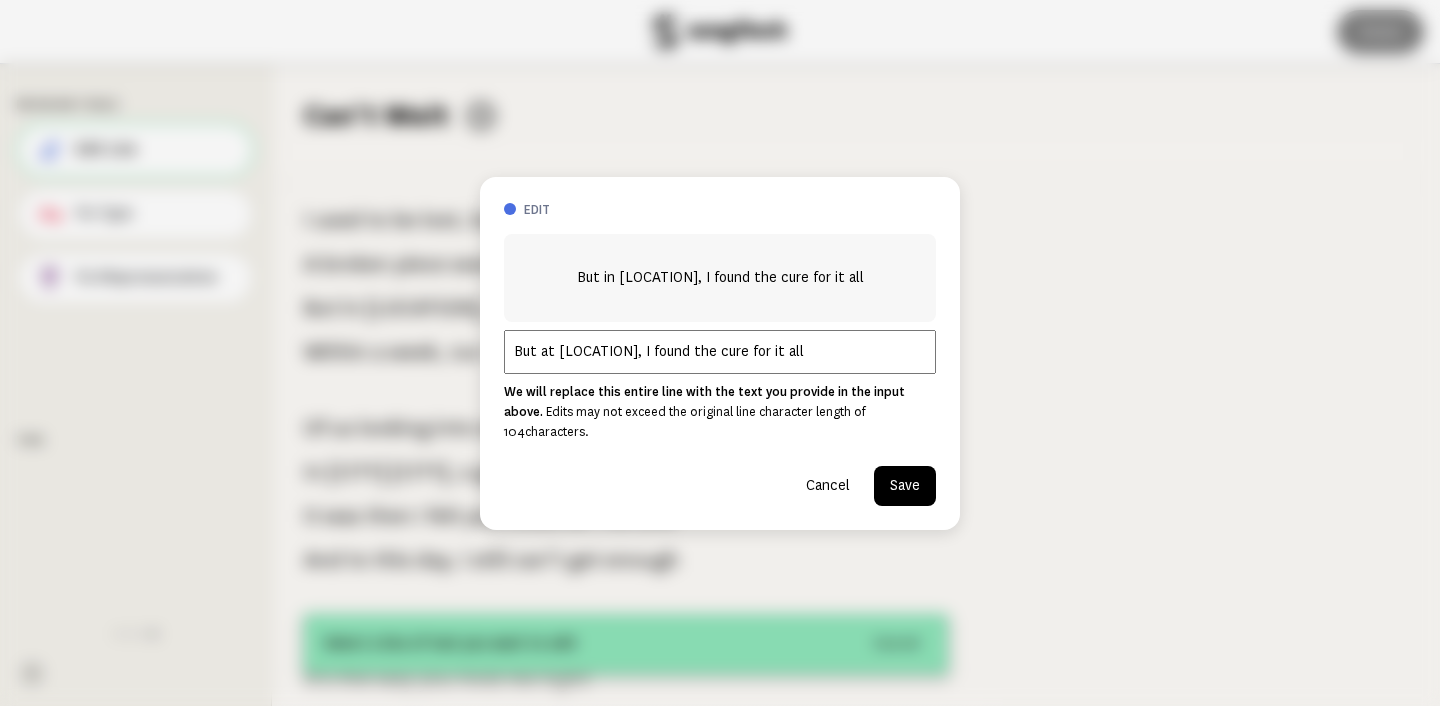 type on "But at [LOCATION], I found the cure for it all" 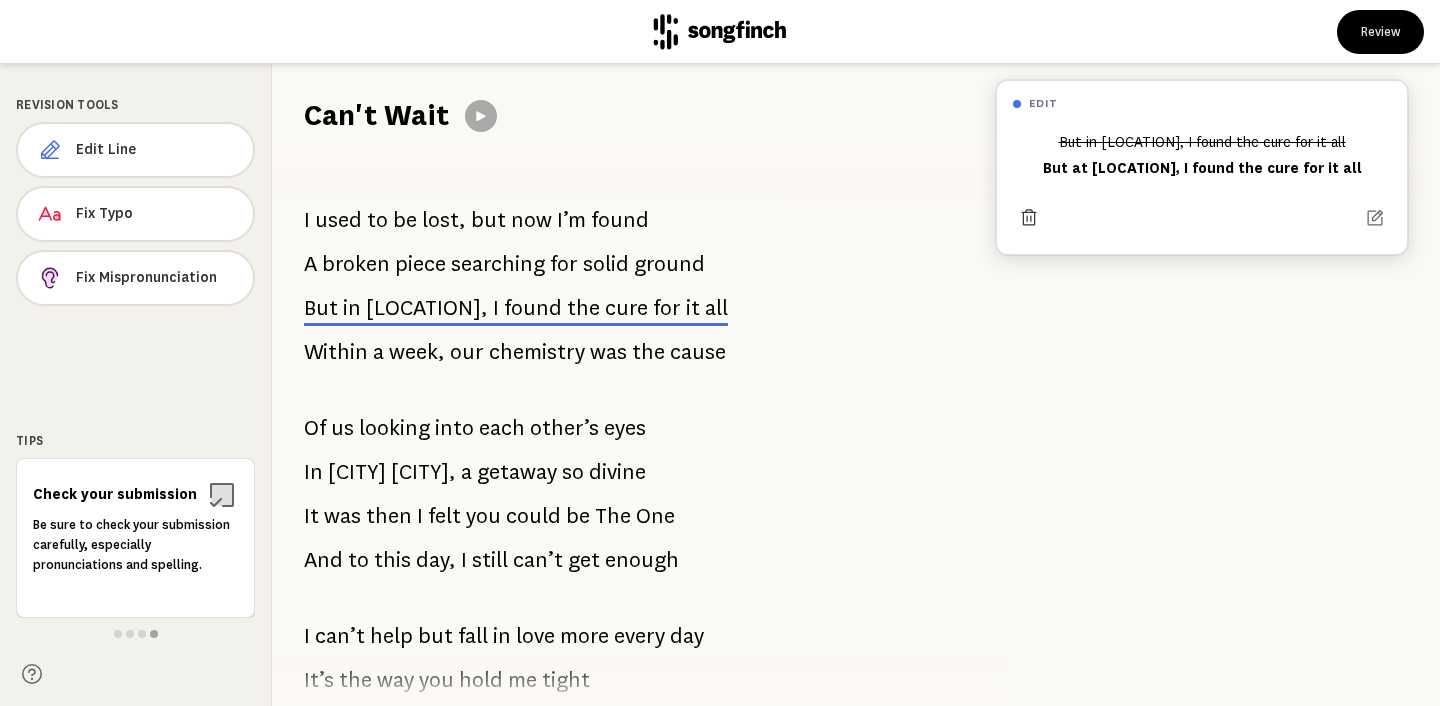 click 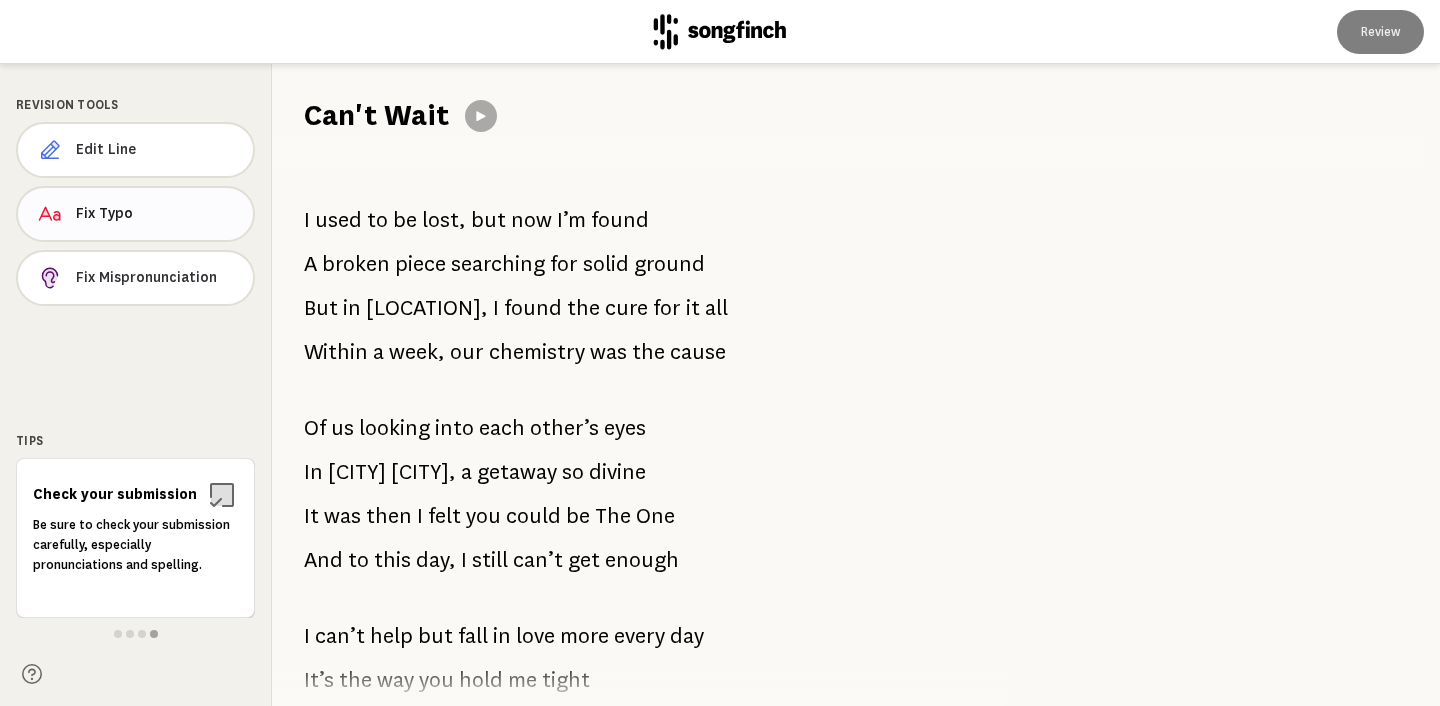 click on "Fix Typo" at bounding box center (156, 214) 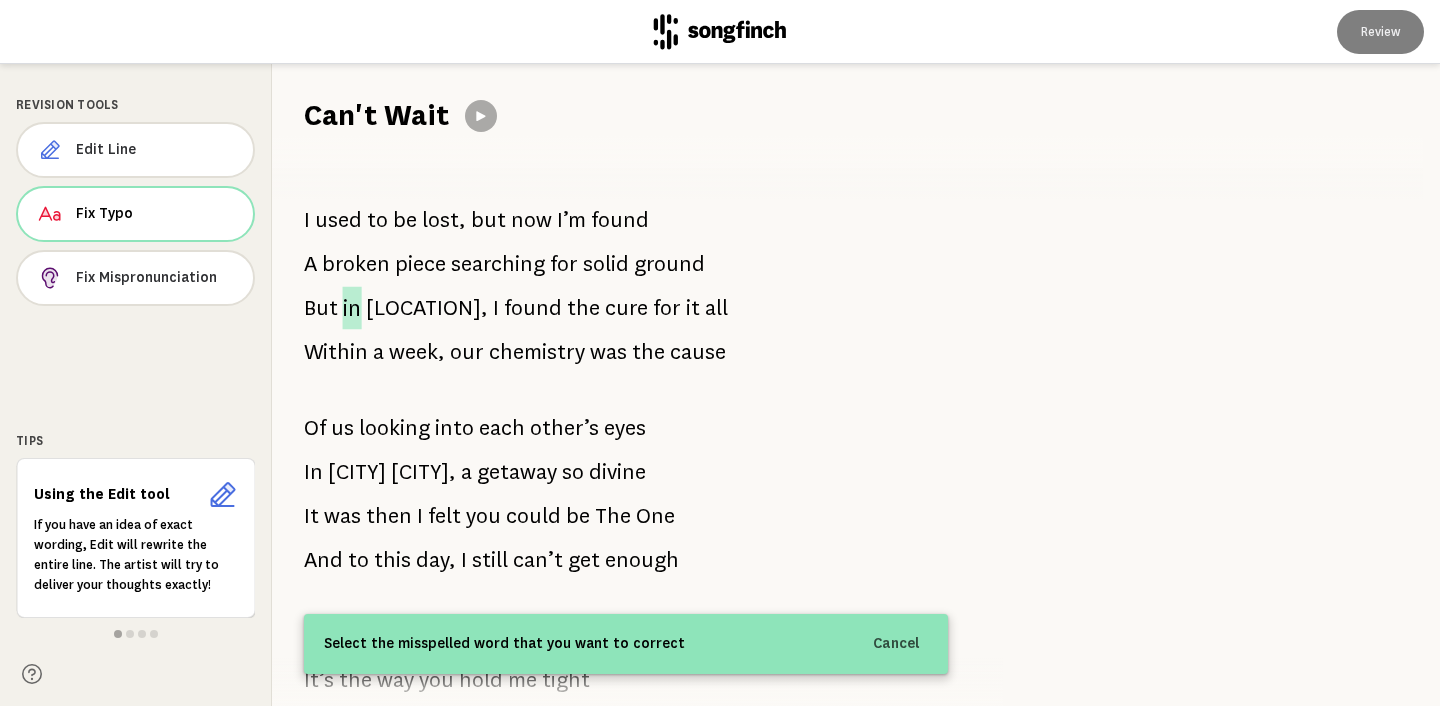 click on "in" at bounding box center [351, 308] 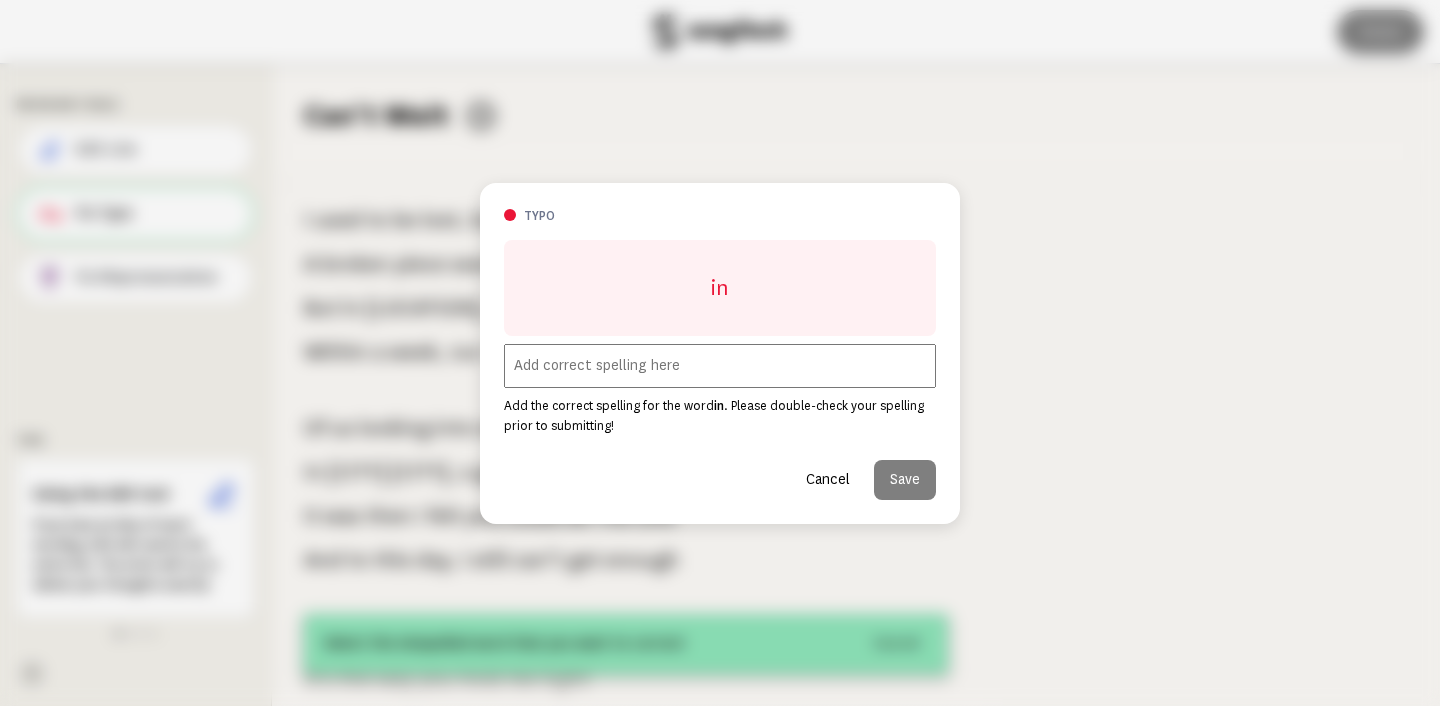 click at bounding box center (720, 366) 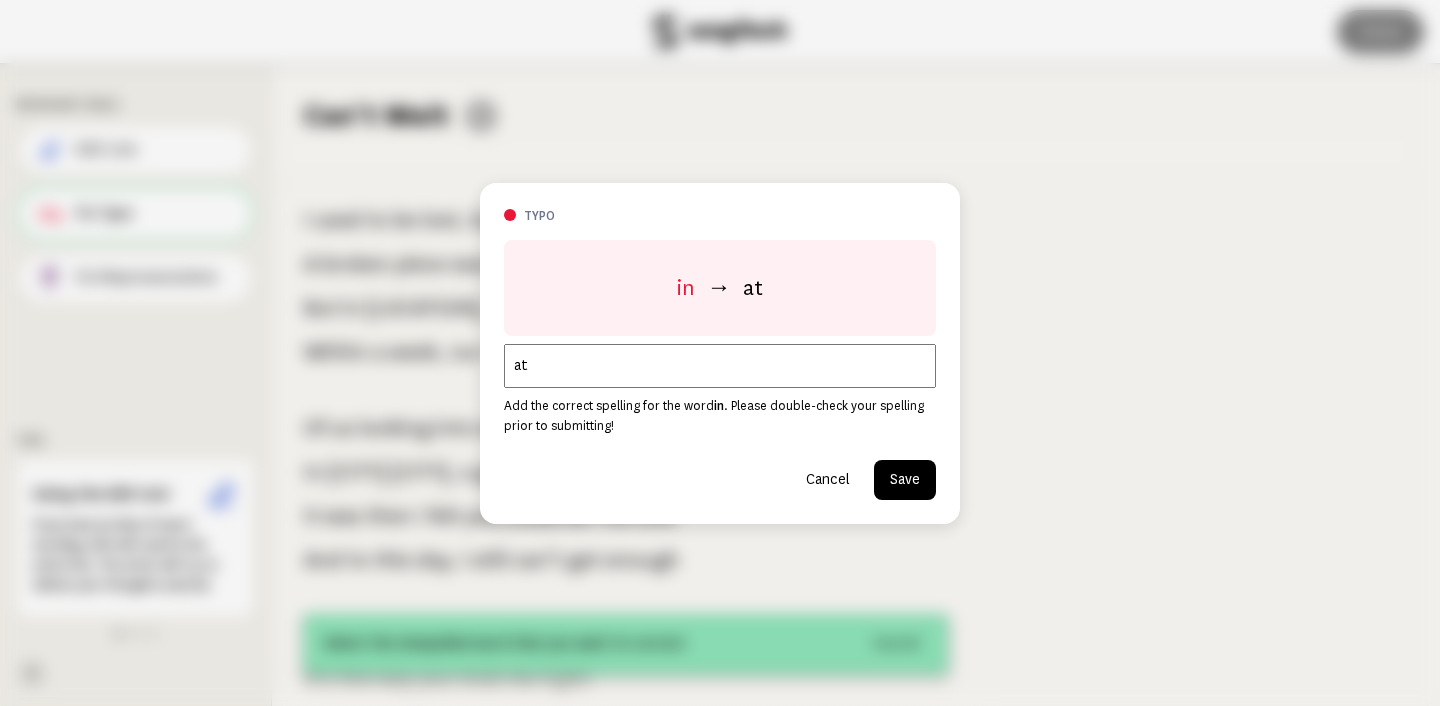 type on "at" 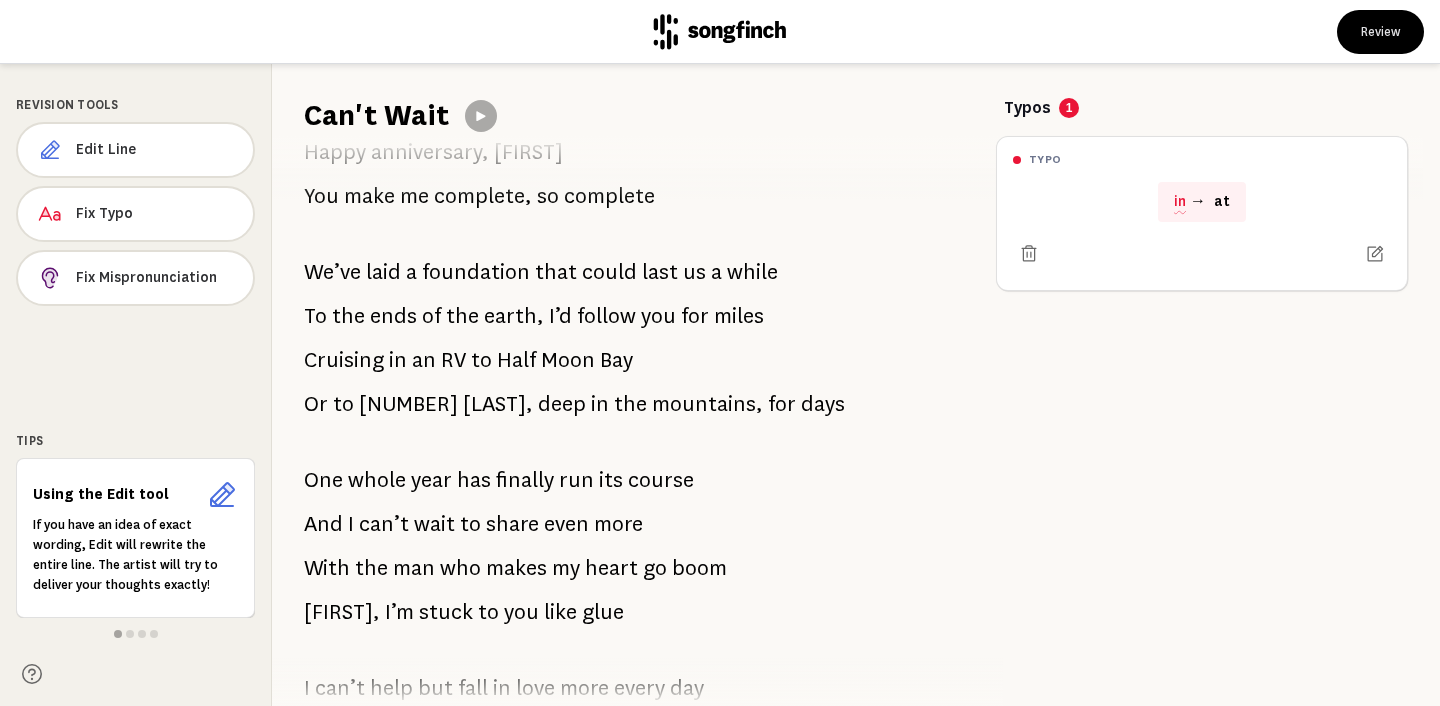 scroll, scrollTop: 1447, scrollLeft: 0, axis: vertical 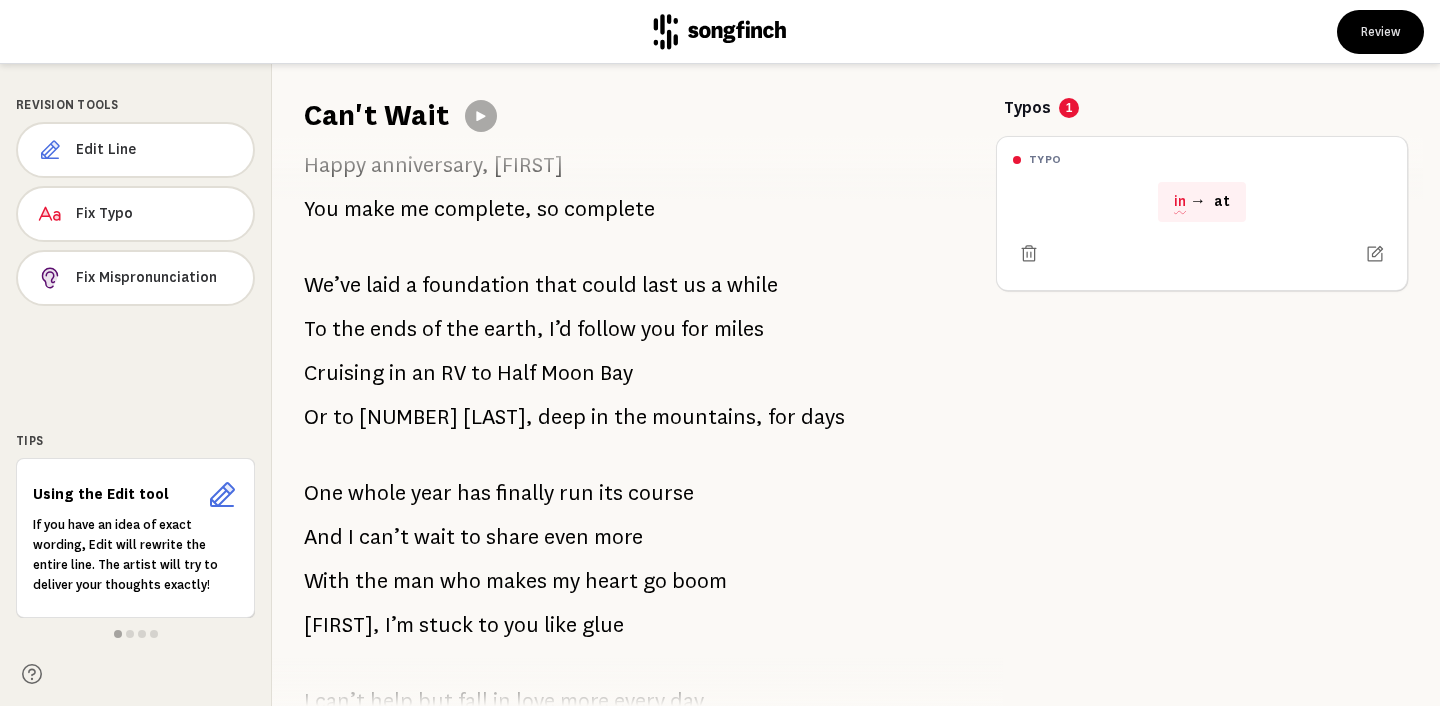 click on "Half" at bounding box center (516, 373) 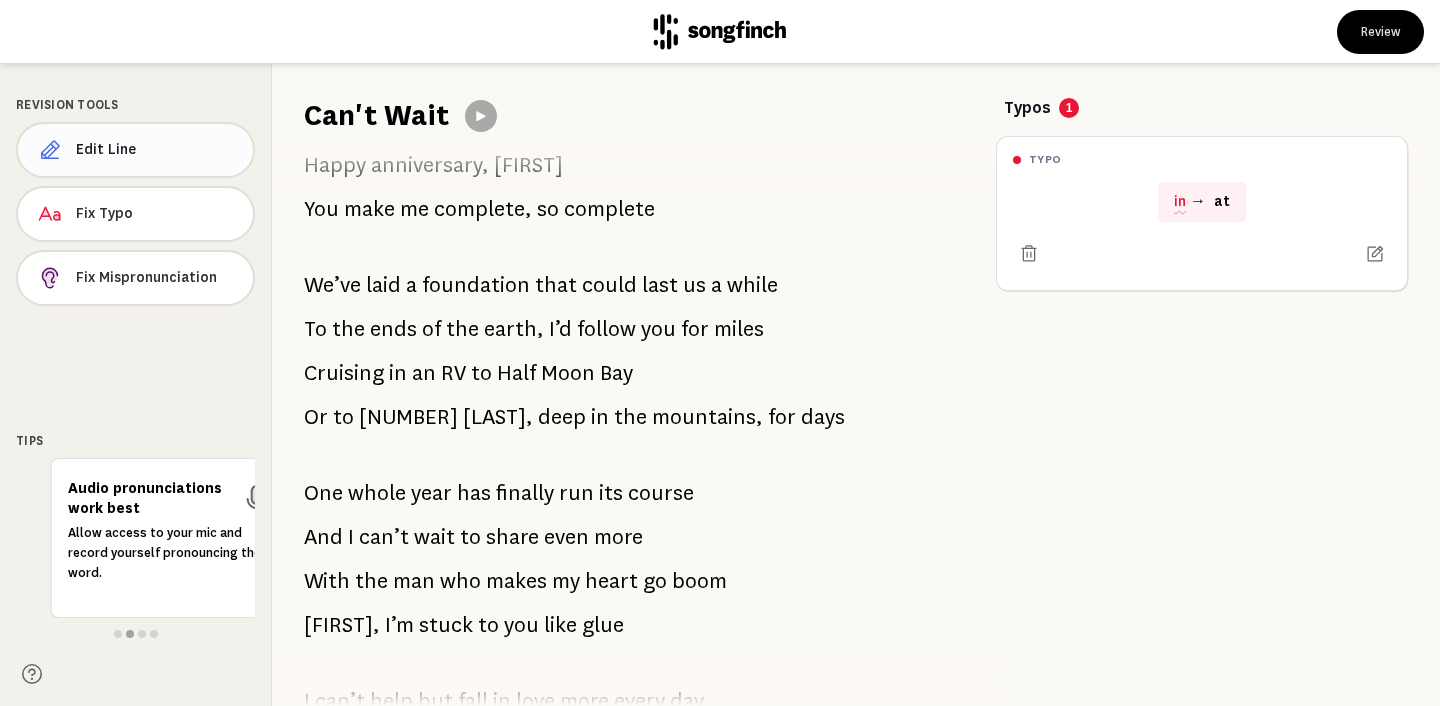 click on "Edit Line" at bounding box center (135, 150) 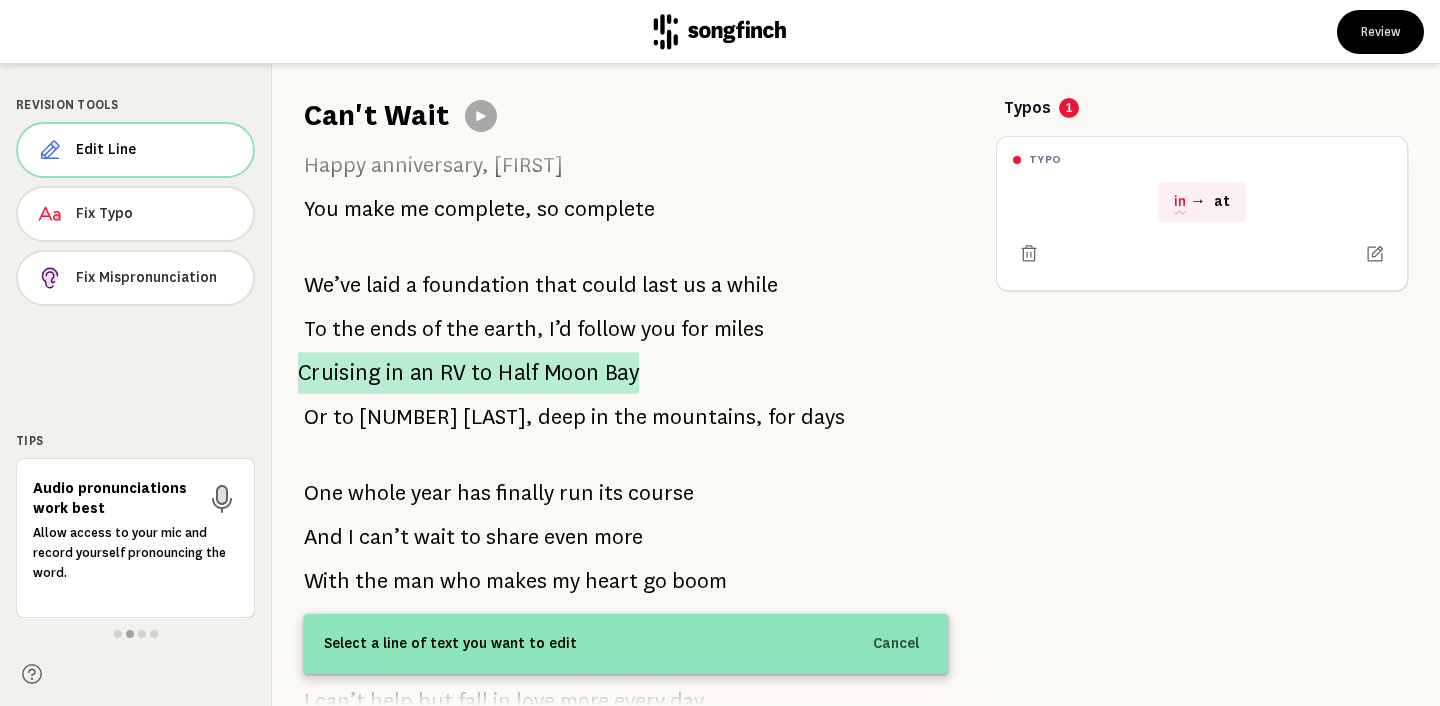 click on "Cruising   in   an   RV   to   [LOCATION]" at bounding box center [468, 373] 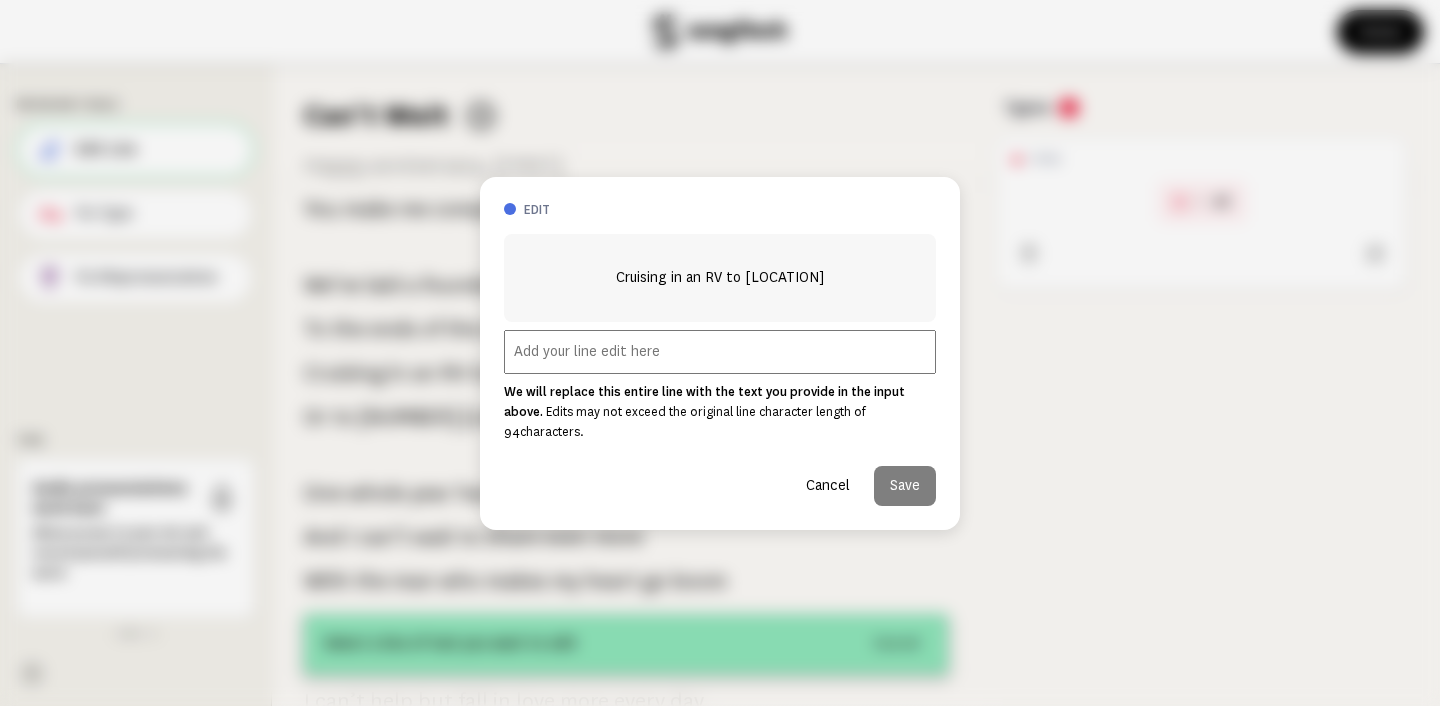 click at bounding box center [720, 352] 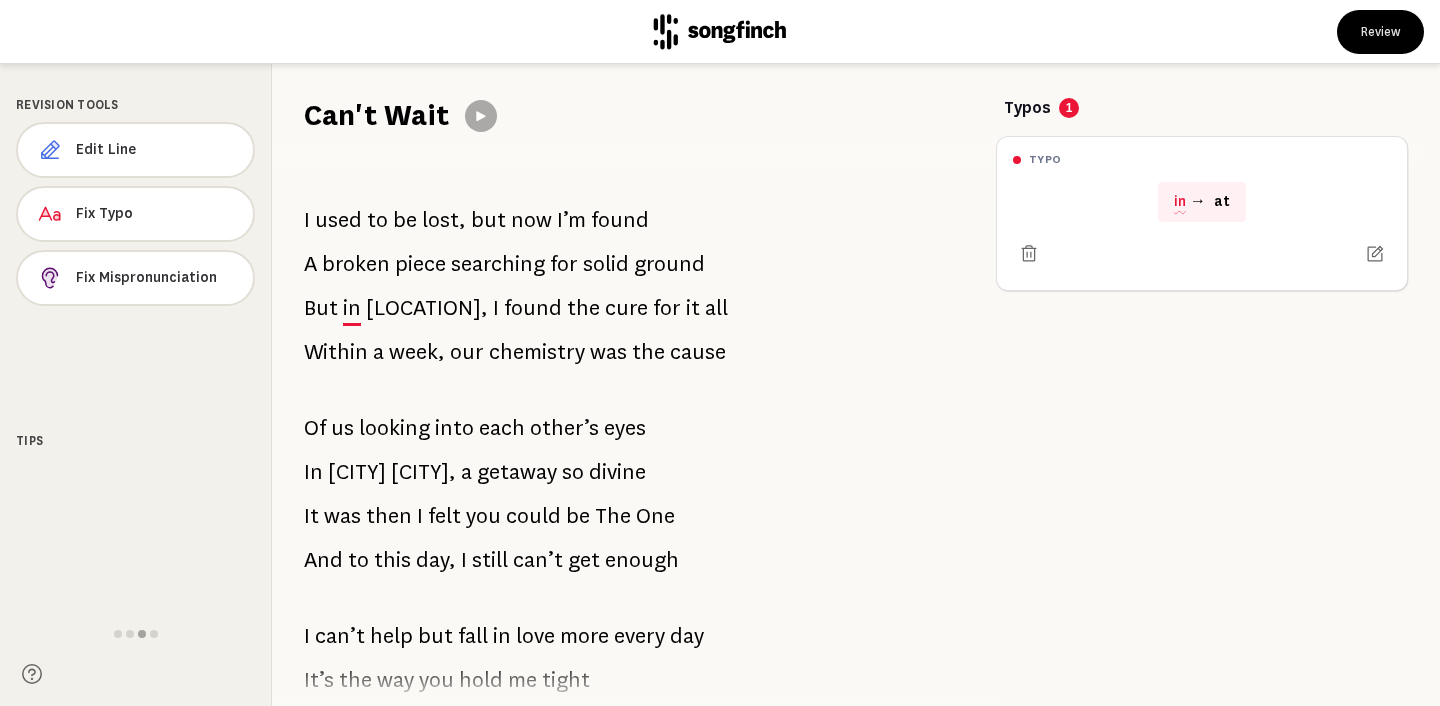 scroll, scrollTop: 0, scrollLeft: 0, axis: both 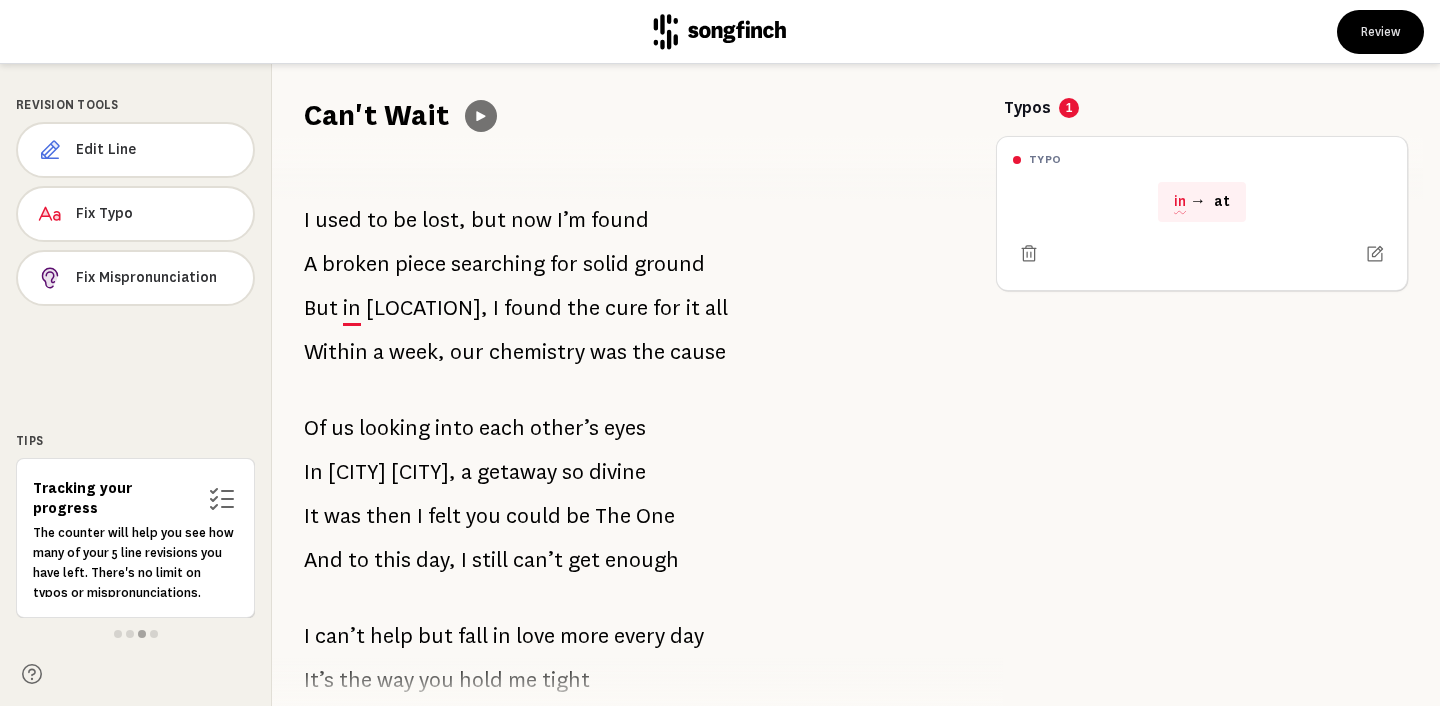 click at bounding box center (481, 116) 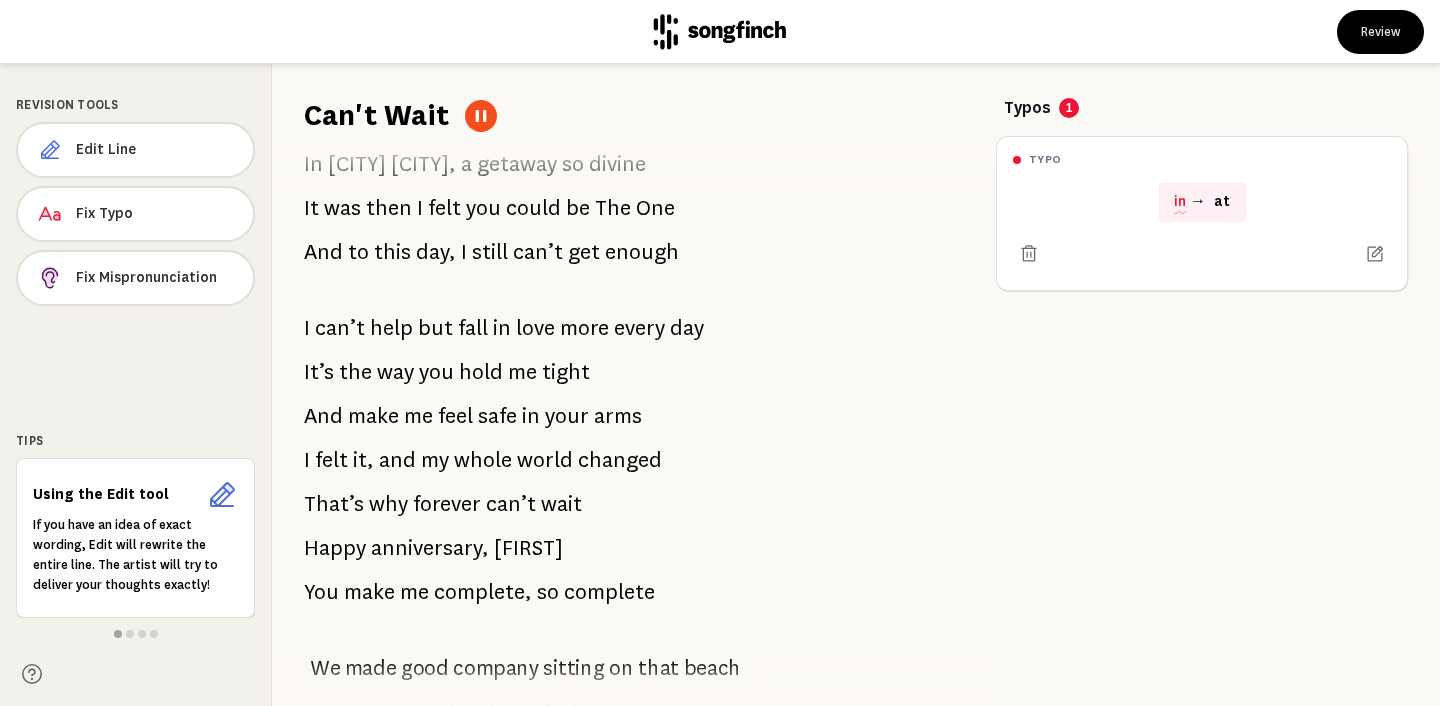 scroll, scrollTop: 321, scrollLeft: 0, axis: vertical 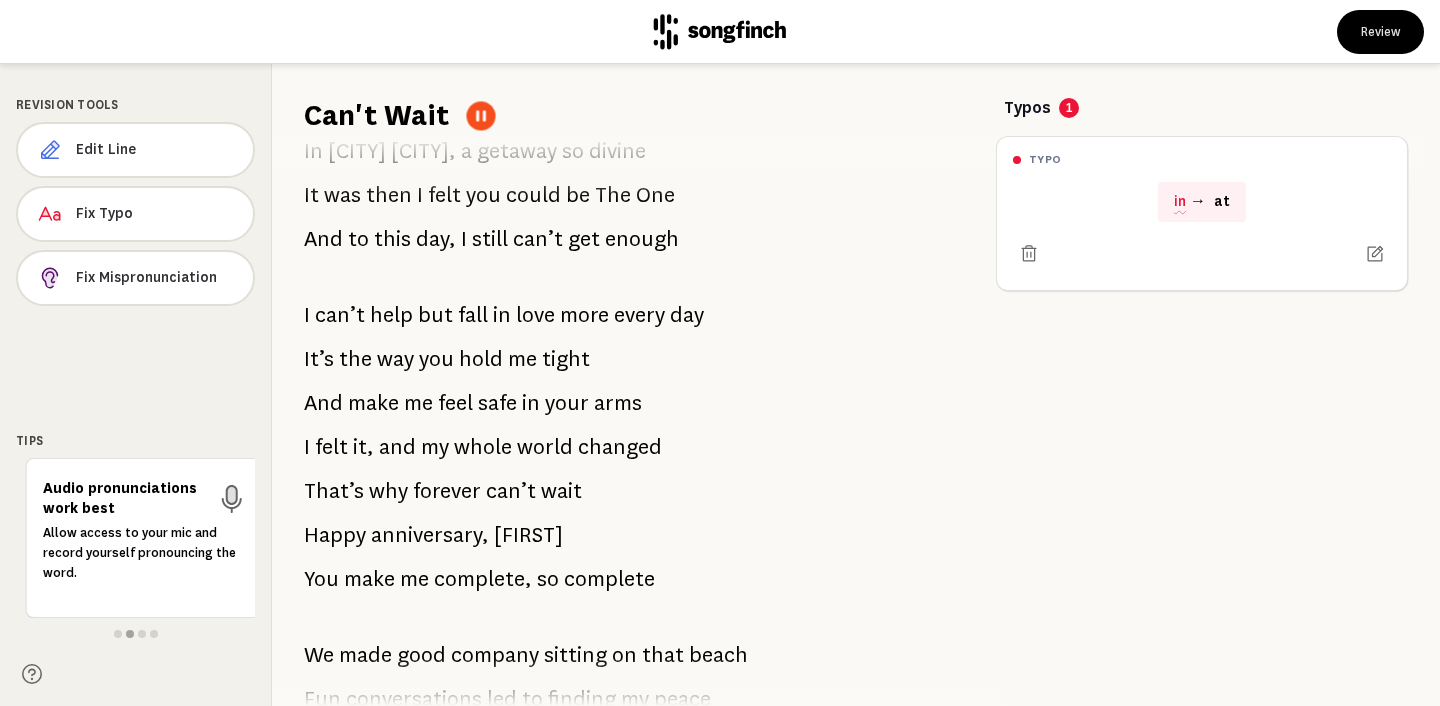 click 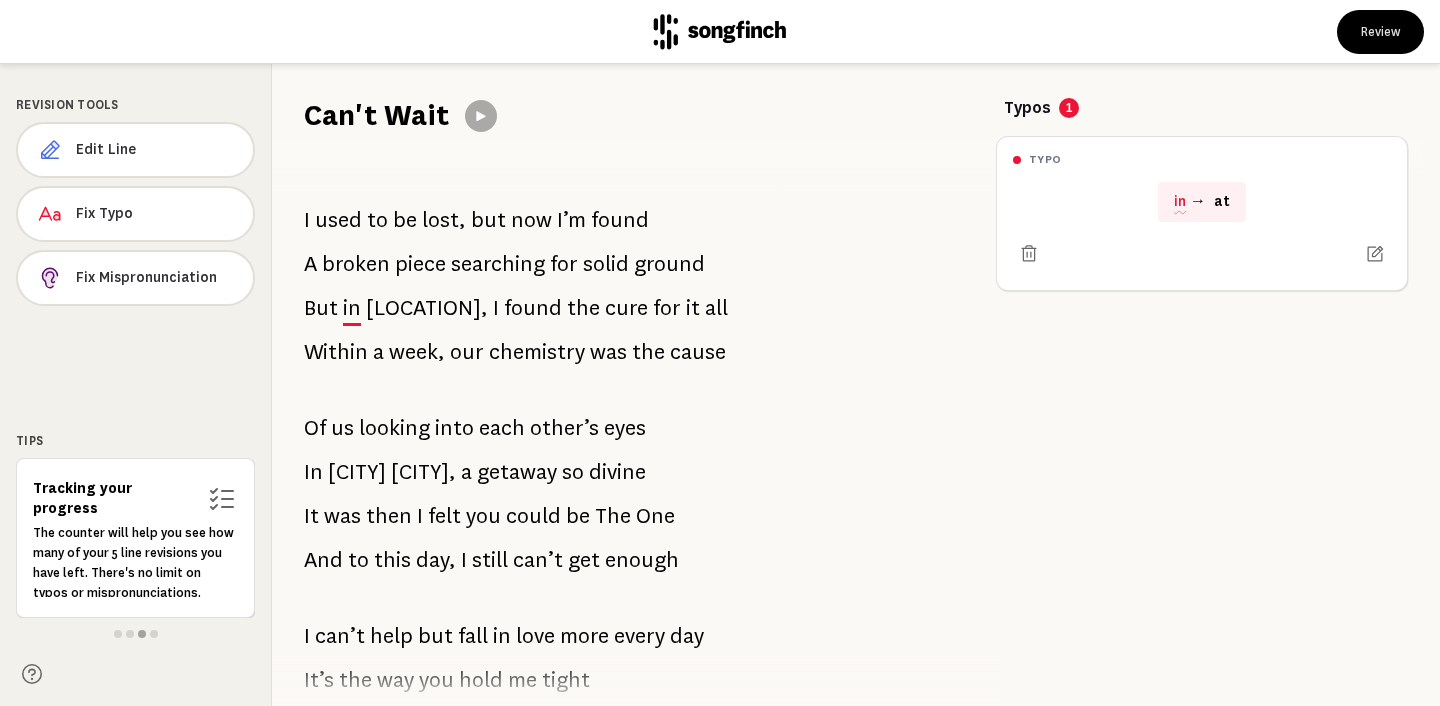 scroll, scrollTop: 0, scrollLeft: 0, axis: both 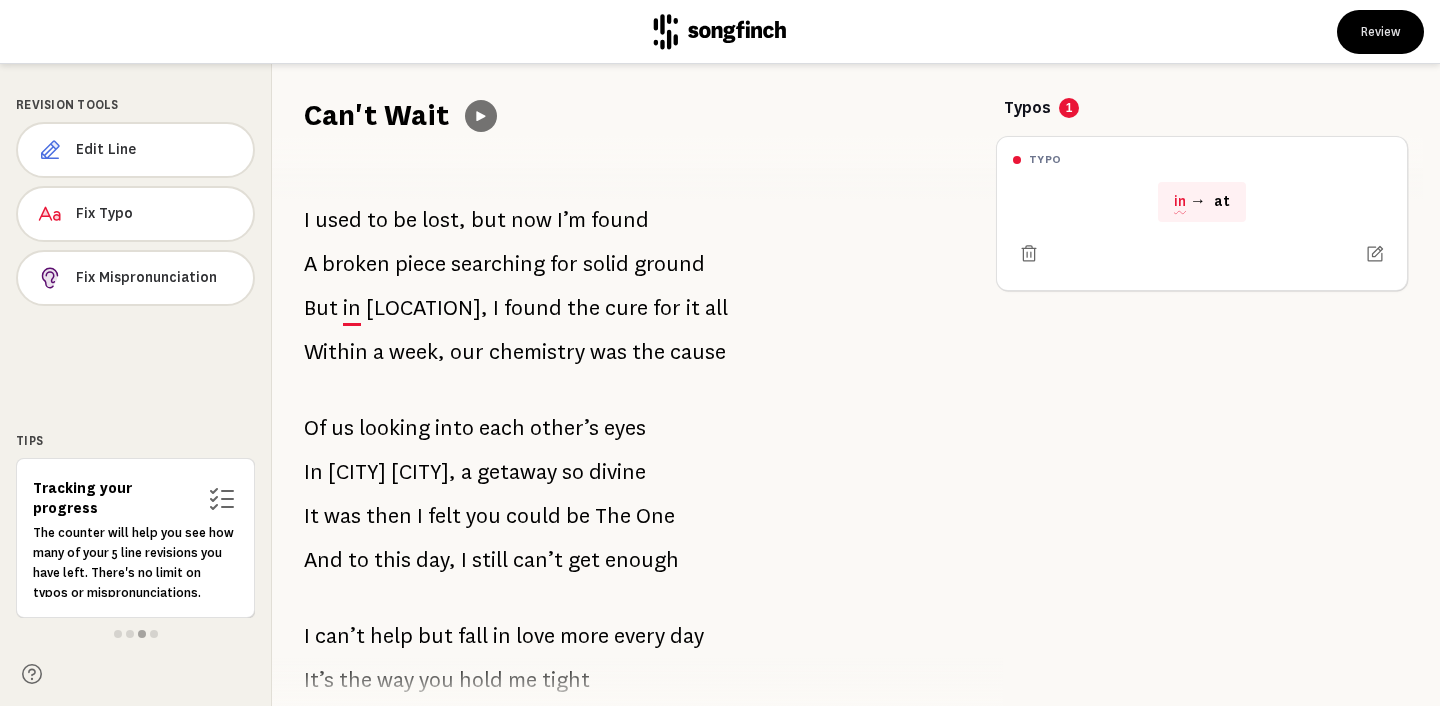 click 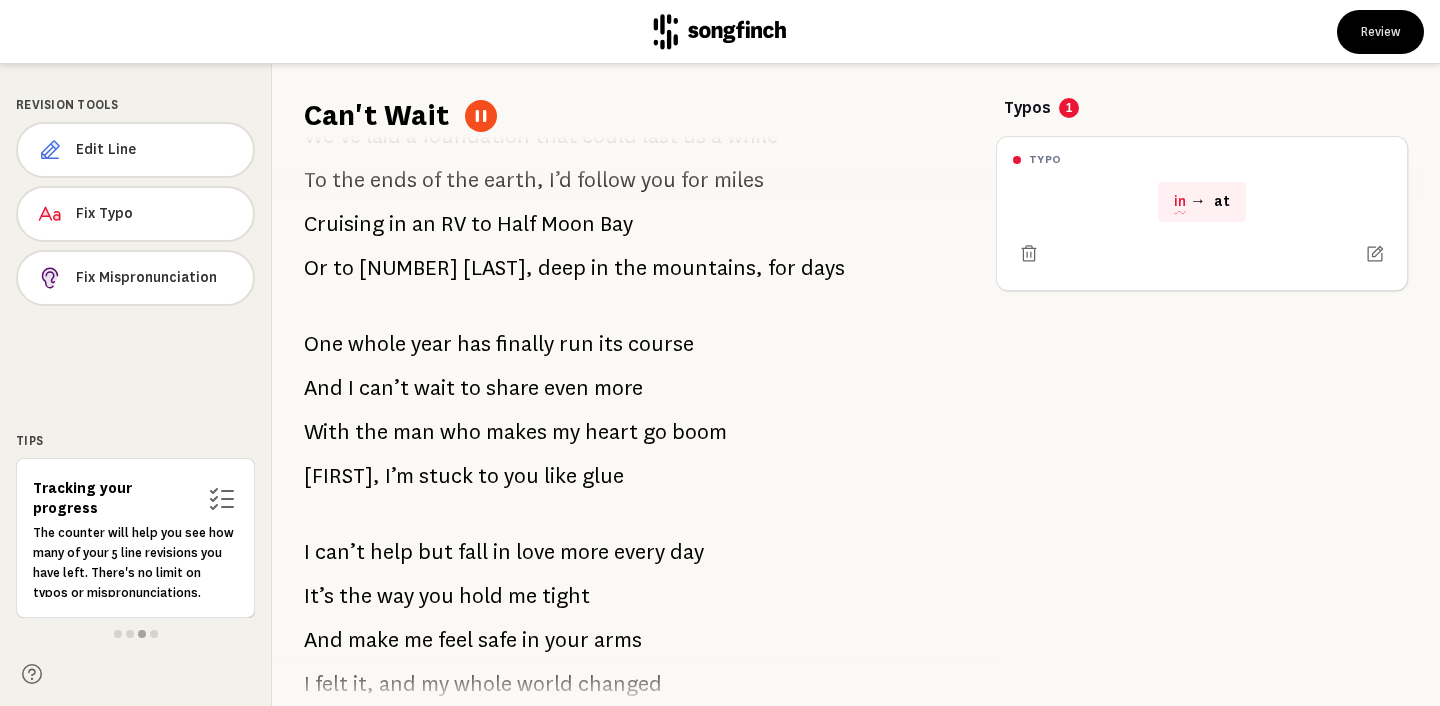 scroll, scrollTop: 1608, scrollLeft: 0, axis: vertical 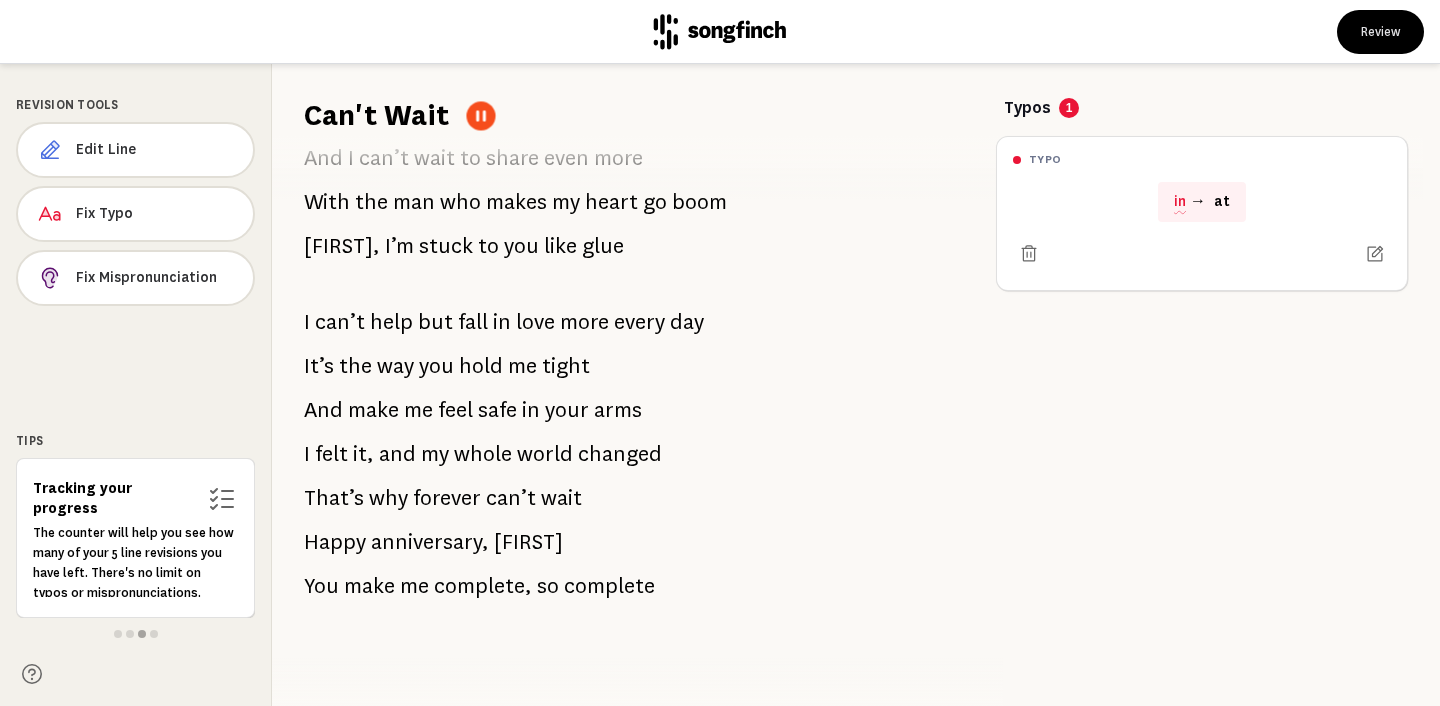 click 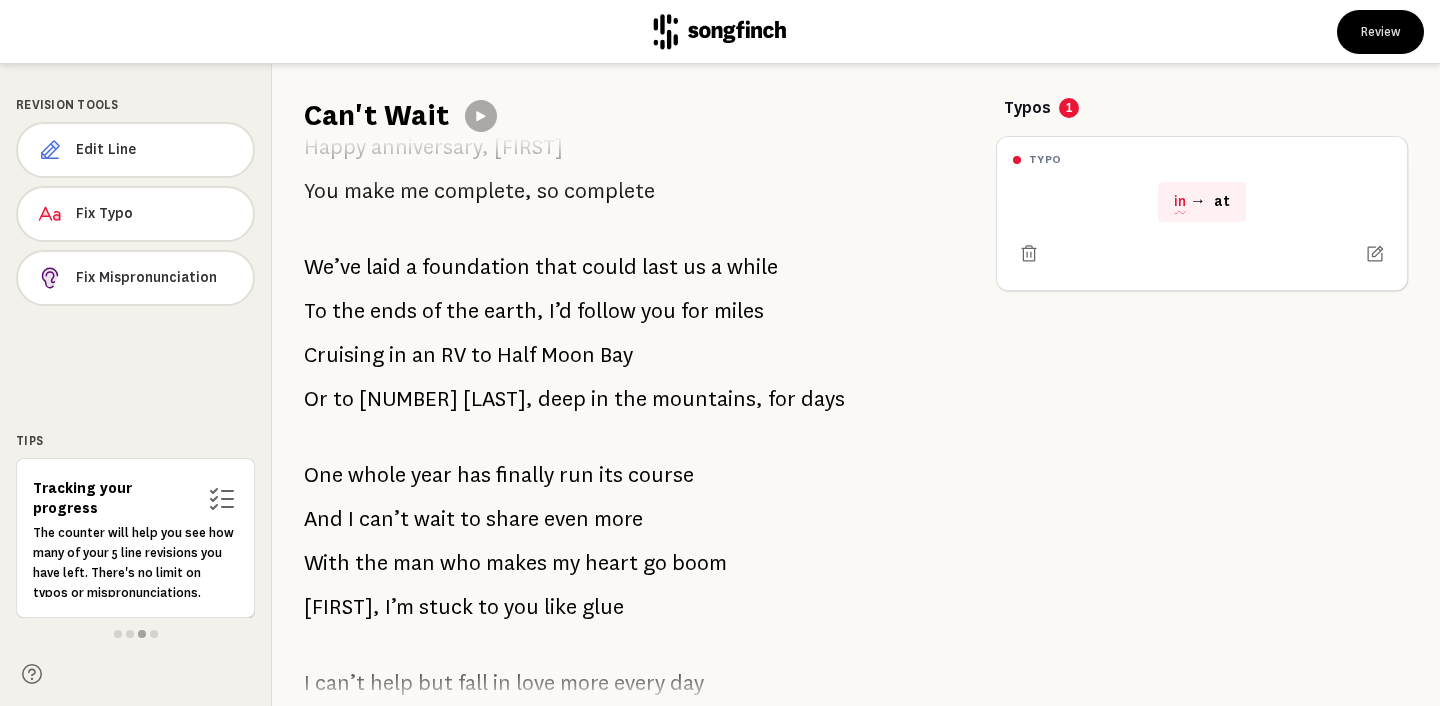 scroll, scrollTop: 1462, scrollLeft: 0, axis: vertical 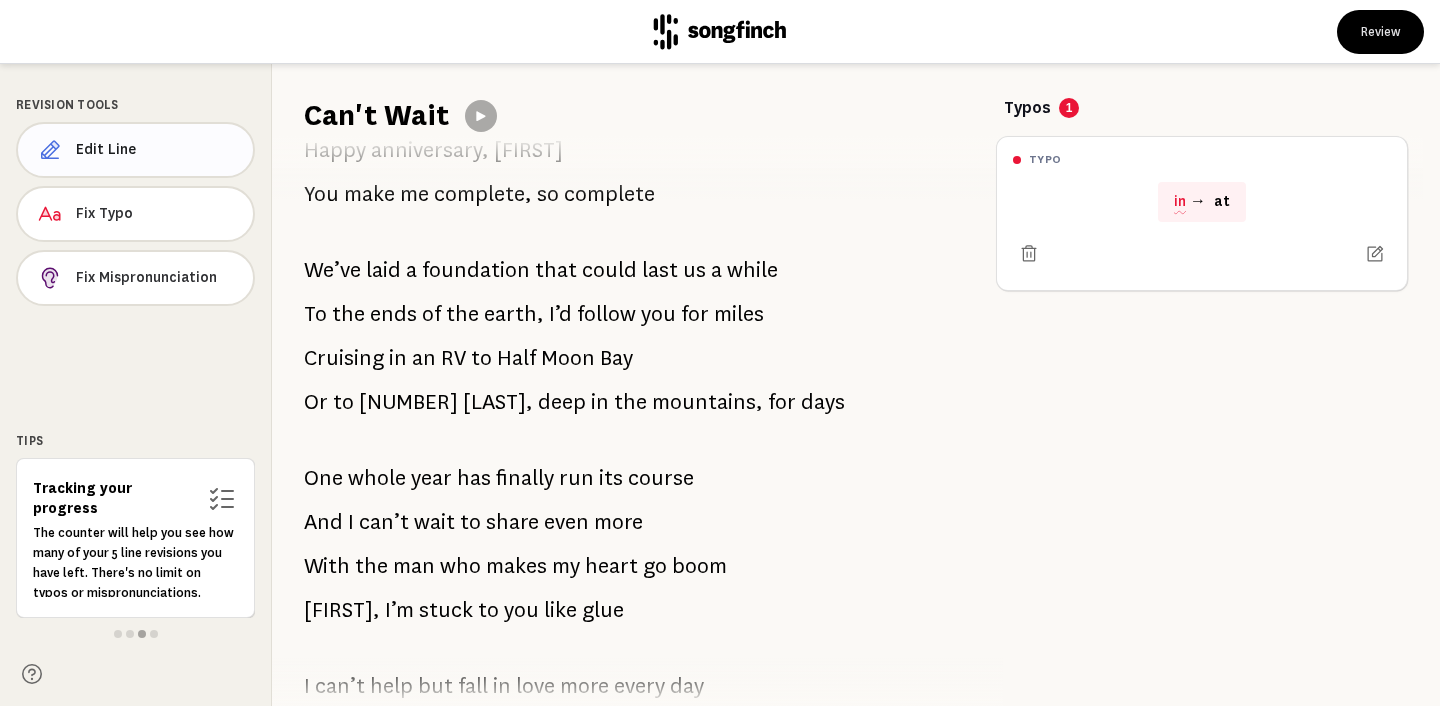 click on "Edit Line" at bounding box center [156, 150] 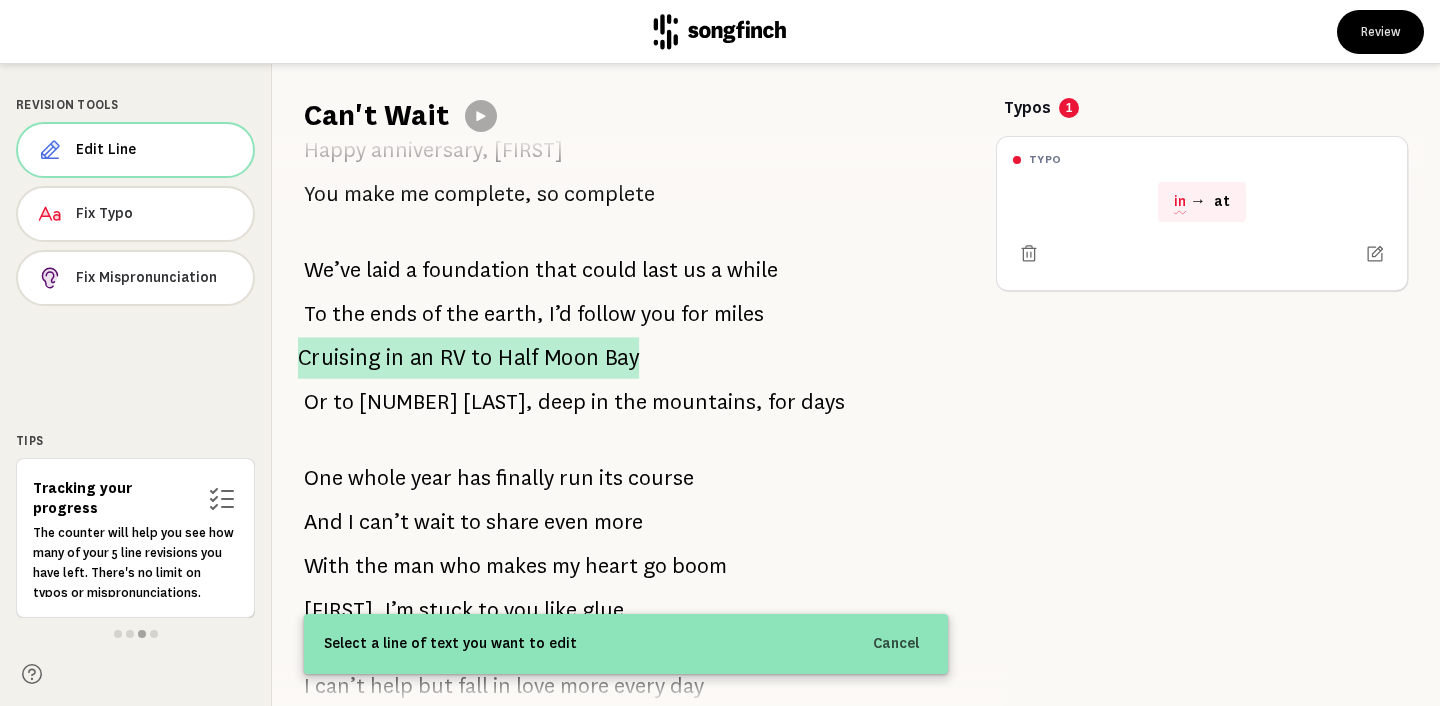 click on "Cruising   in   an   RV   to   [LOCATION]" at bounding box center (468, 358) 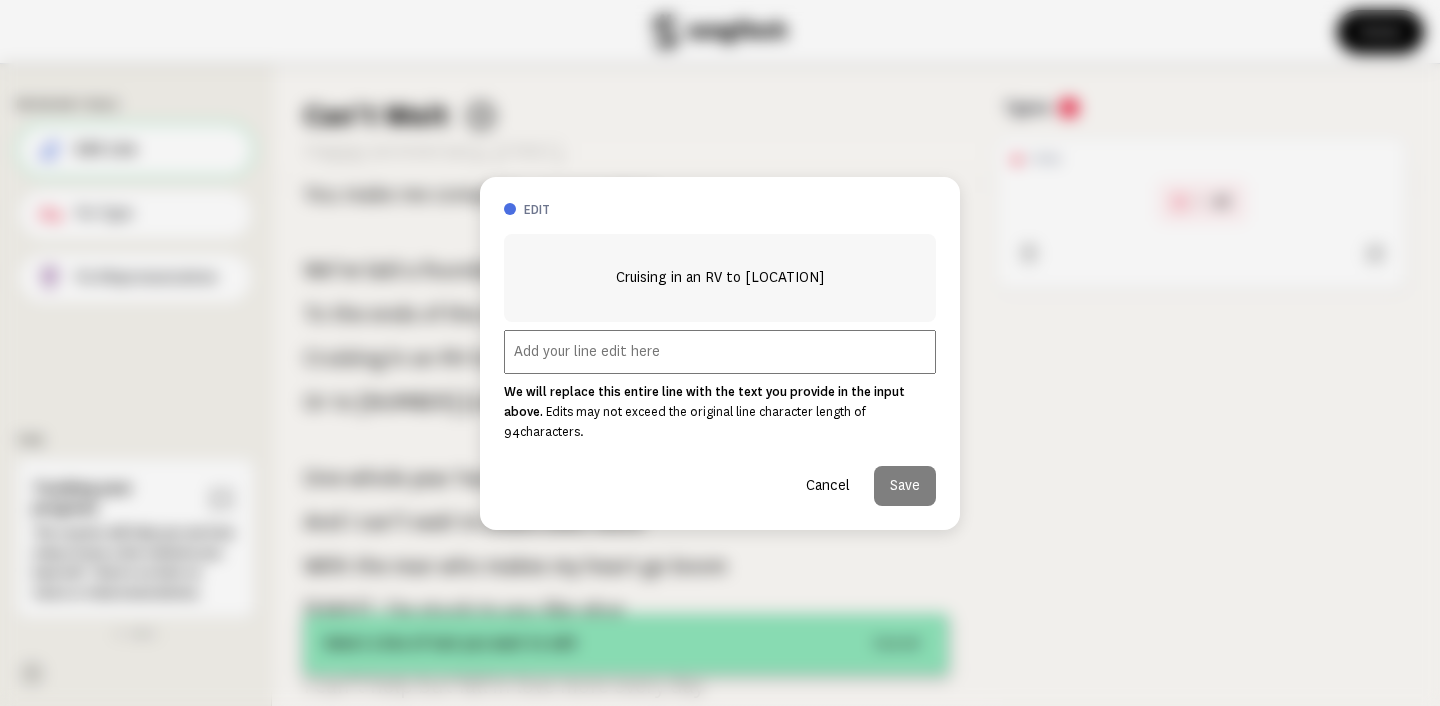 click at bounding box center [720, 352] 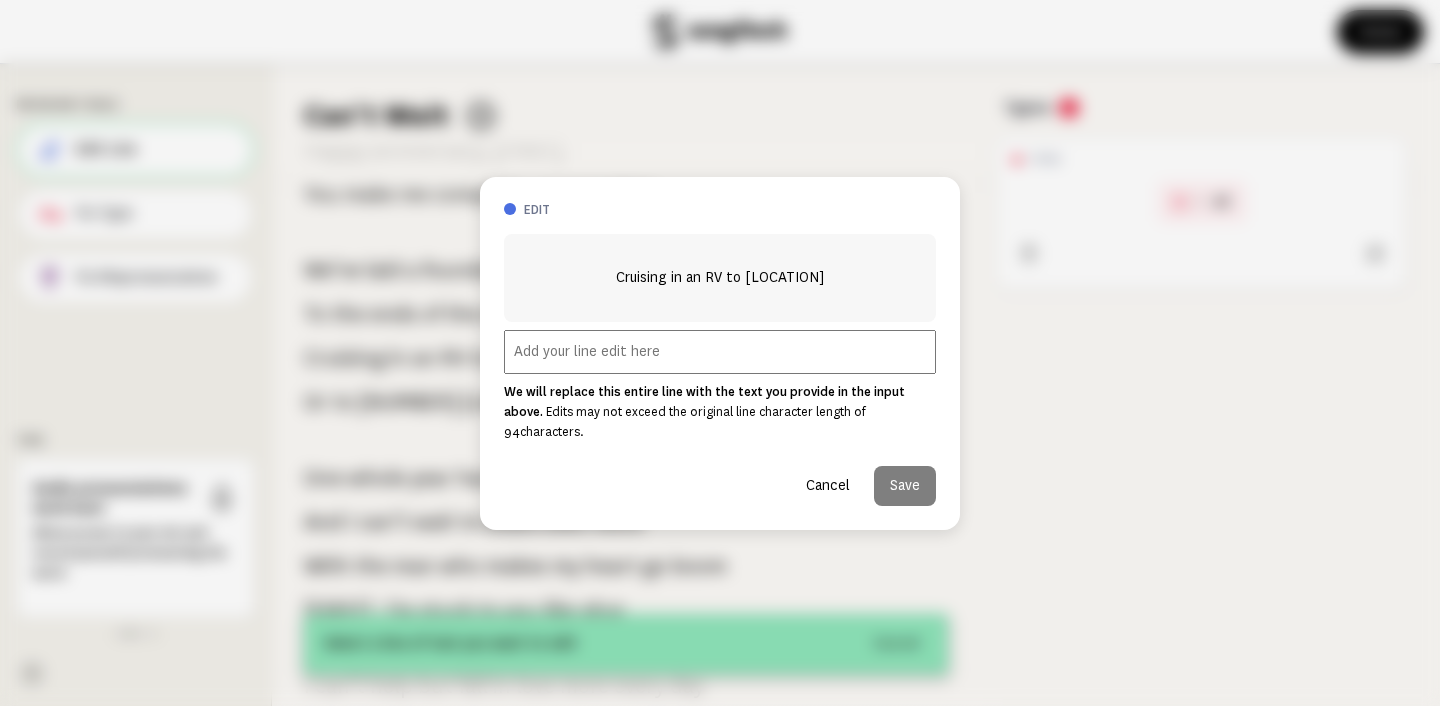 click on "Cancel" at bounding box center [828, 486] 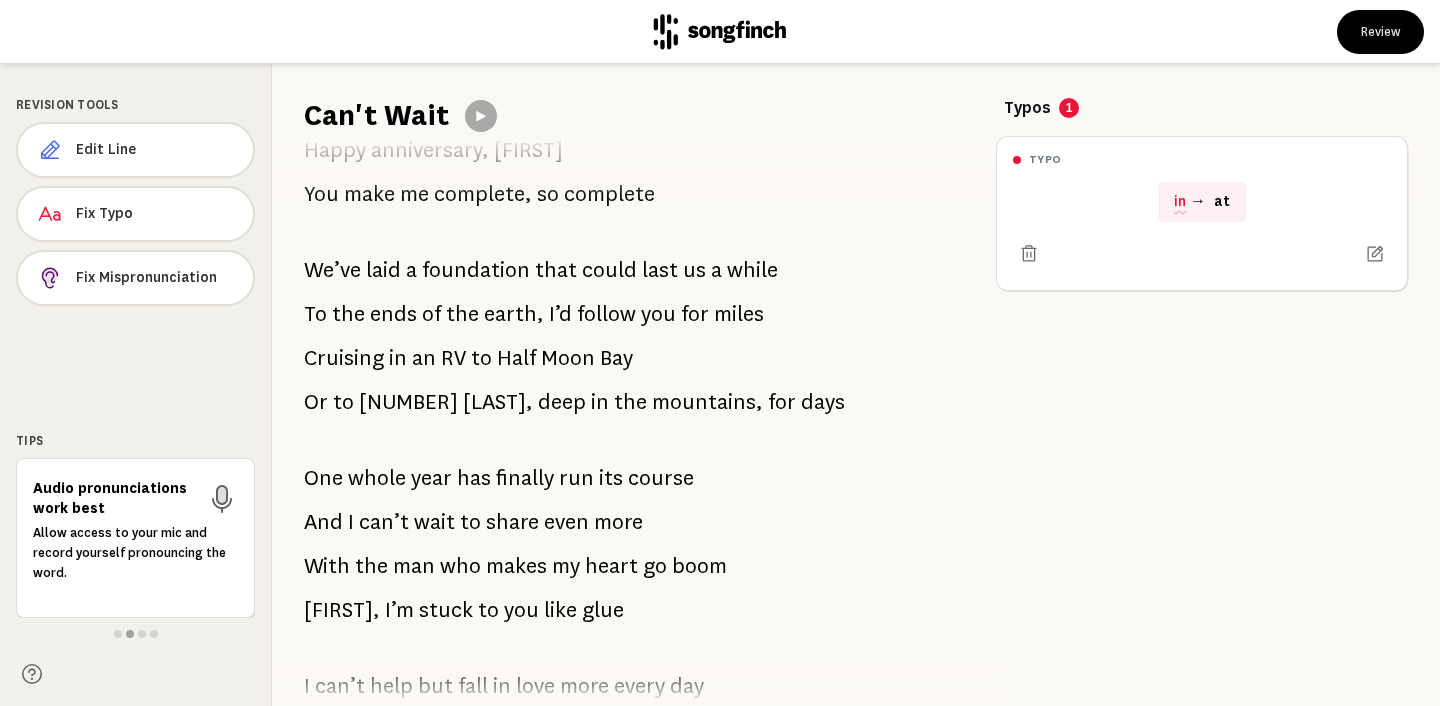click on "Half" at bounding box center [516, 358] 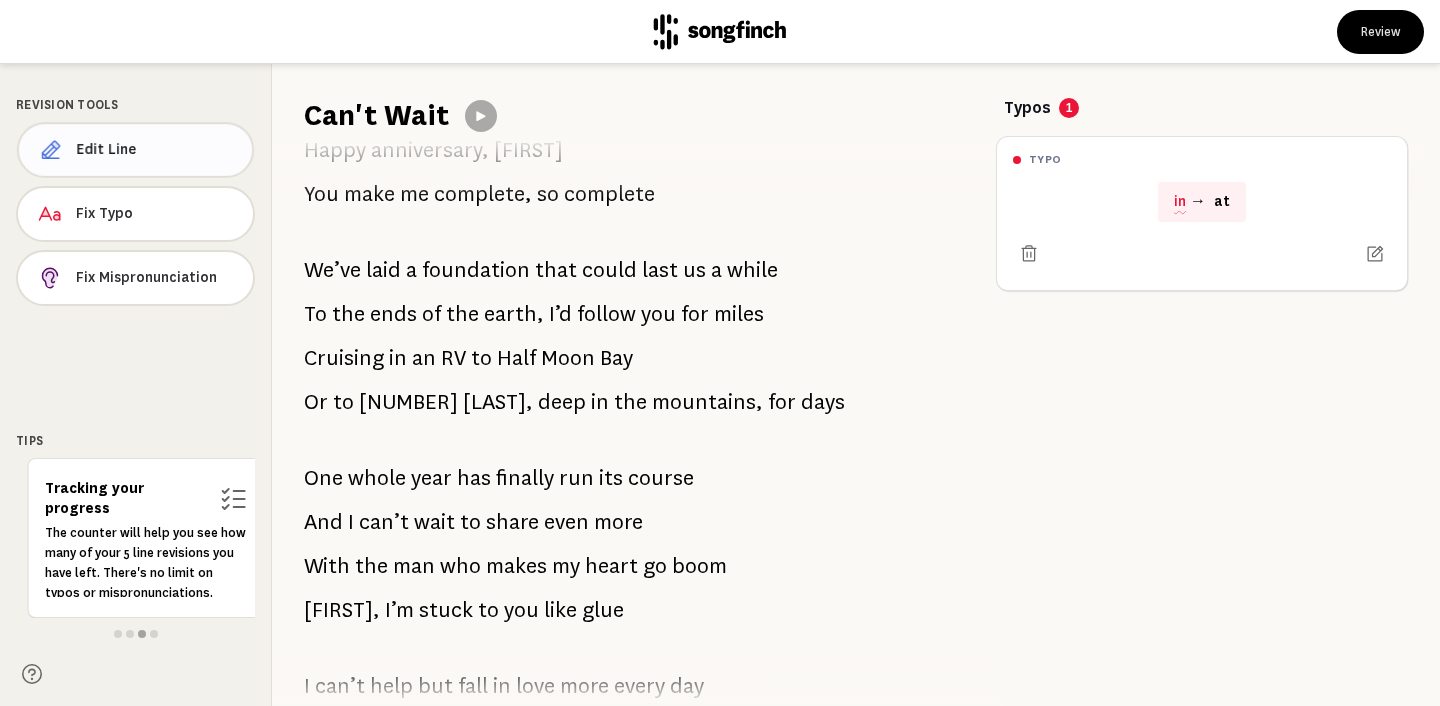 click on "Edit Line" at bounding box center (156, 150) 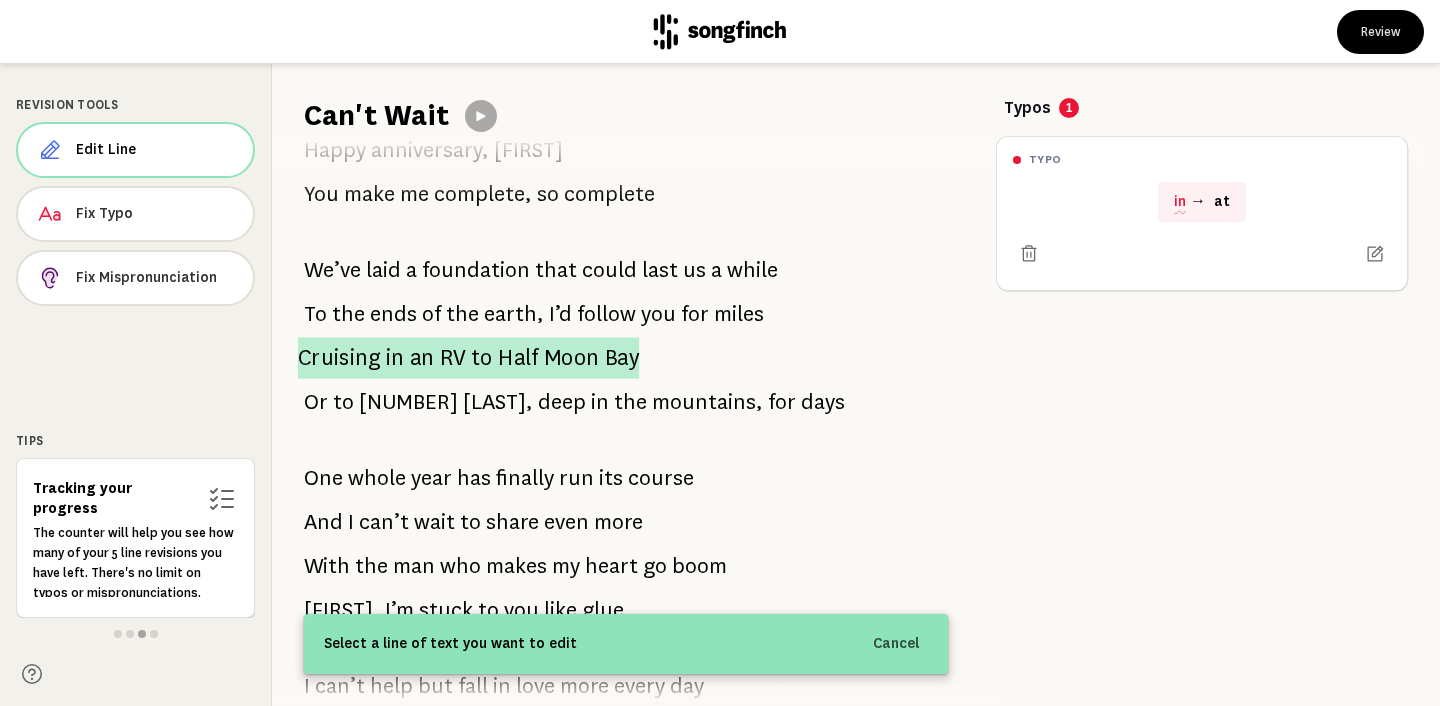 click on "Half" at bounding box center [518, 358] 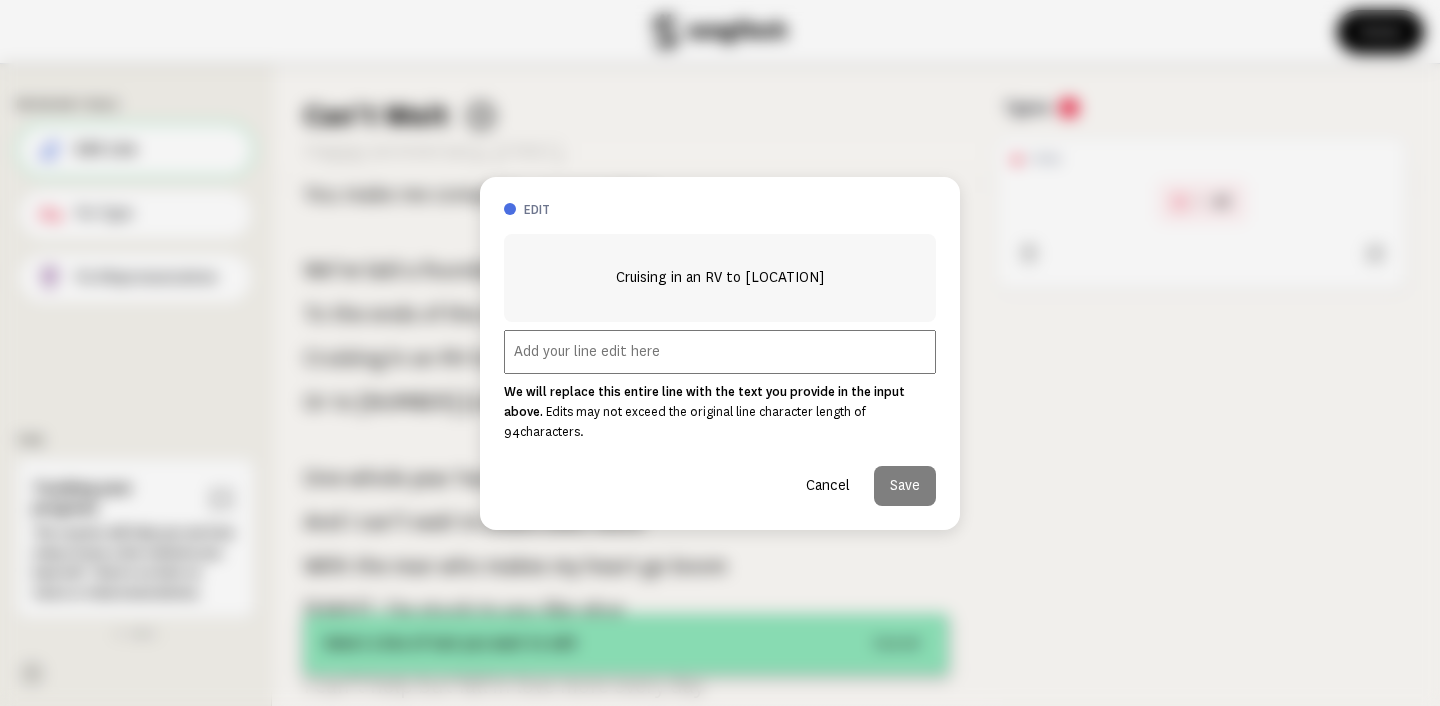 click at bounding box center (720, 352) 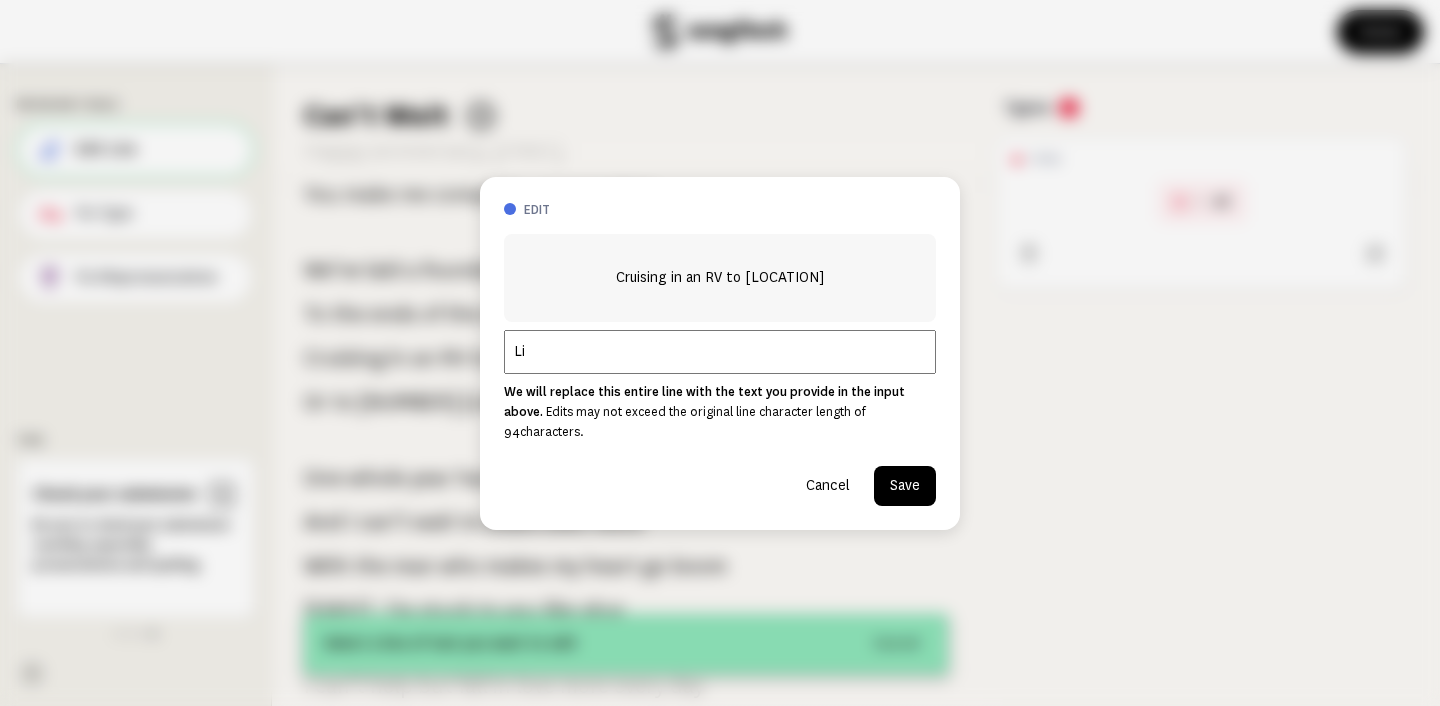 type on "L" 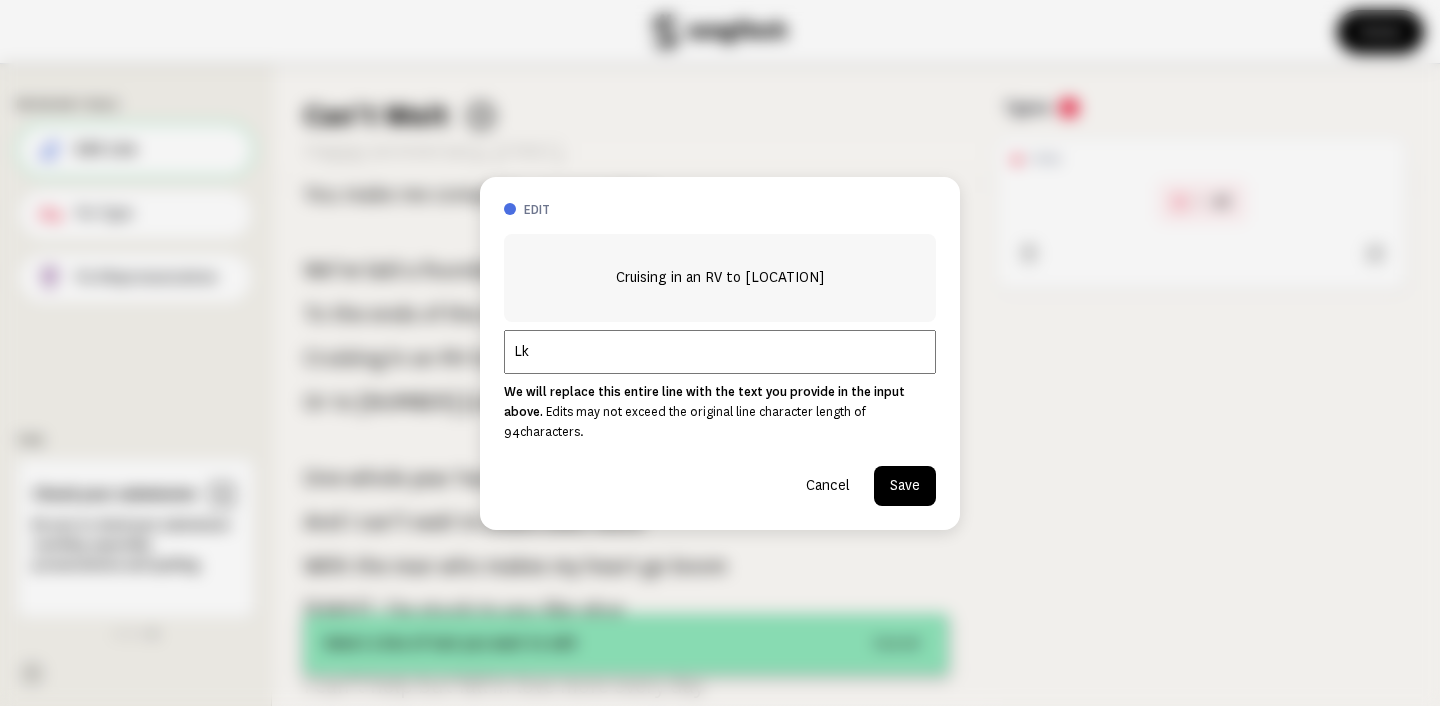 type on "L" 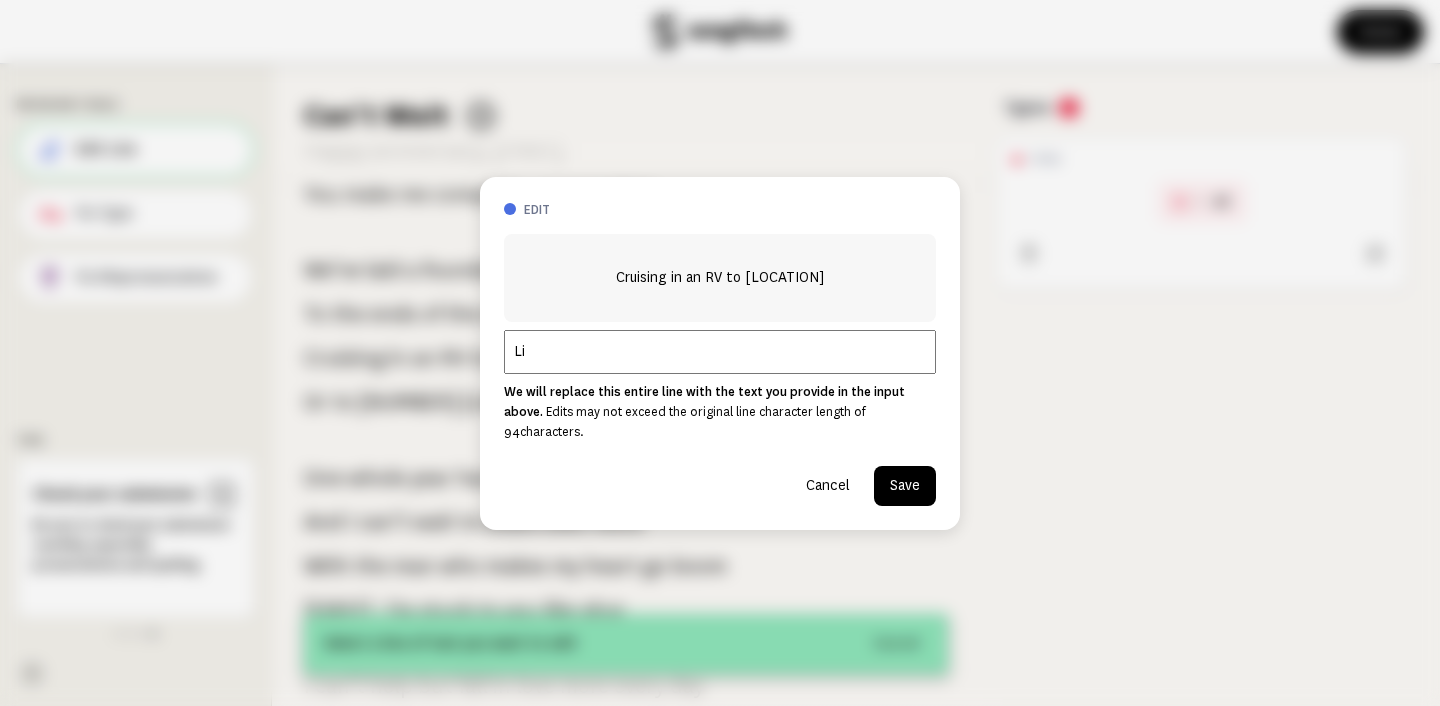 type on "L" 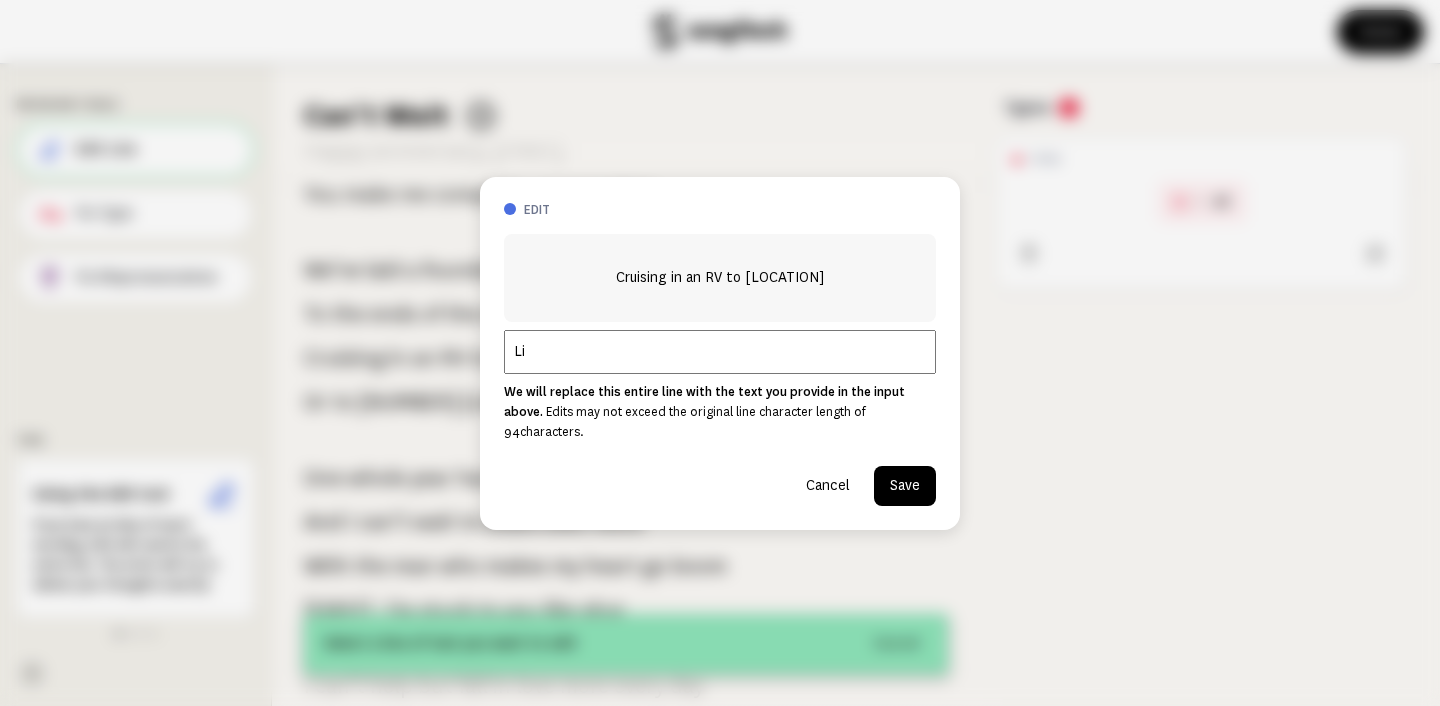 type on "L" 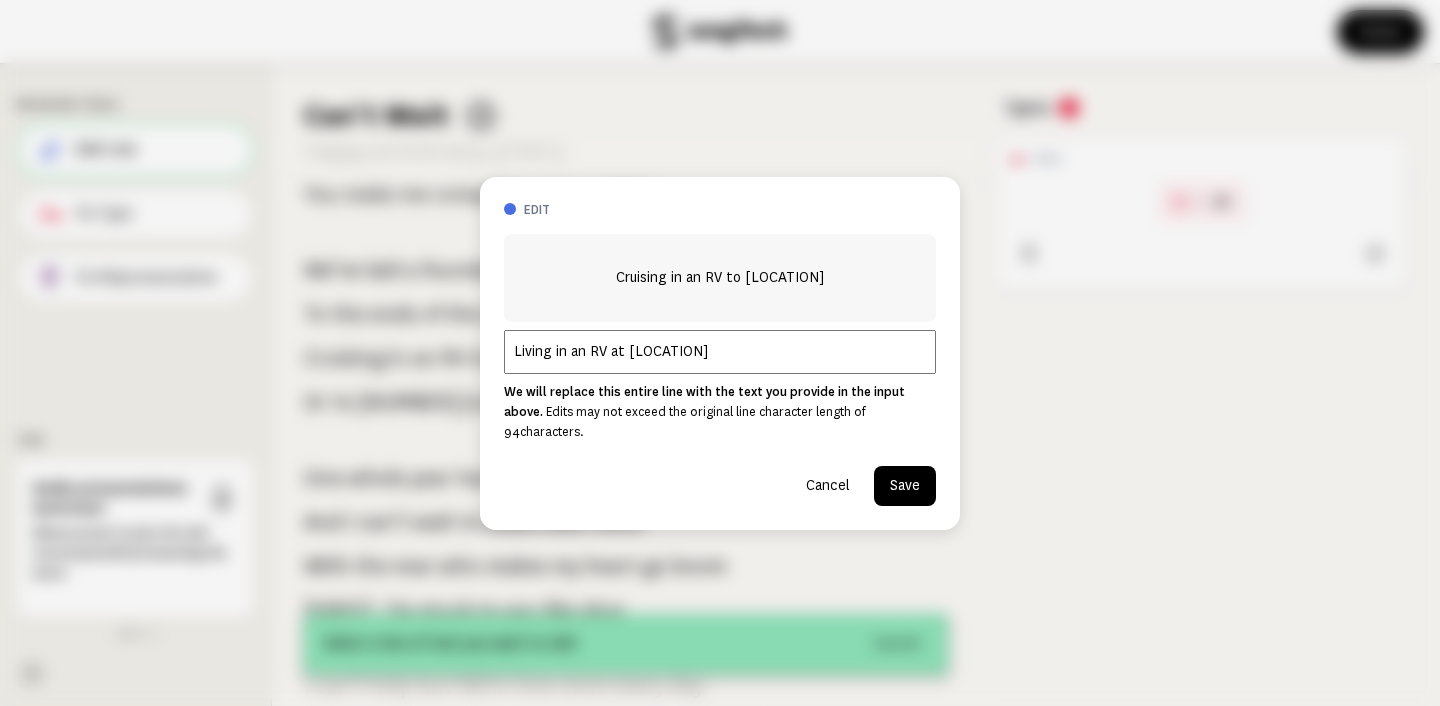type on "Living in an RV at [LOCATION]" 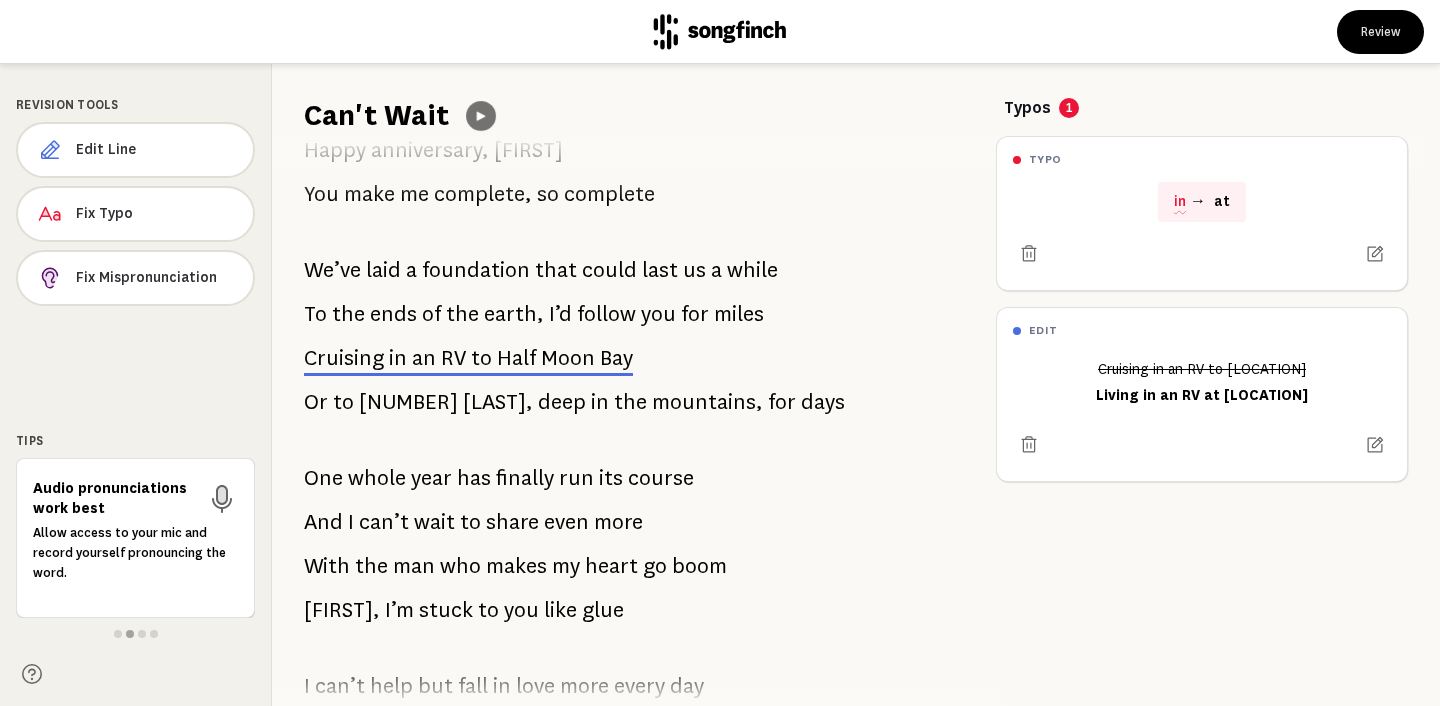 click 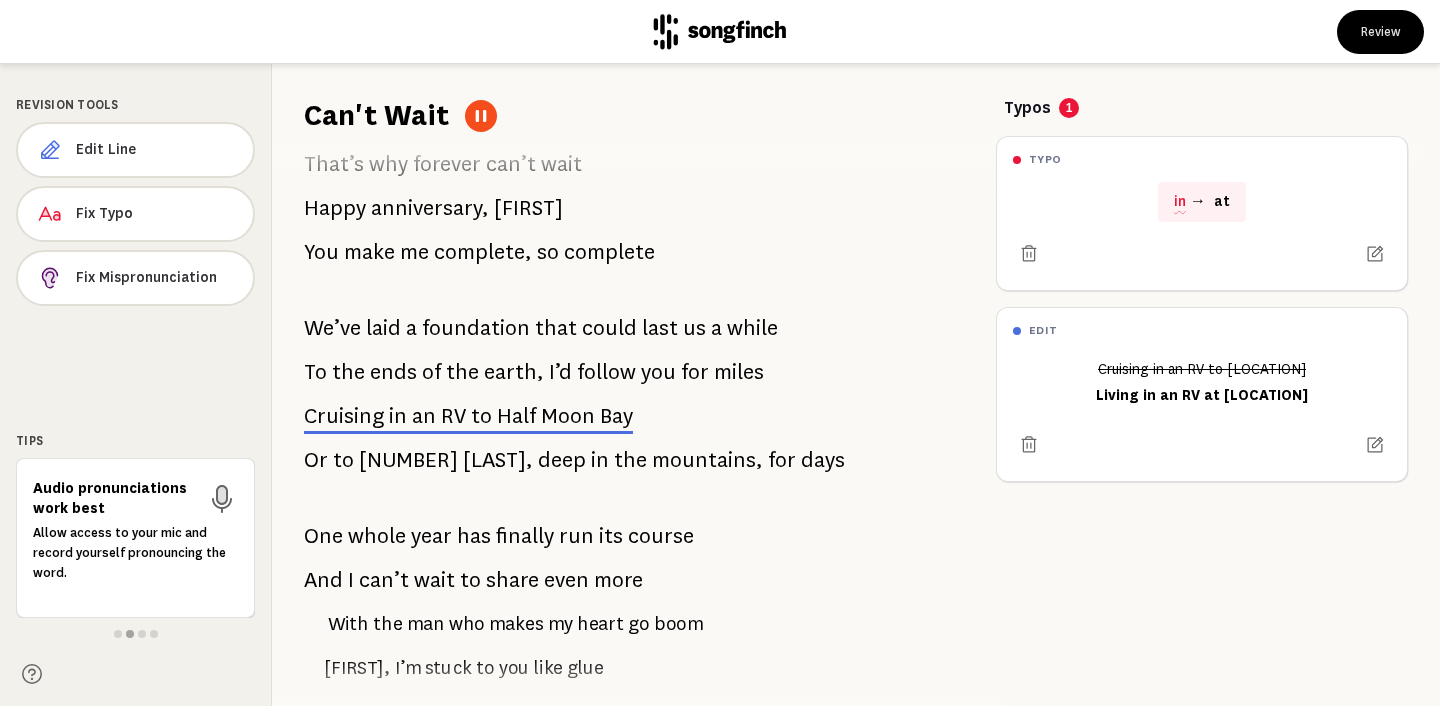 scroll, scrollTop: 1405, scrollLeft: 0, axis: vertical 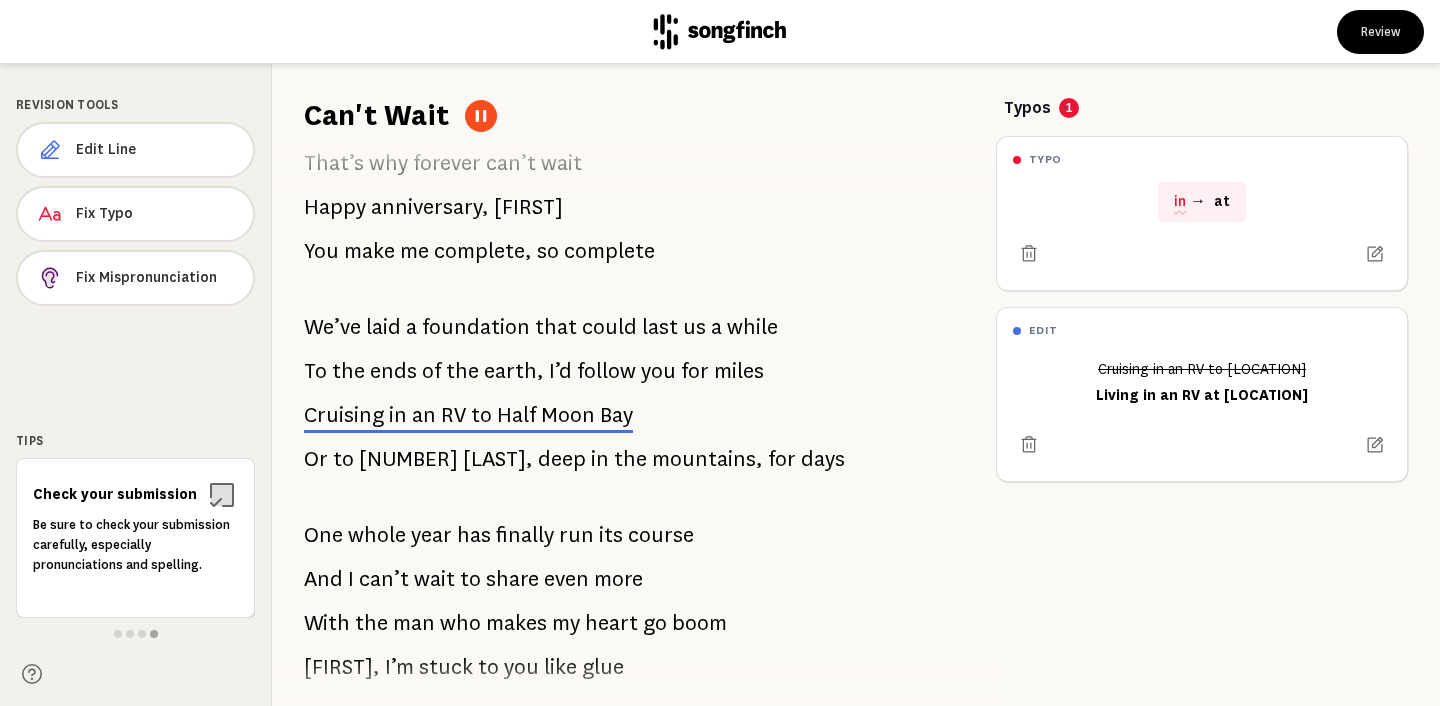 click on "We’ve" at bounding box center (332, 327) 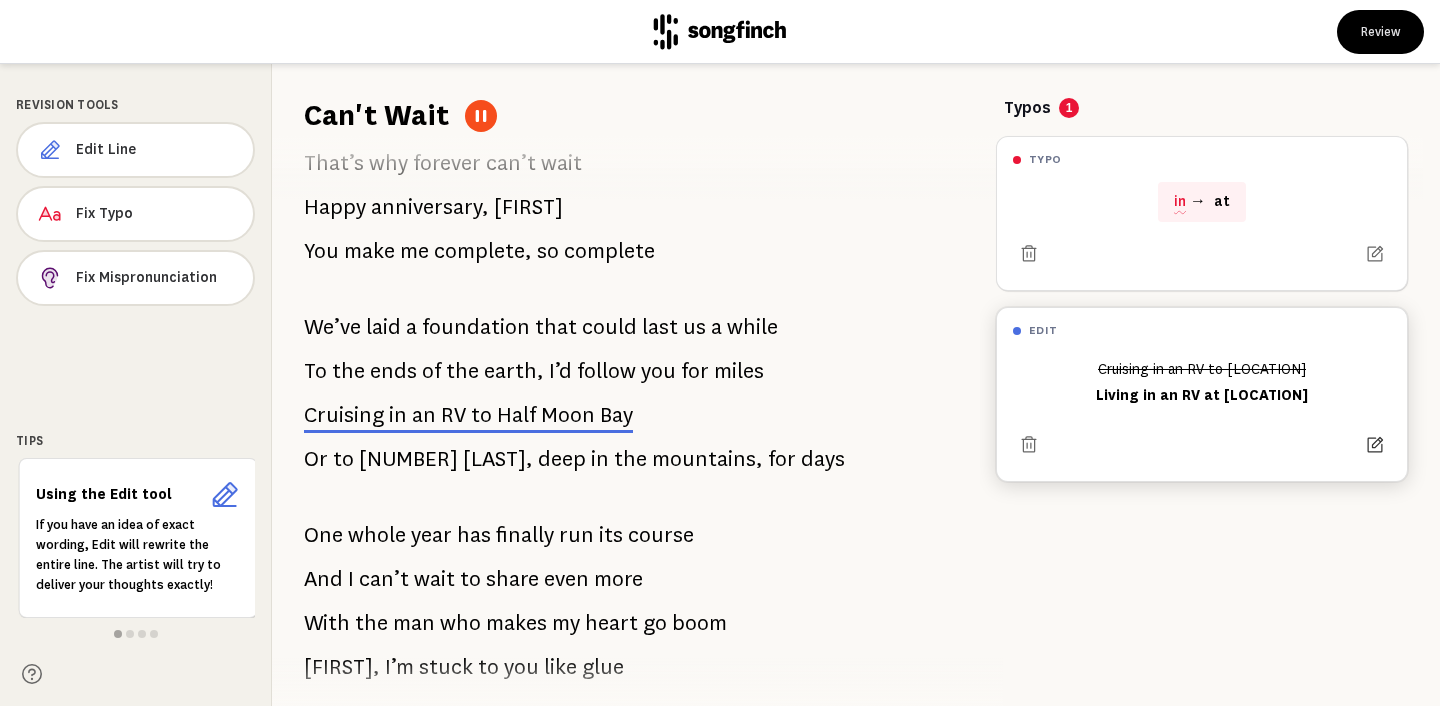 click 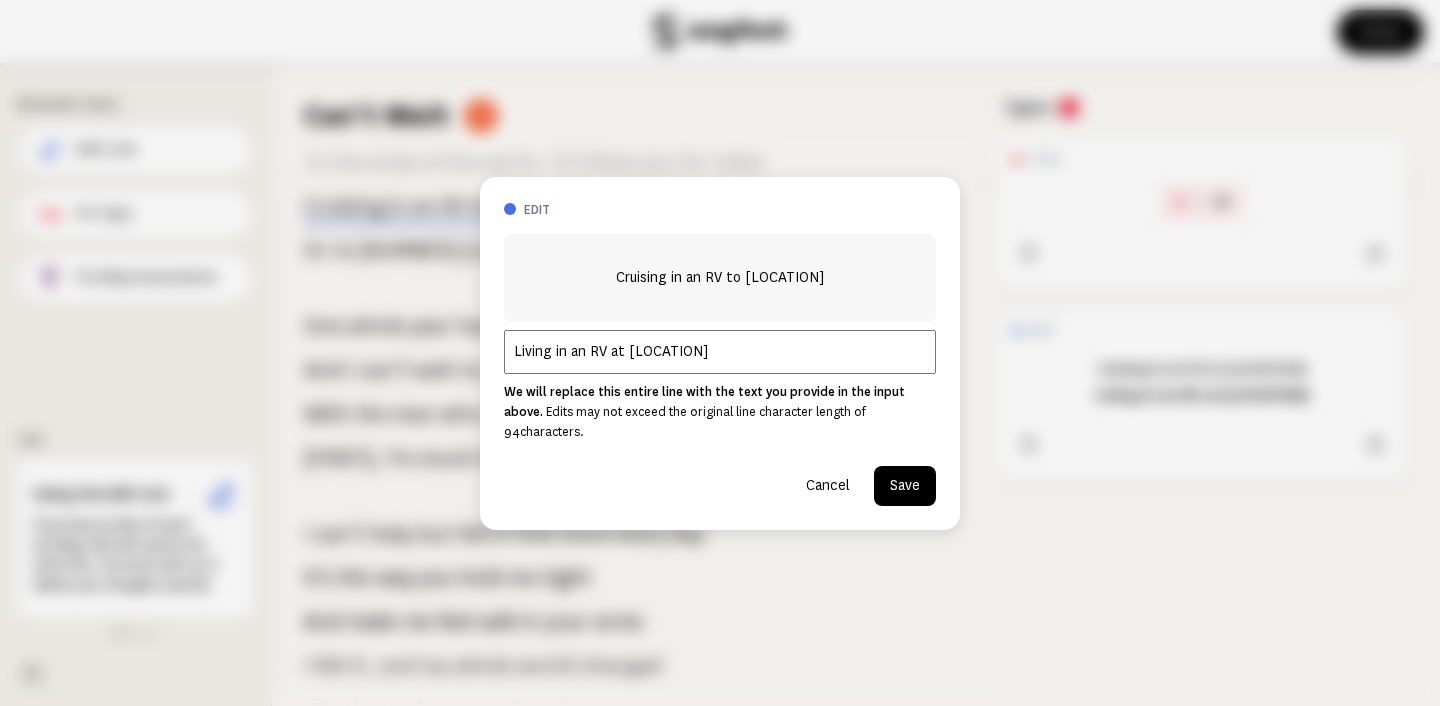scroll, scrollTop: 1614, scrollLeft: 0, axis: vertical 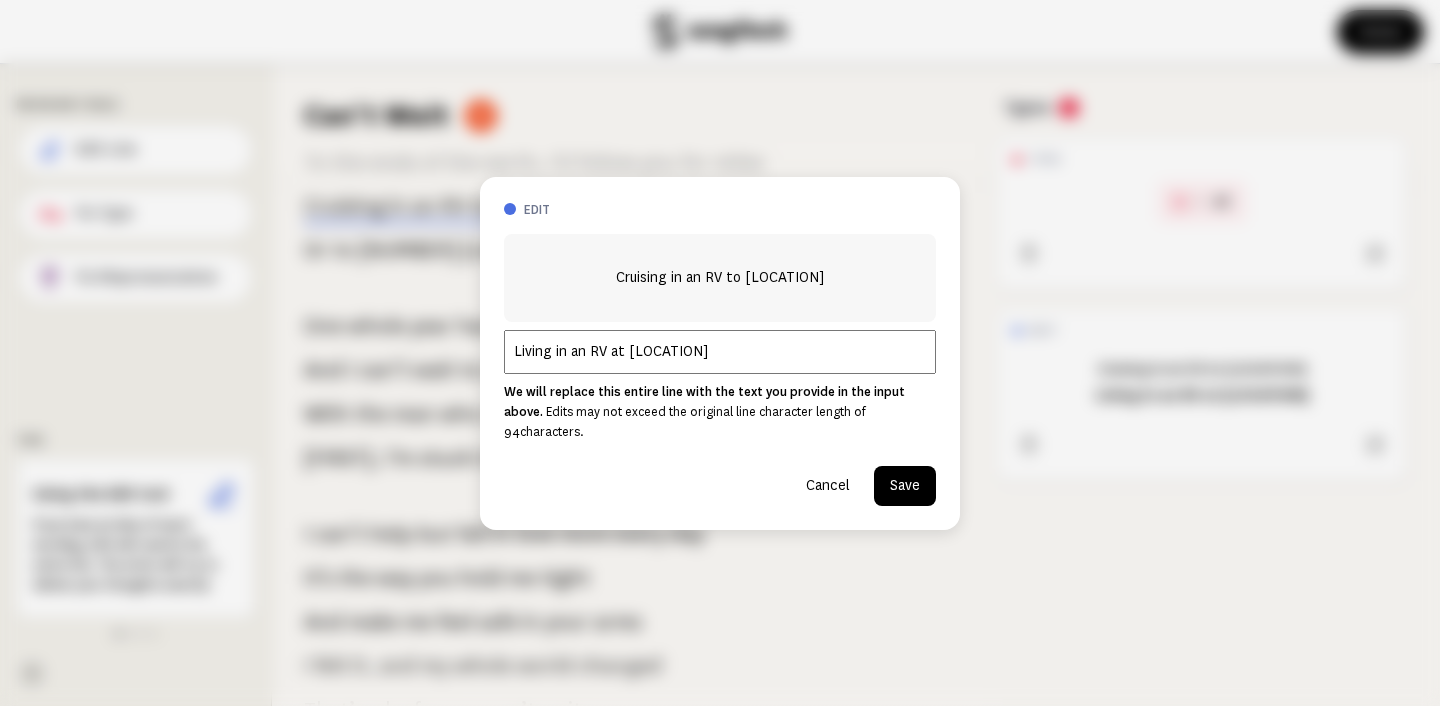 click on "Living in an RV at [LOCATION]" at bounding box center [720, 352] 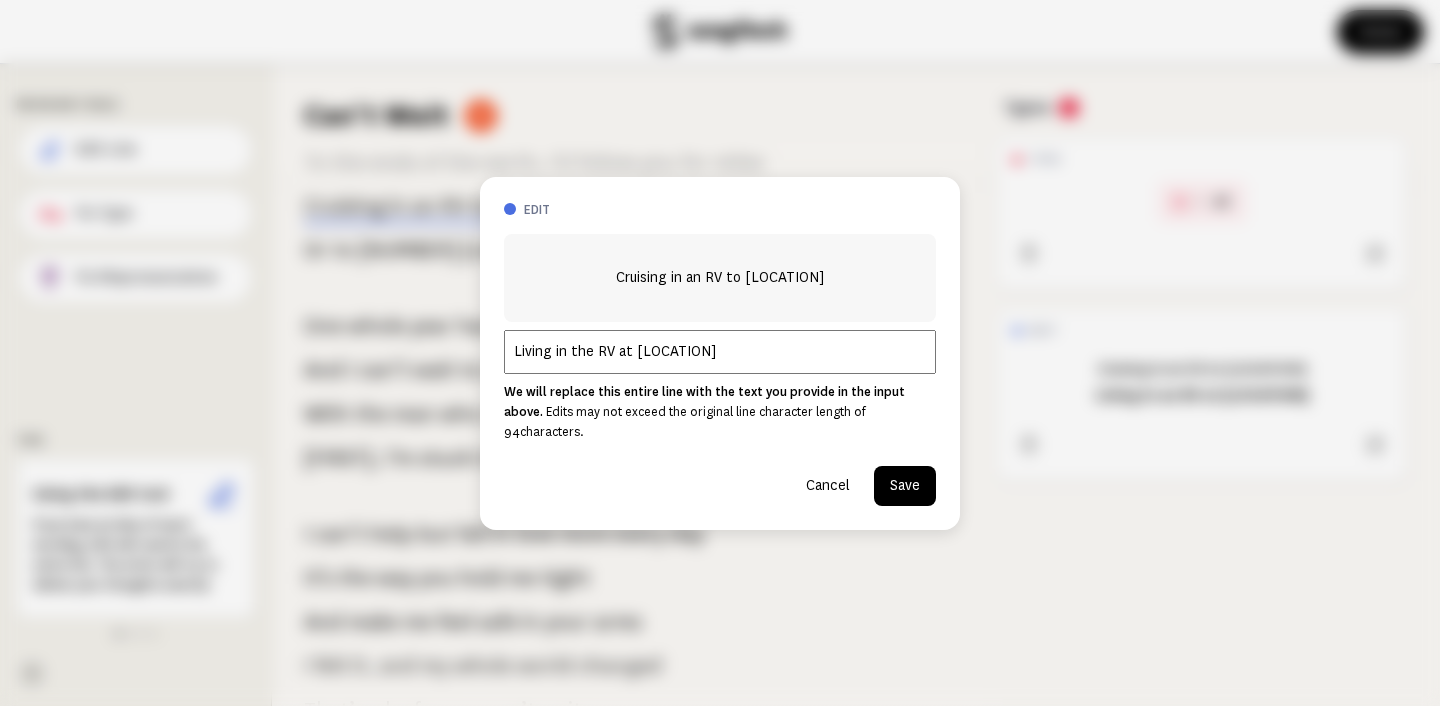 type on "Living in the RV at [LOCATION]" 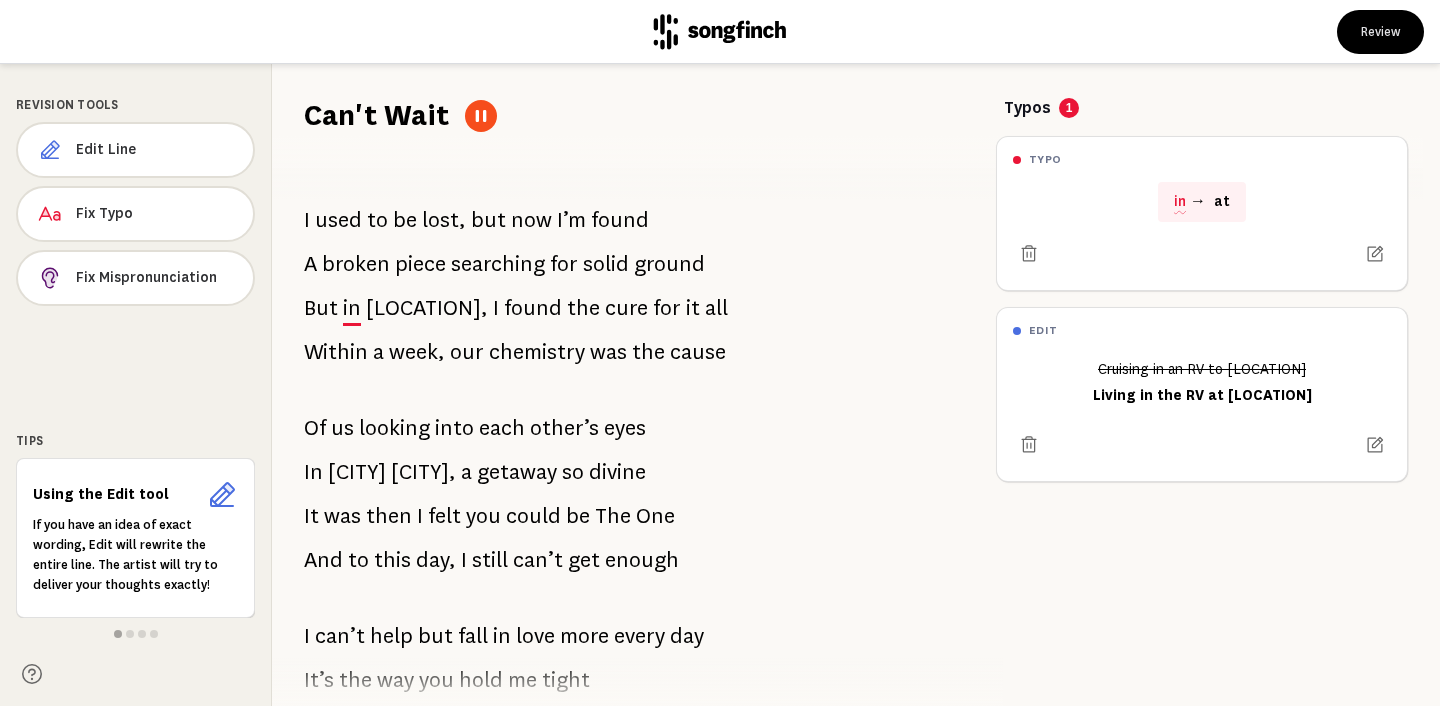 scroll, scrollTop: 0, scrollLeft: 0, axis: both 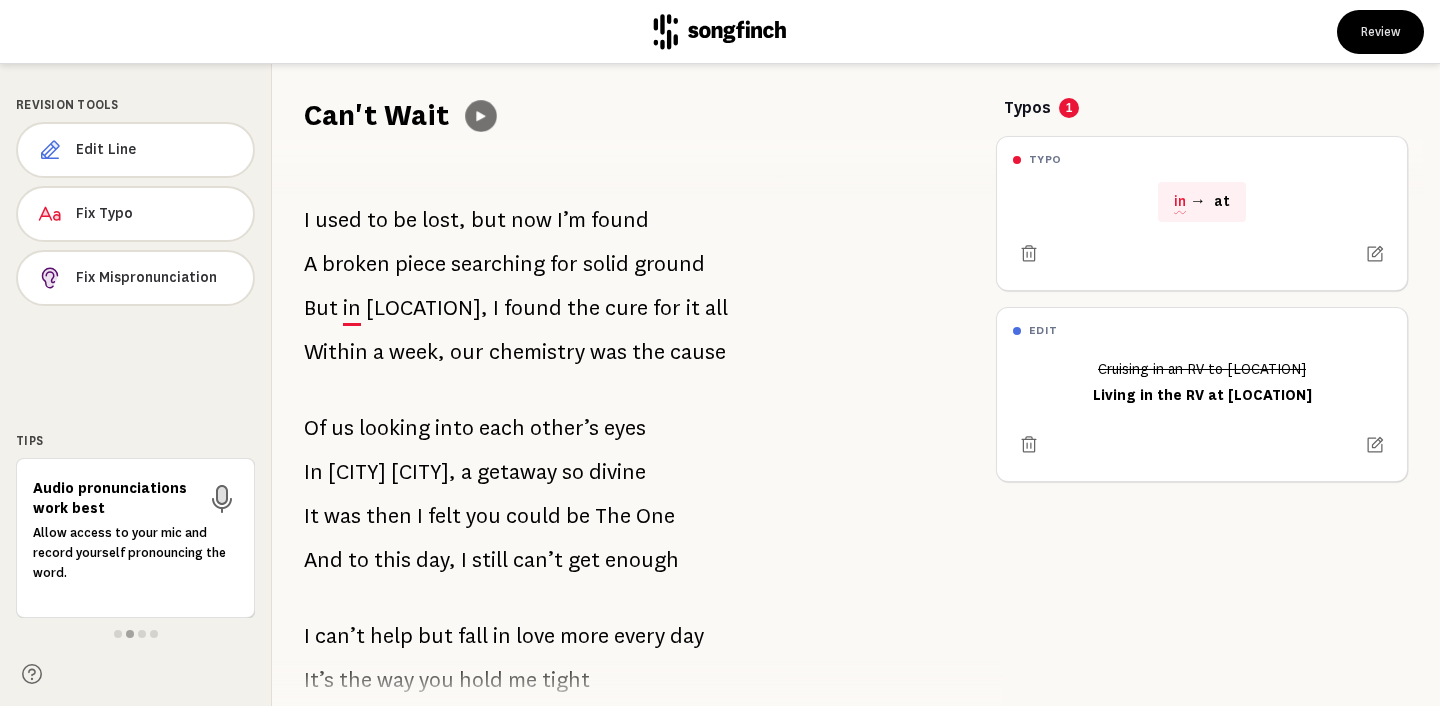 click 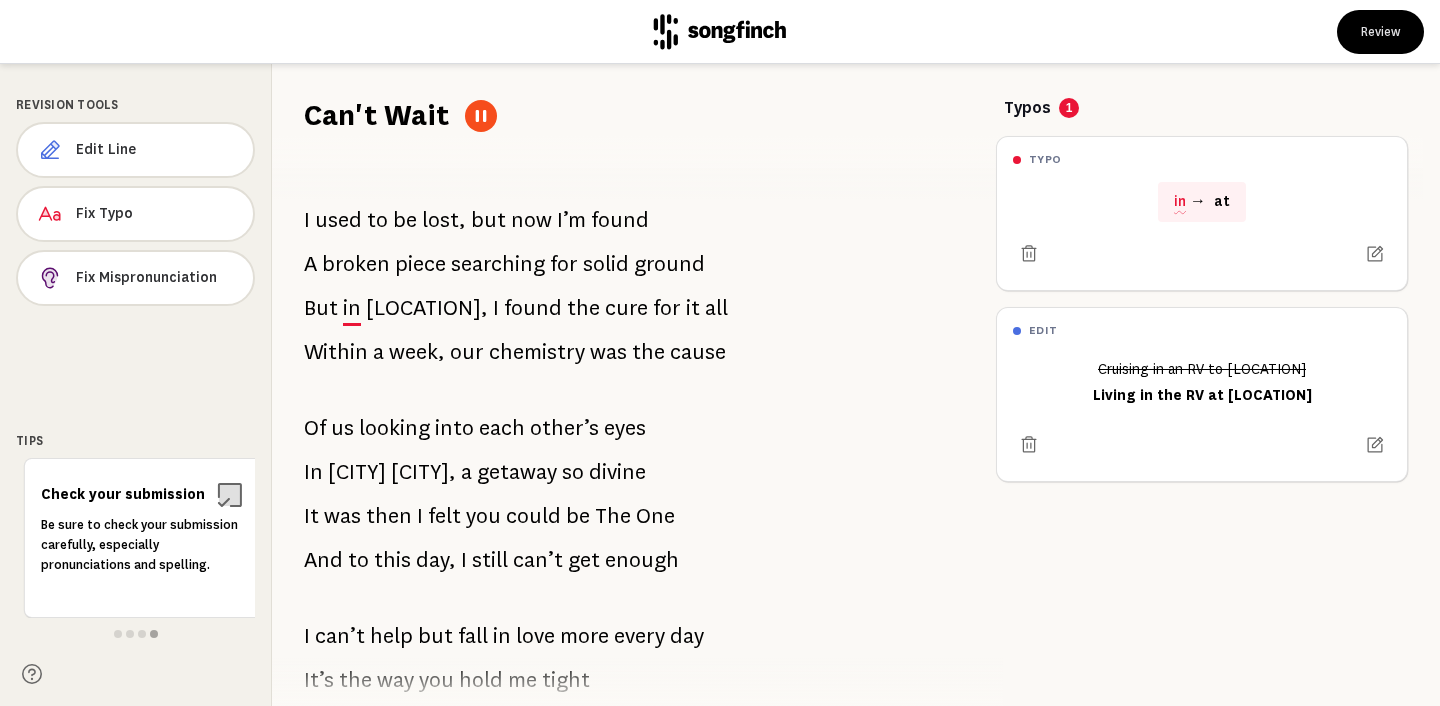 click 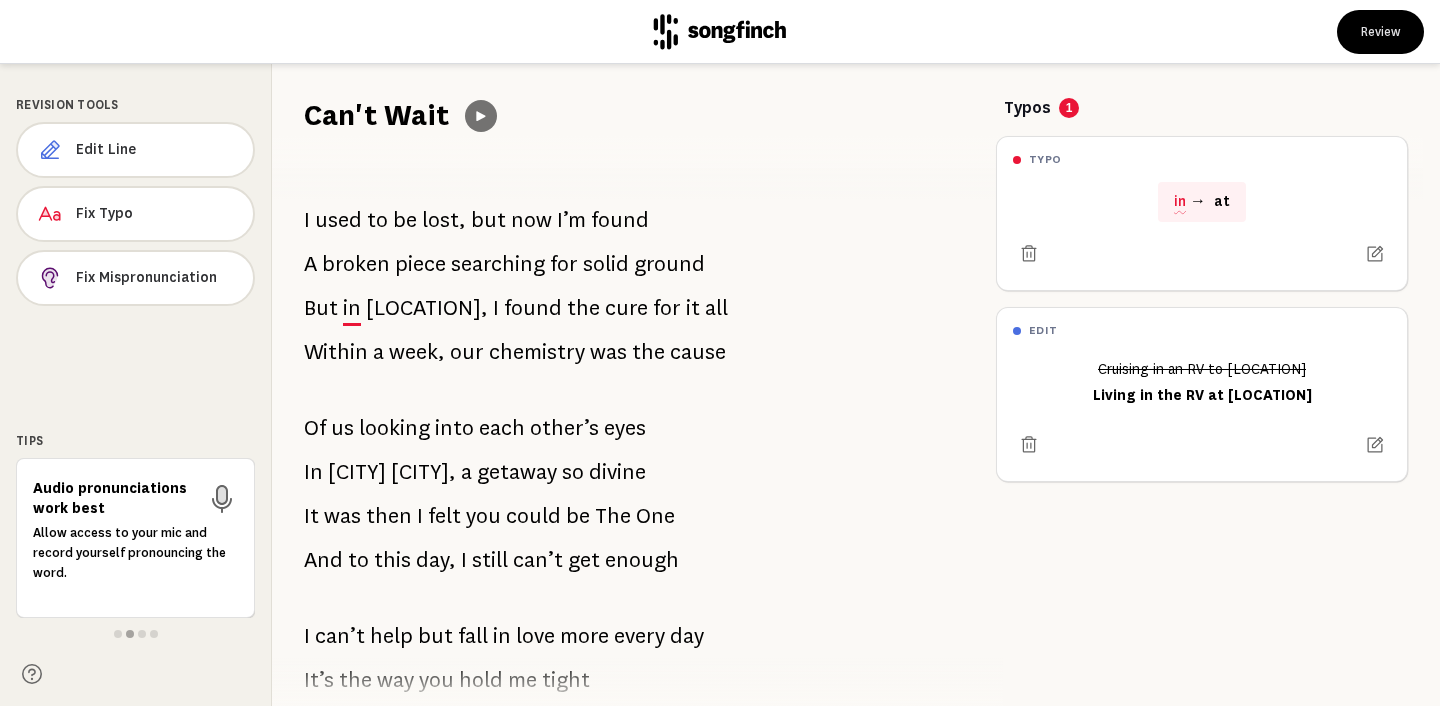 click 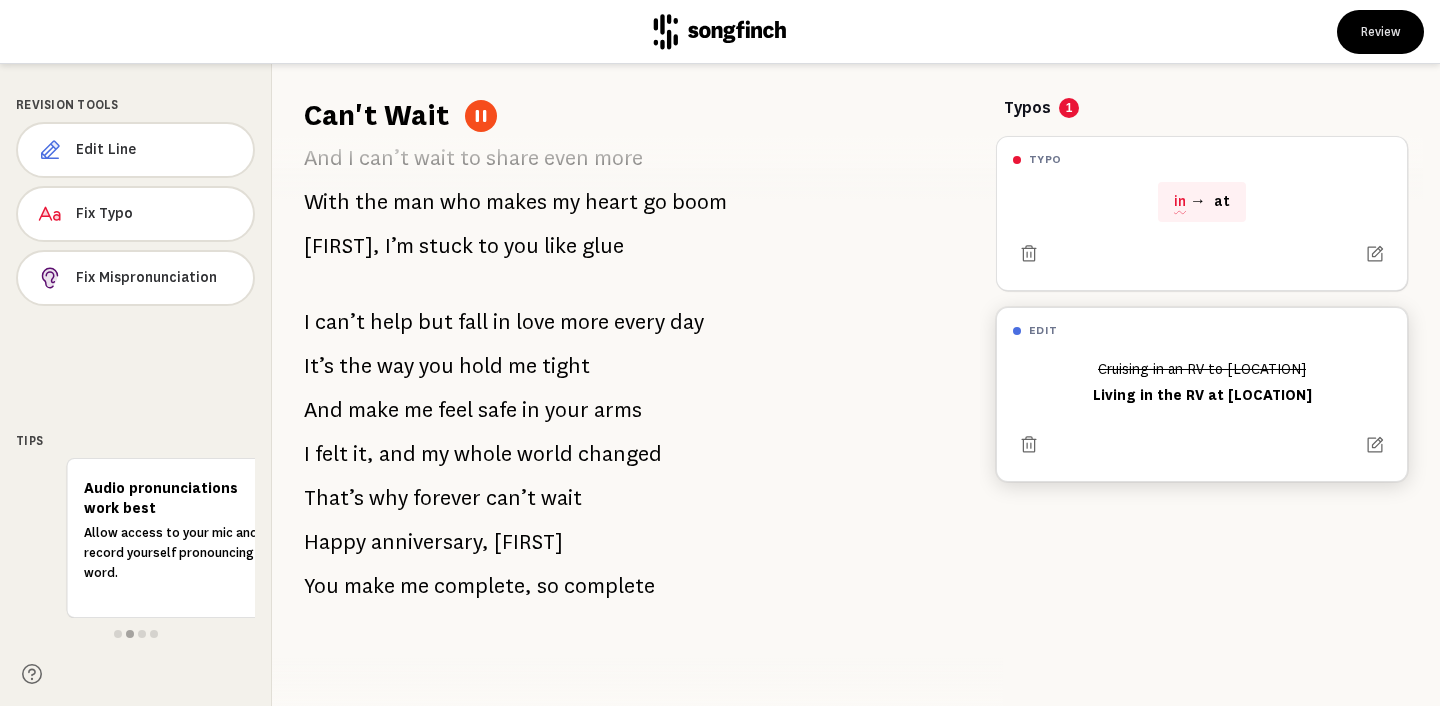 scroll, scrollTop: 1826, scrollLeft: 0, axis: vertical 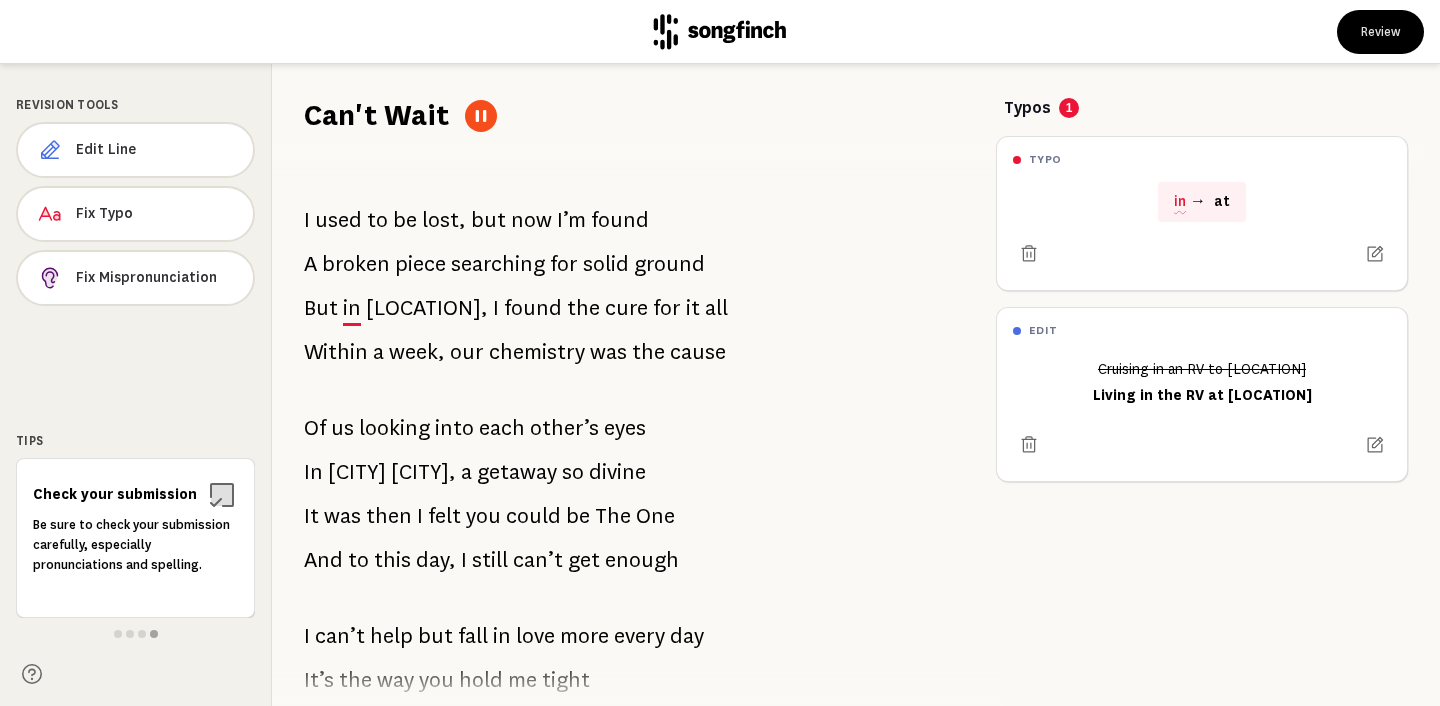 click at bounding box center [481, 116] 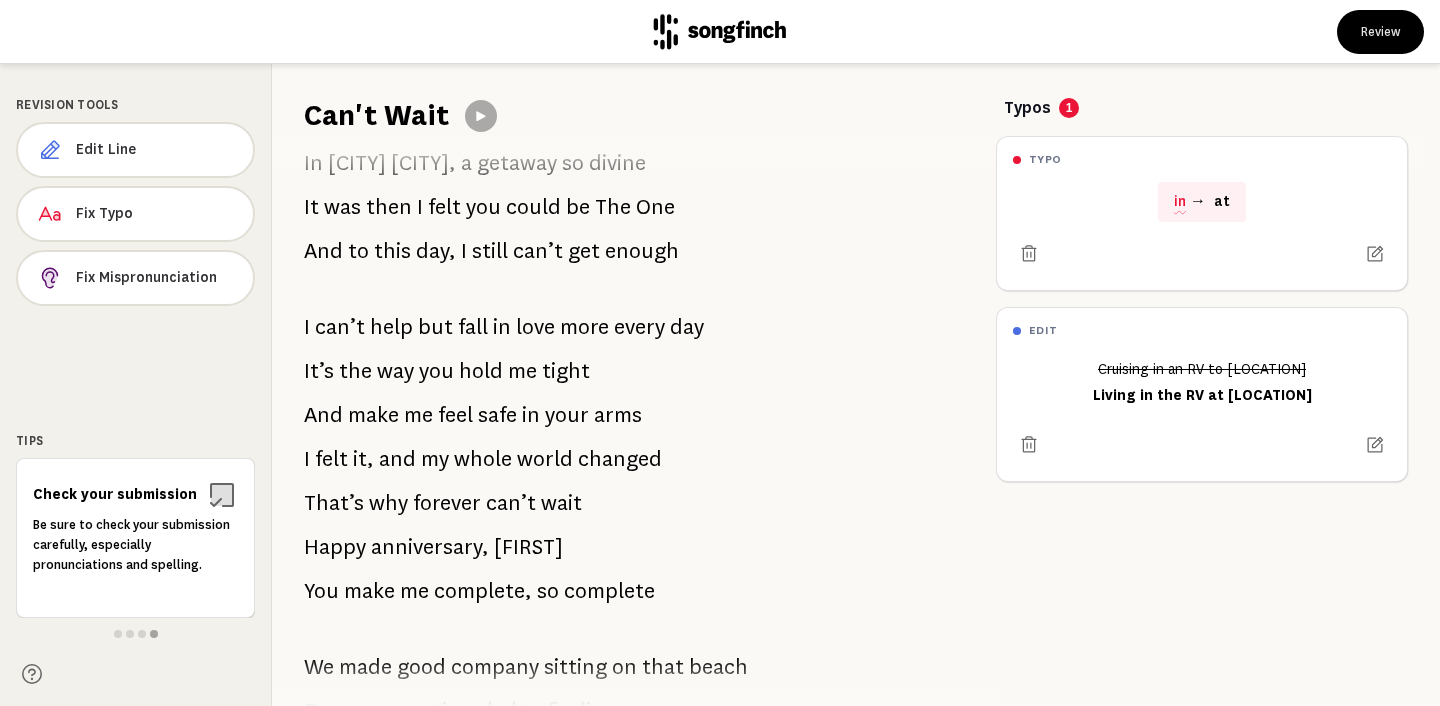 scroll, scrollTop: 310, scrollLeft: 0, axis: vertical 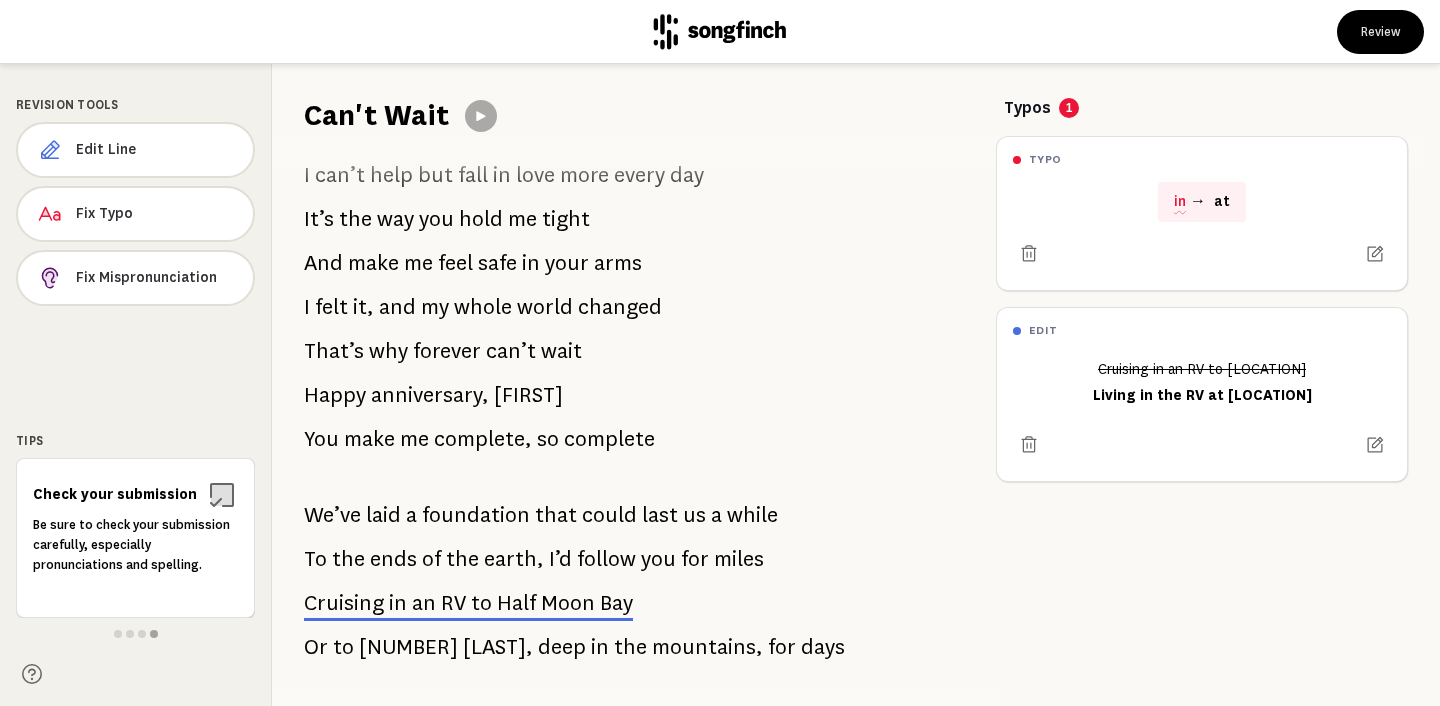 drag, startPoint x: 304, startPoint y: 510, endPoint x: 737, endPoint y: 640, distance: 452.09402 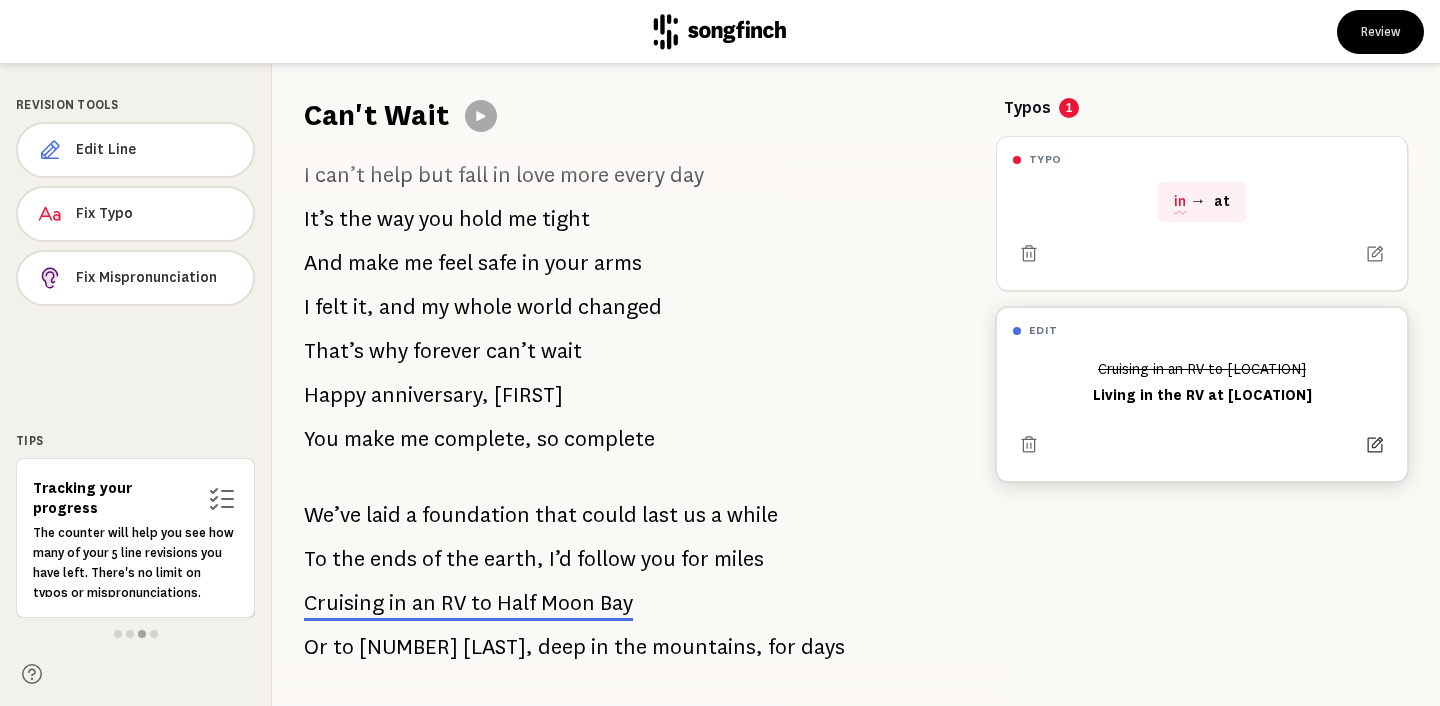 click 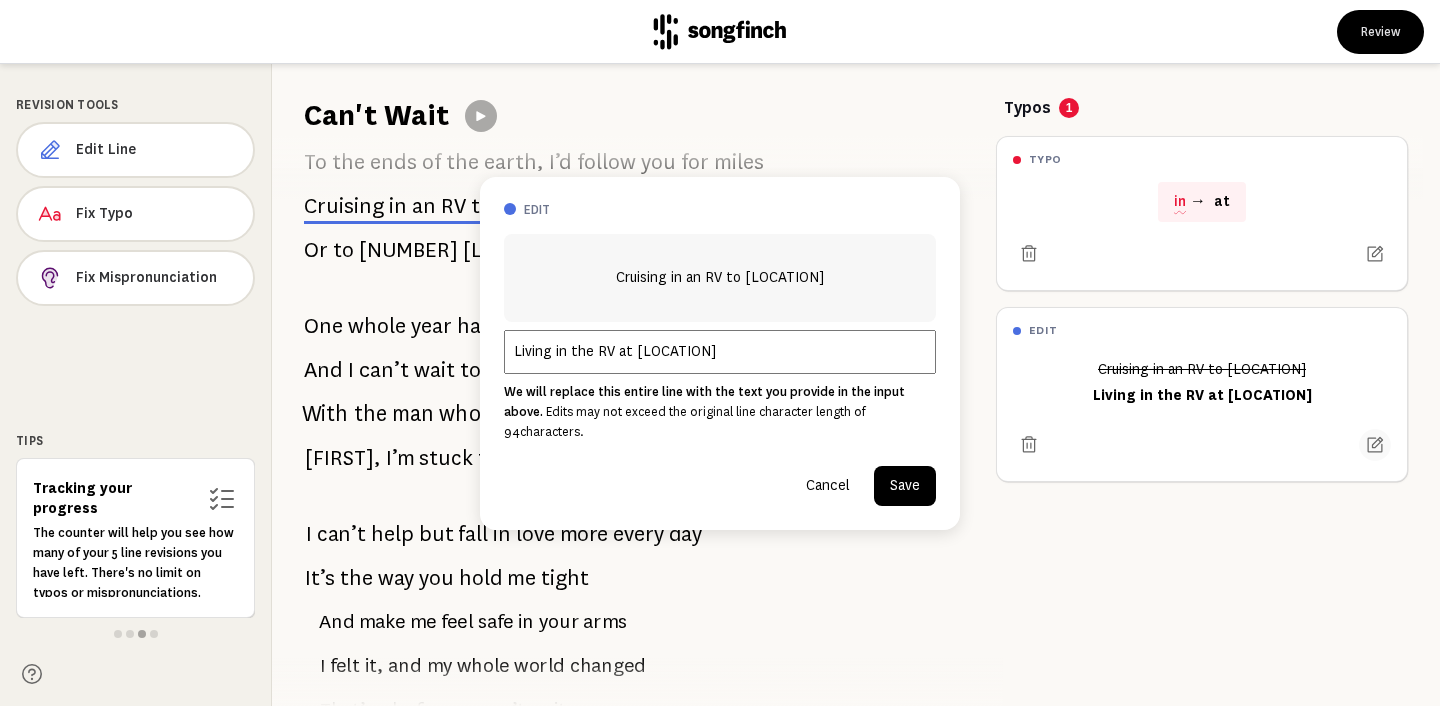 scroll, scrollTop: 1614, scrollLeft: 0, axis: vertical 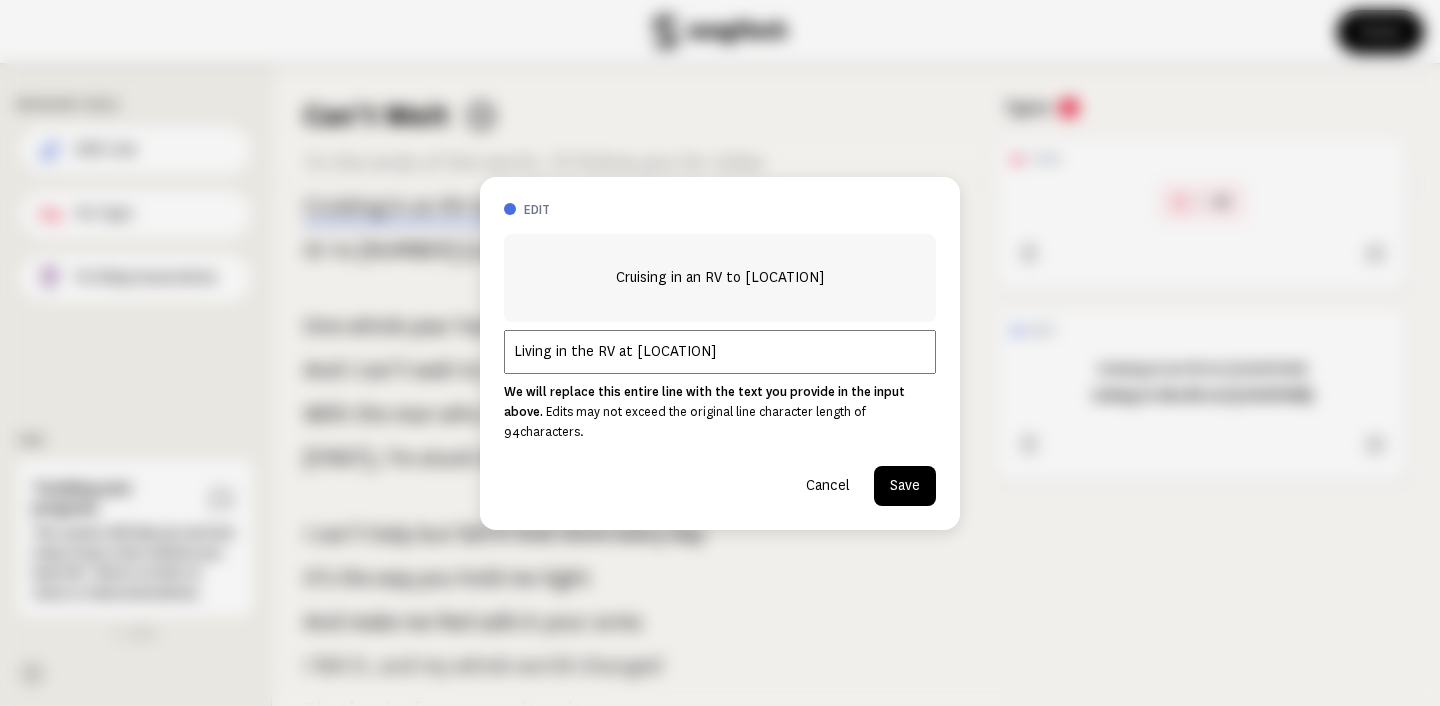 click on "Living in the RV at [LOCATION]" at bounding box center [720, 352] 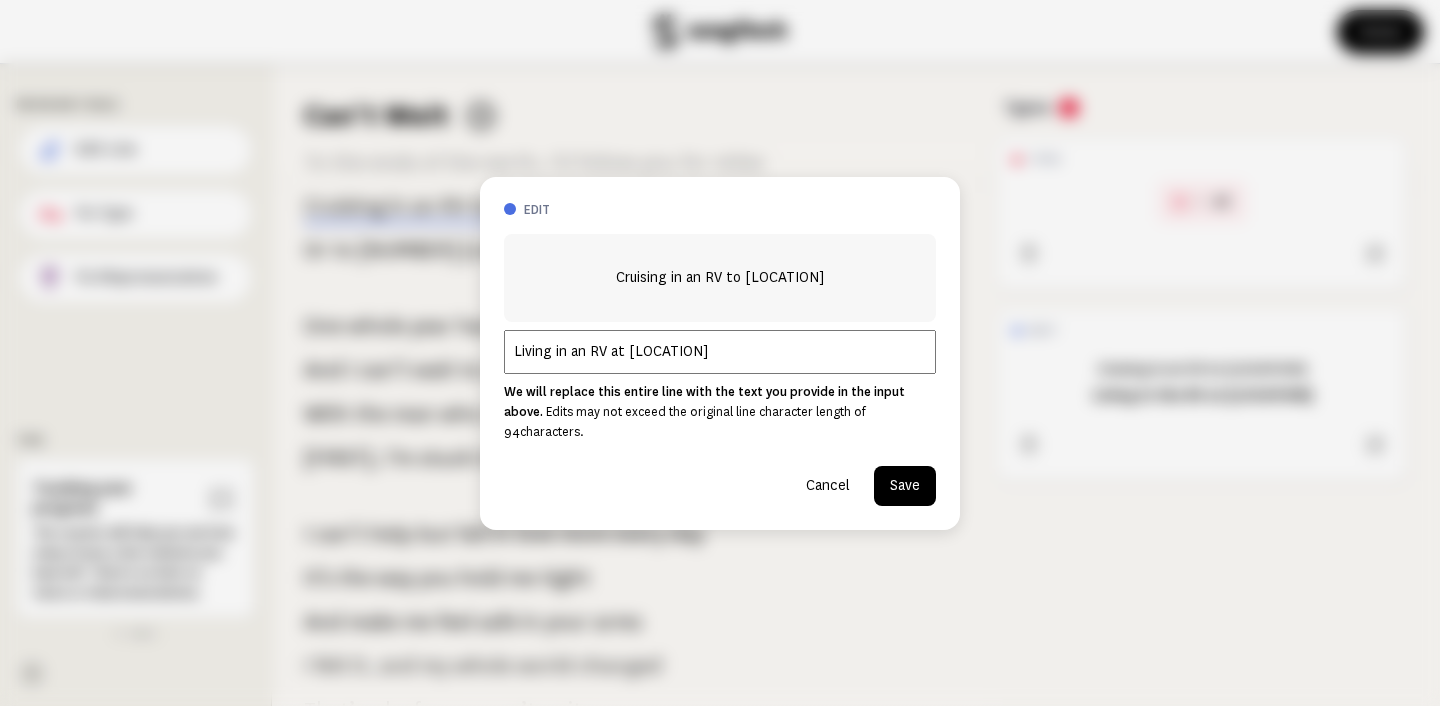 type on "Living in an RV at [LOCATION]" 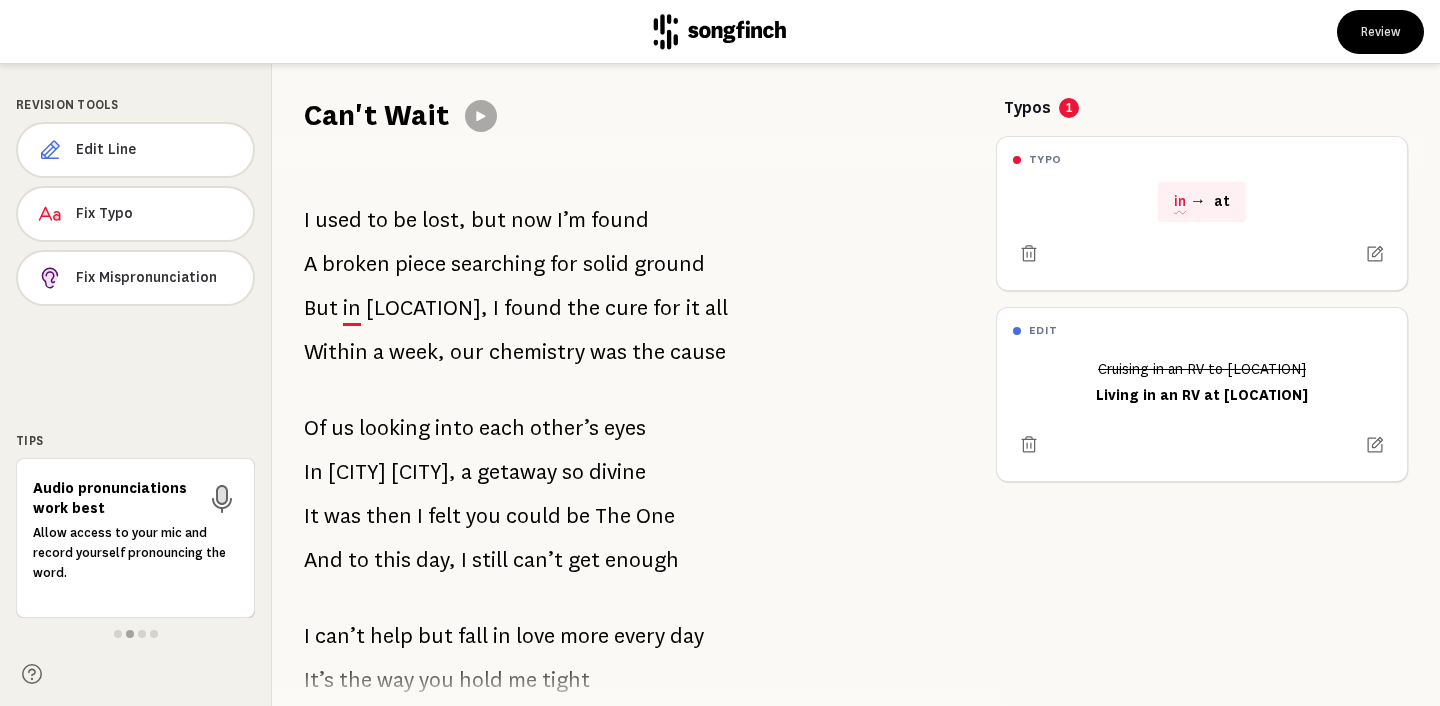 scroll, scrollTop: 0, scrollLeft: 0, axis: both 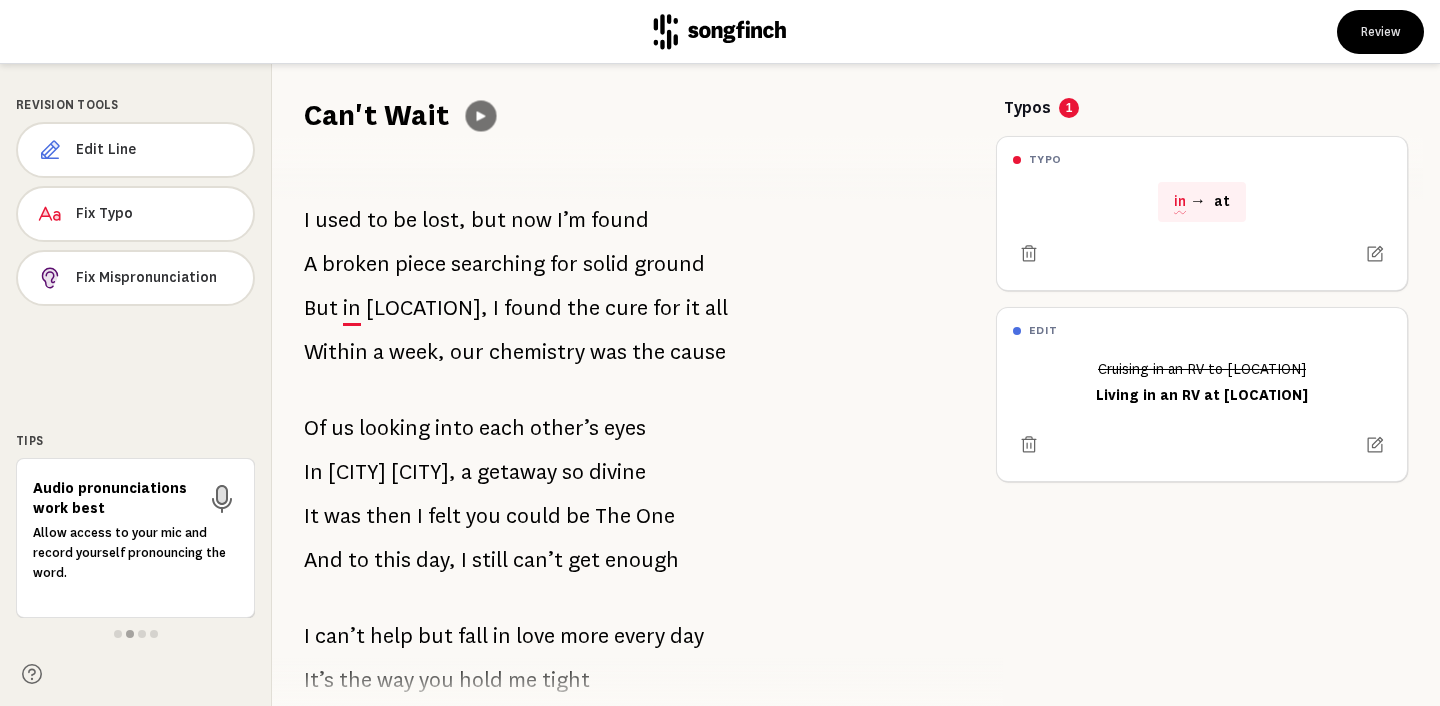 click 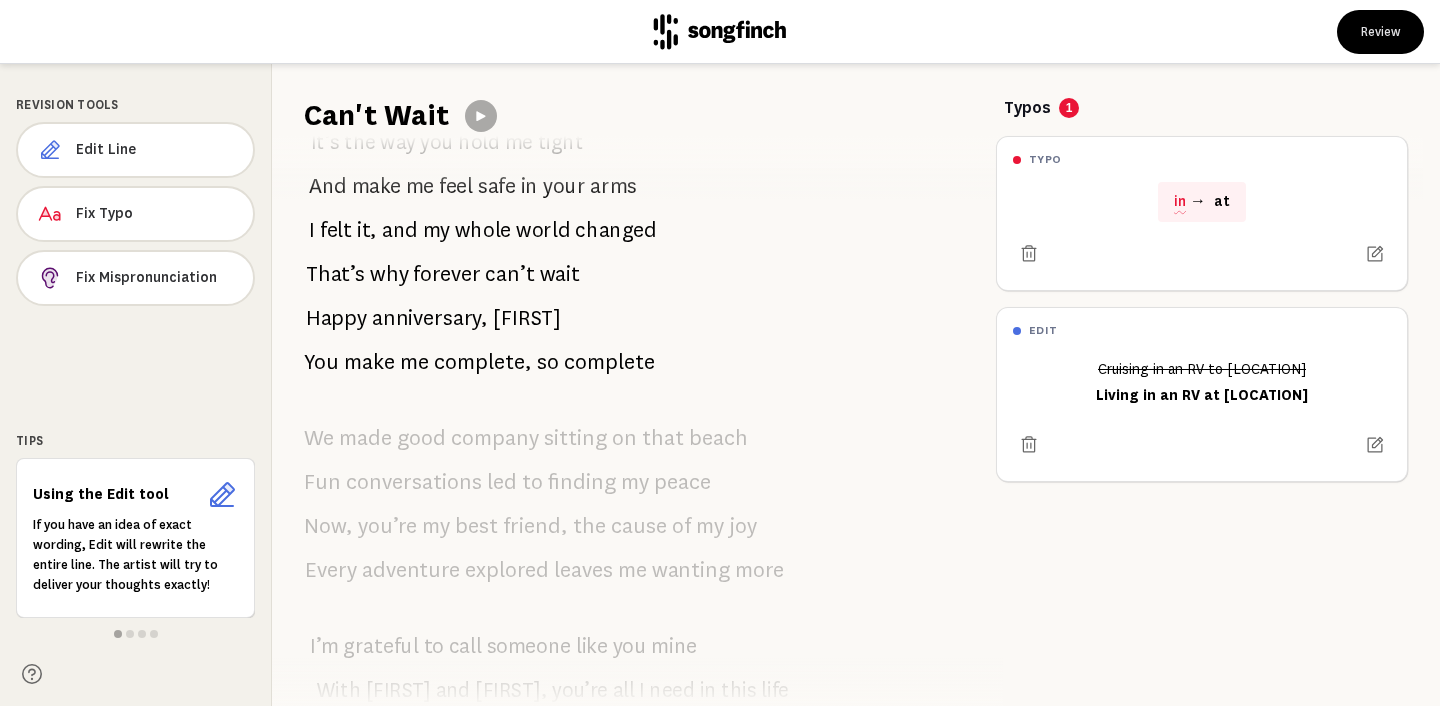 scroll, scrollTop: 20, scrollLeft: 0, axis: vertical 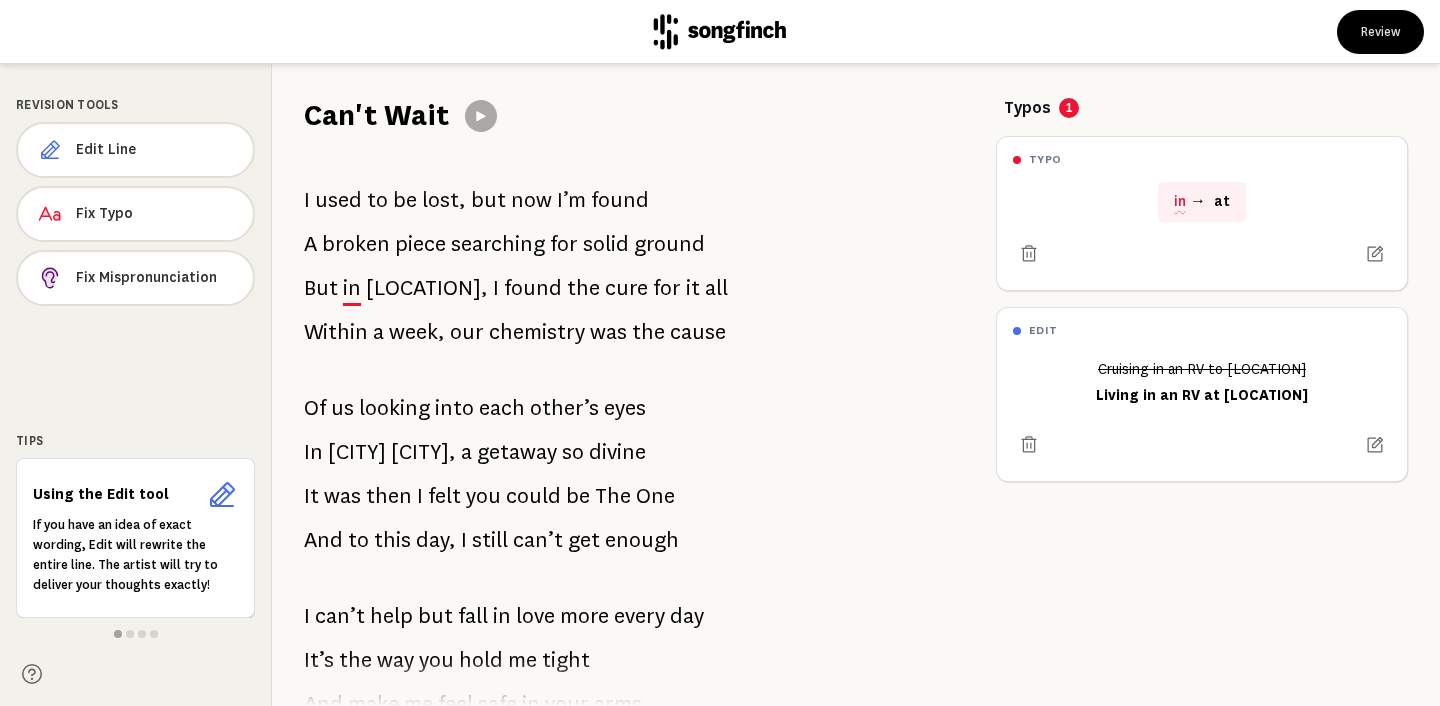 click at bounding box center [481, 116] 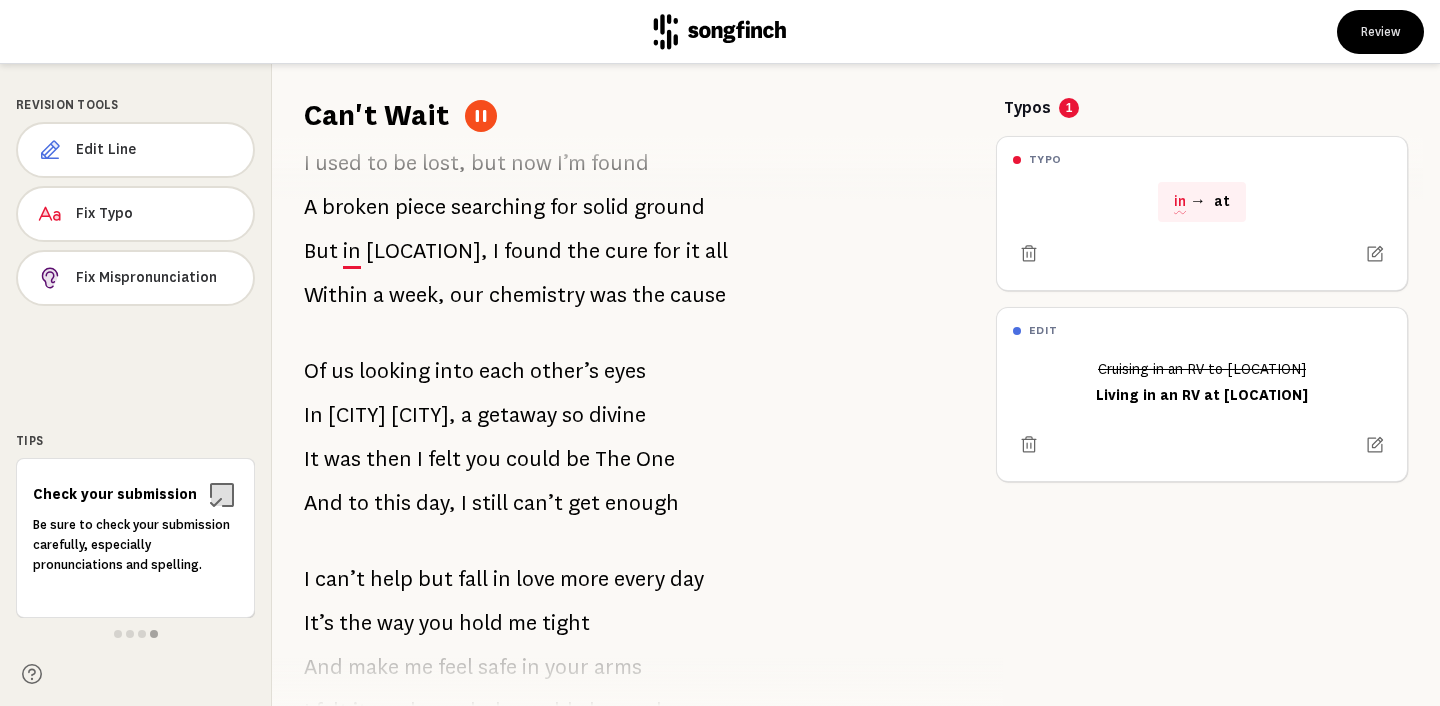 scroll, scrollTop: 64, scrollLeft: 0, axis: vertical 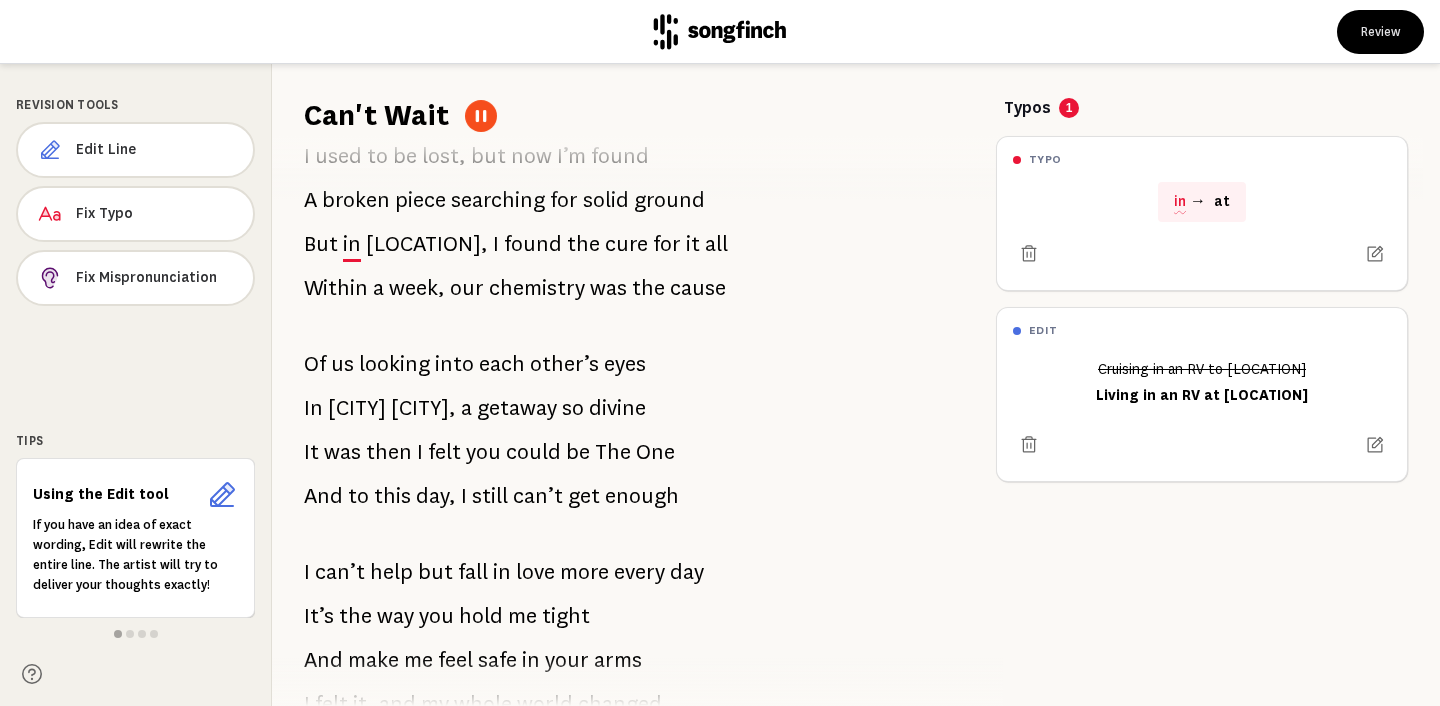 click at bounding box center [481, 116] 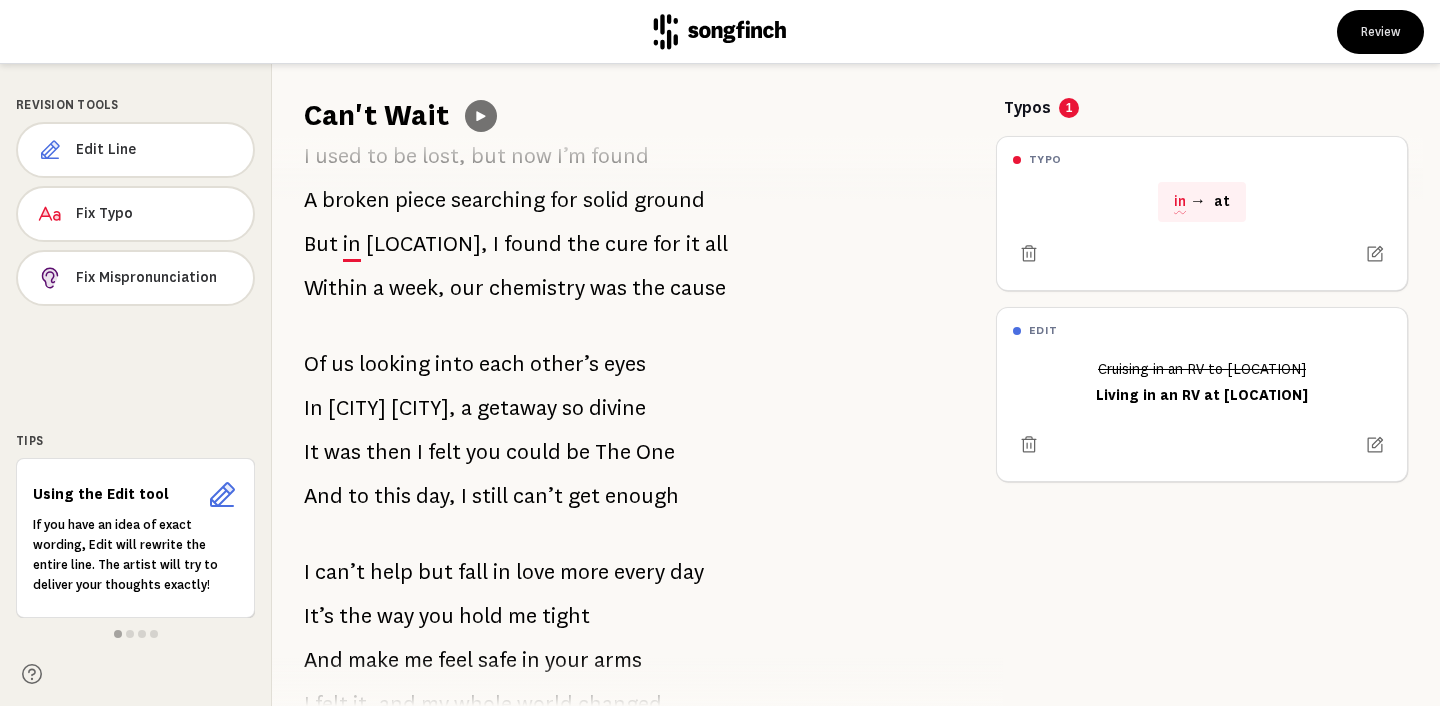 click 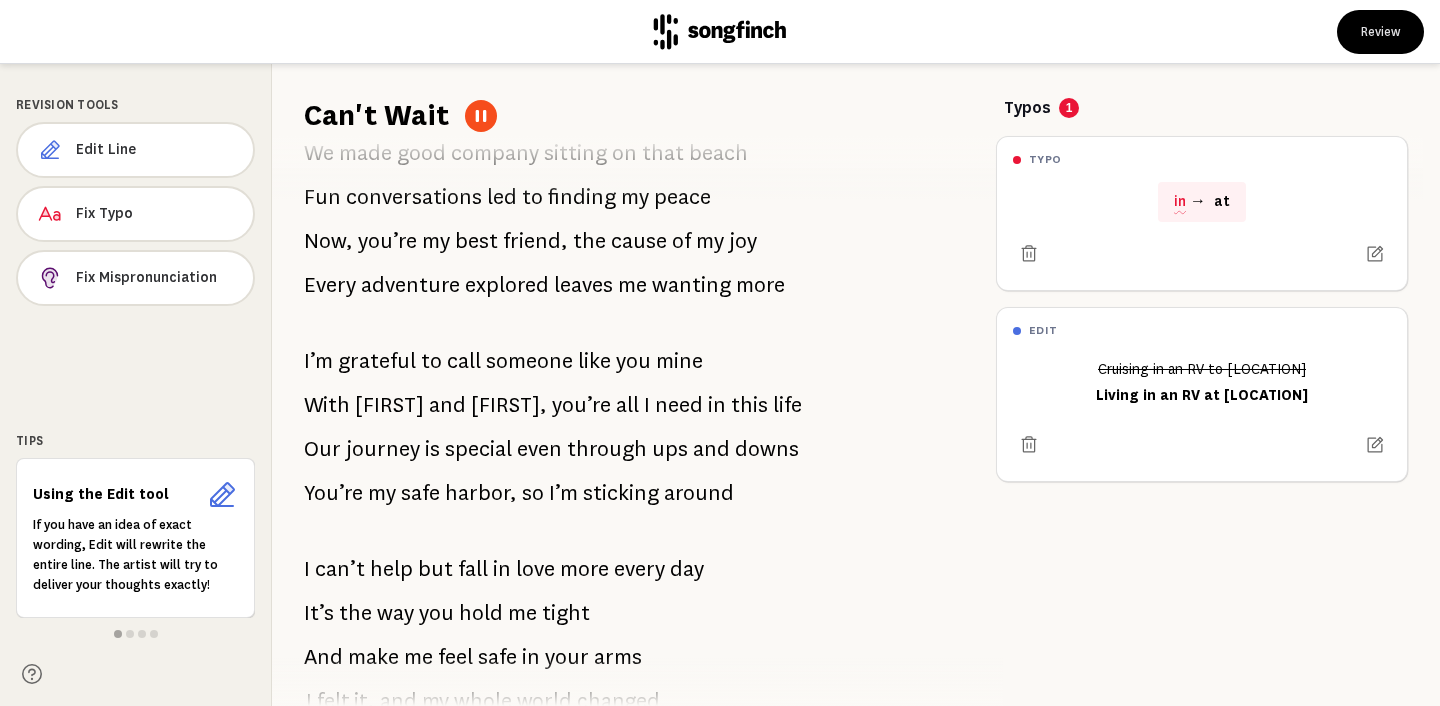 scroll, scrollTop: 829, scrollLeft: 0, axis: vertical 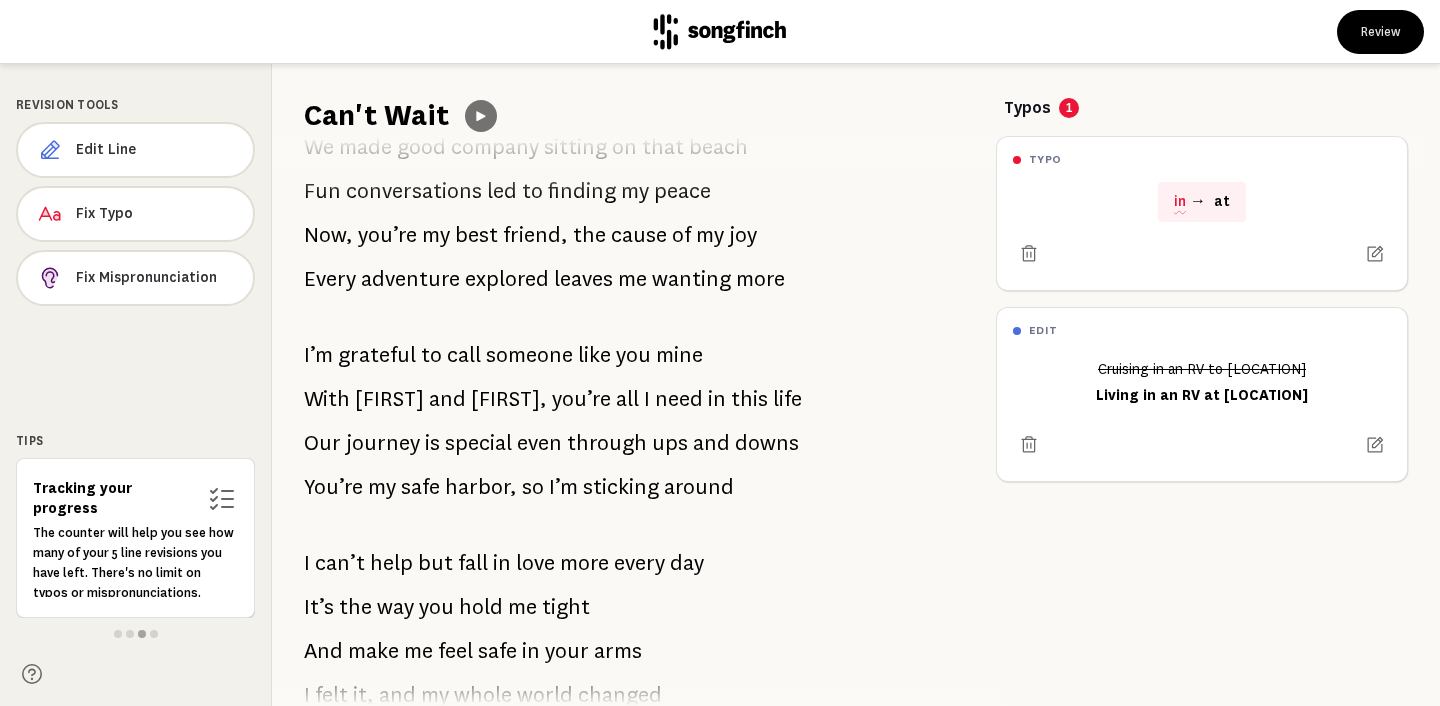 click 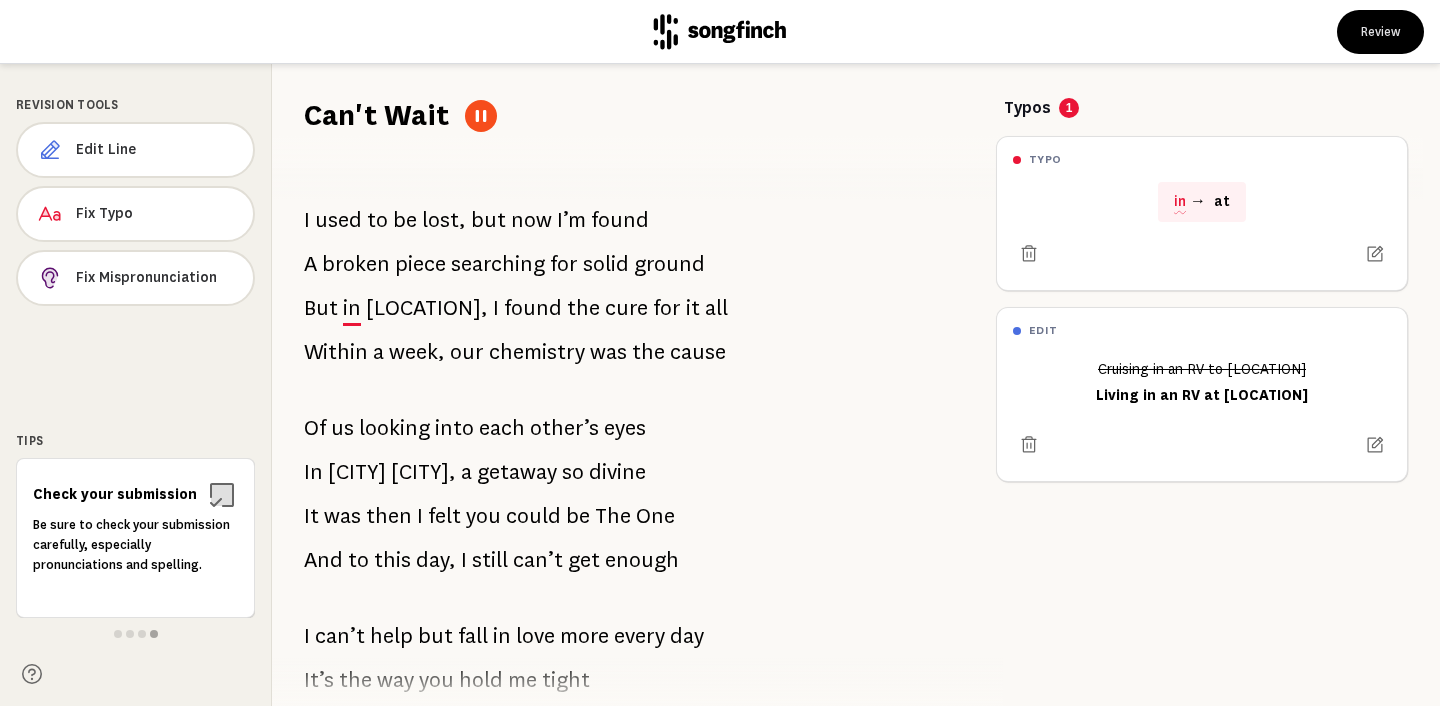 scroll, scrollTop: 0, scrollLeft: 0, axis: both 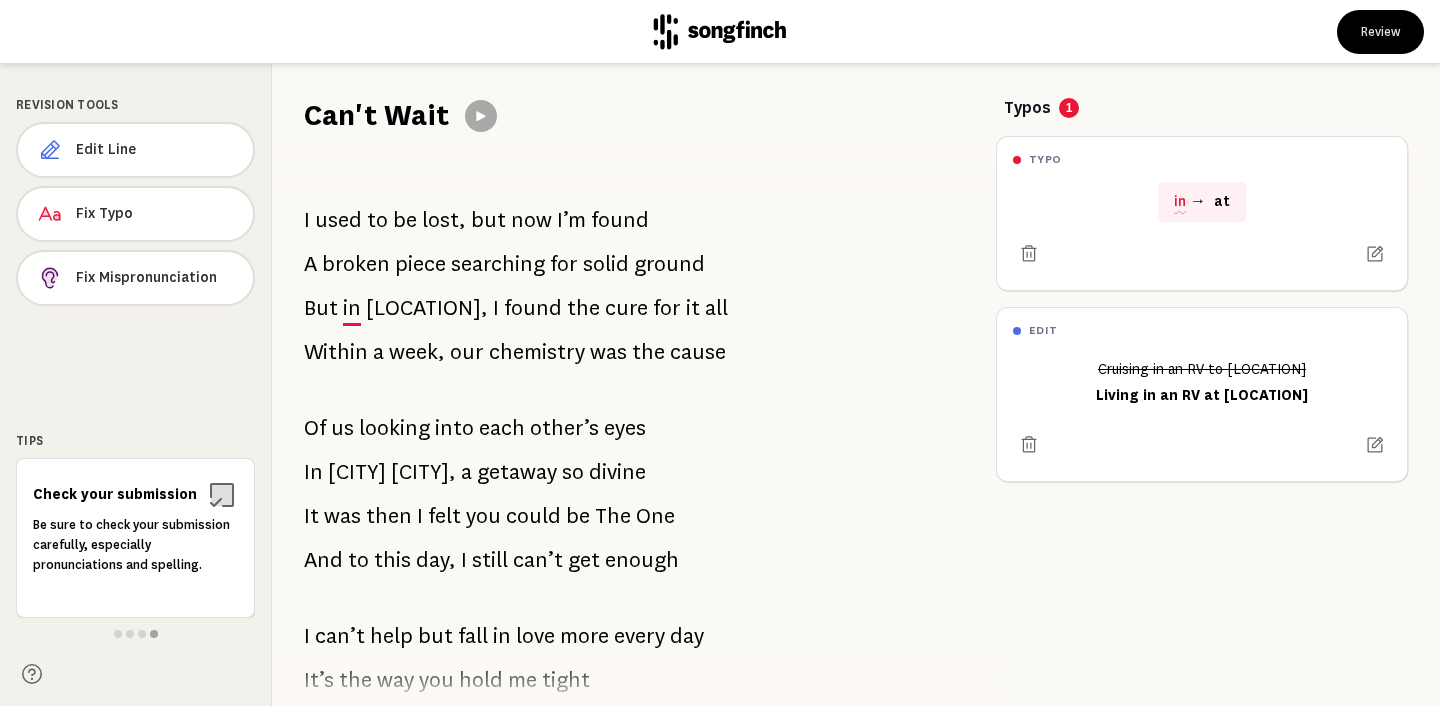 click at bounding box center [481, 116] 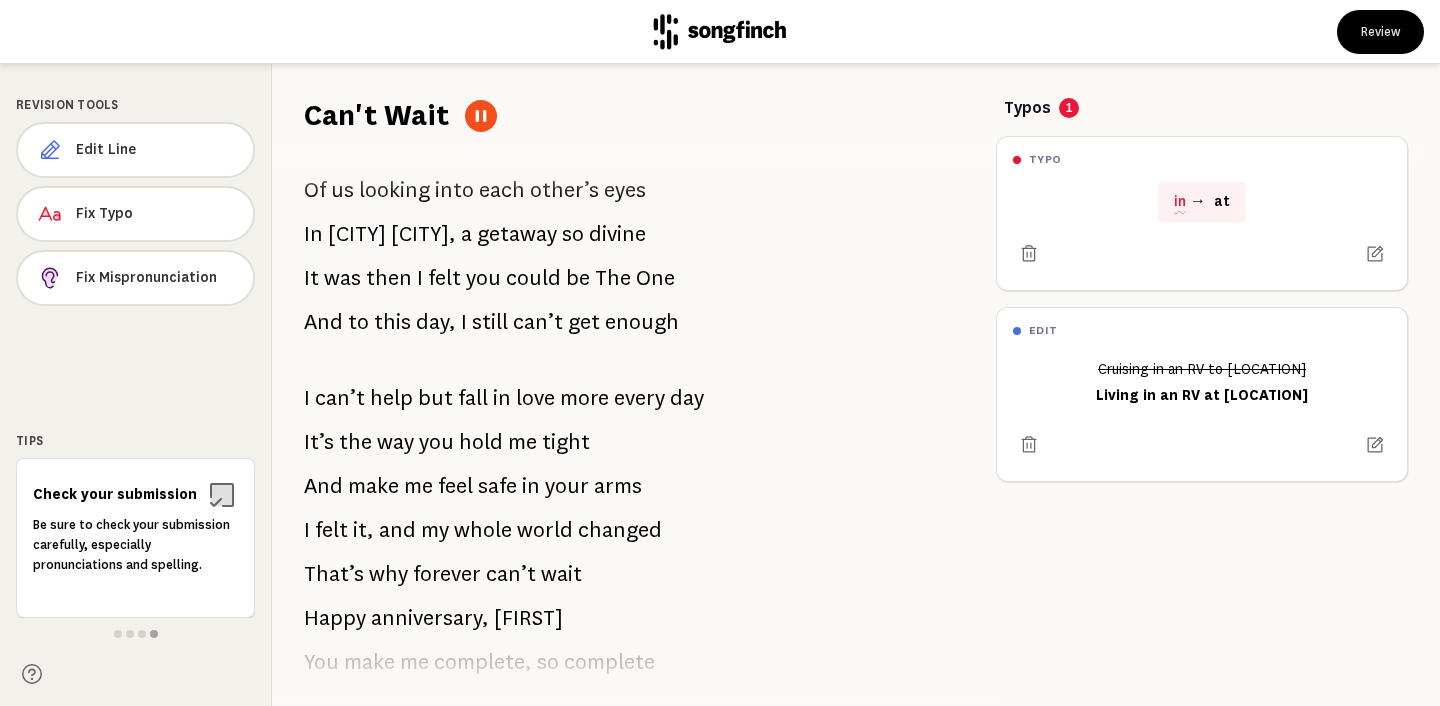scroll, scrollTop: 243, scrollLeft: 0, axis: vertical 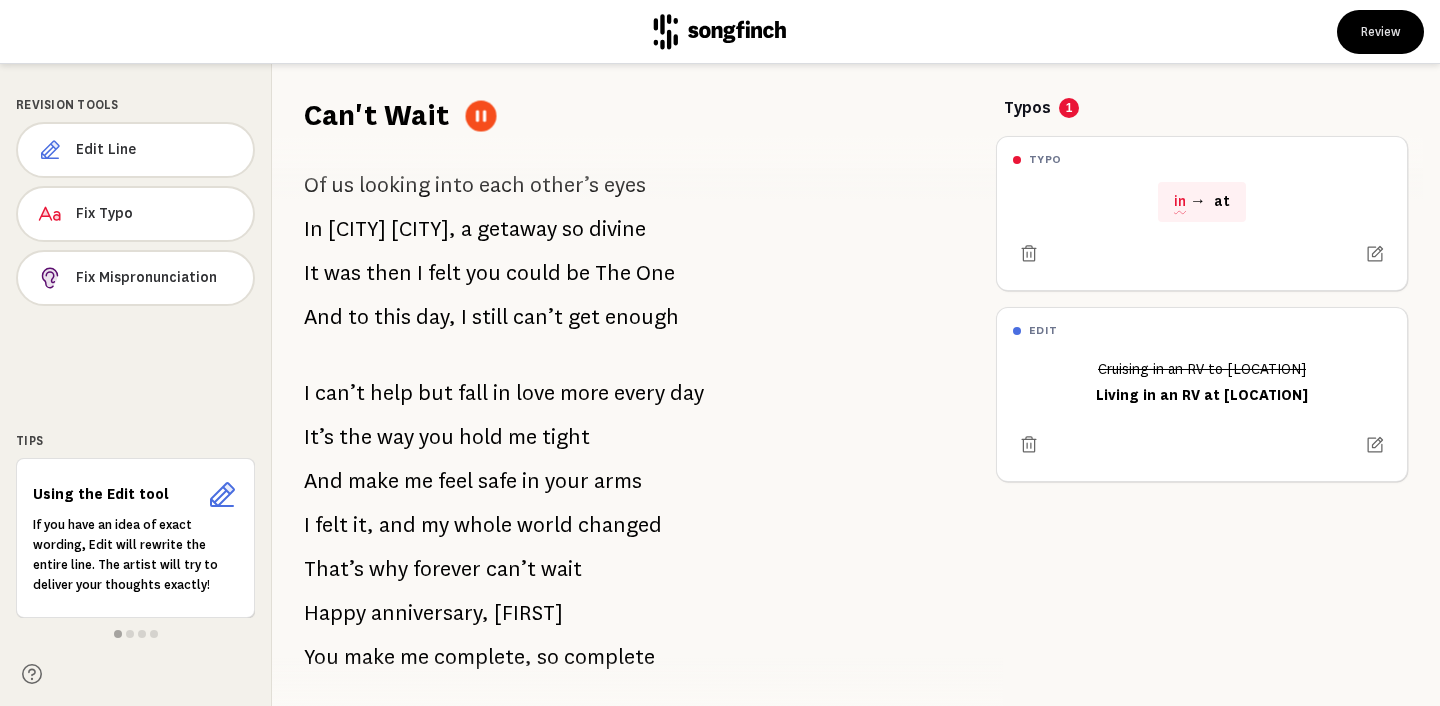 click 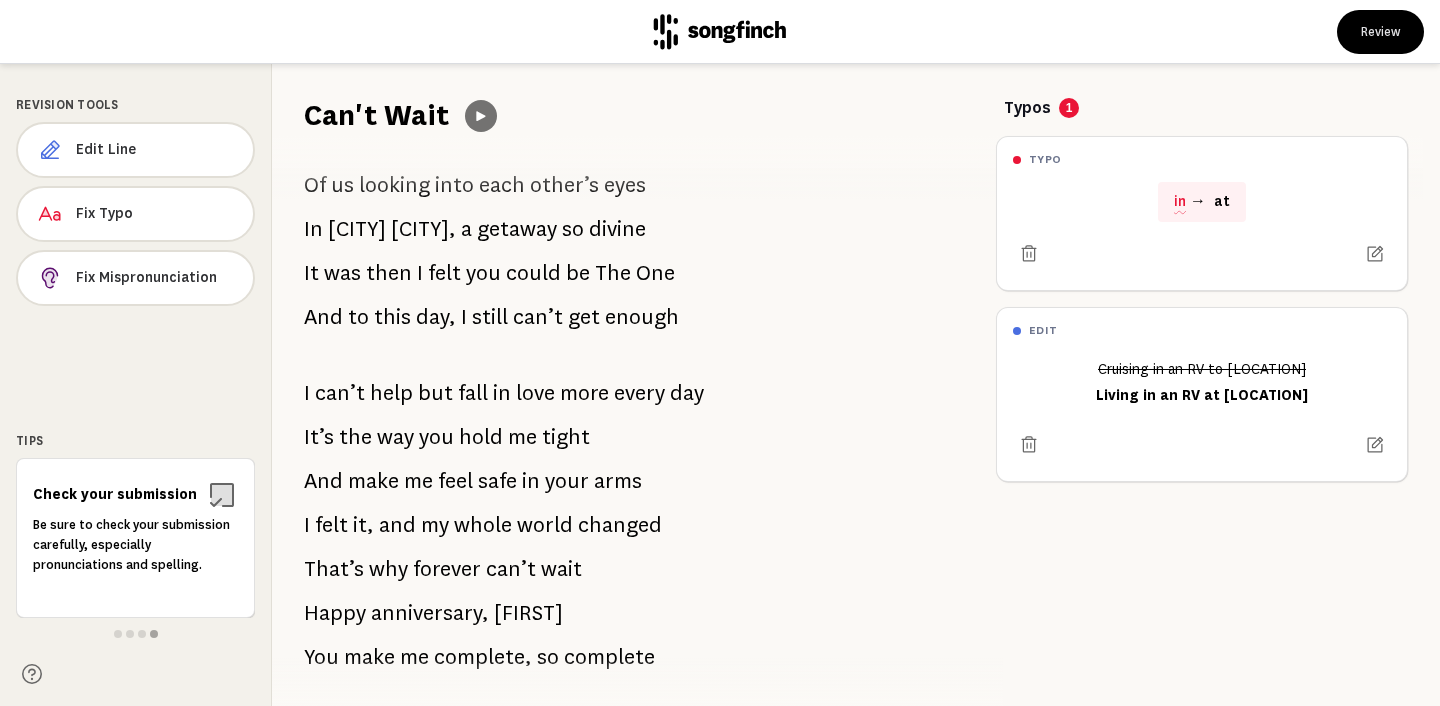 click 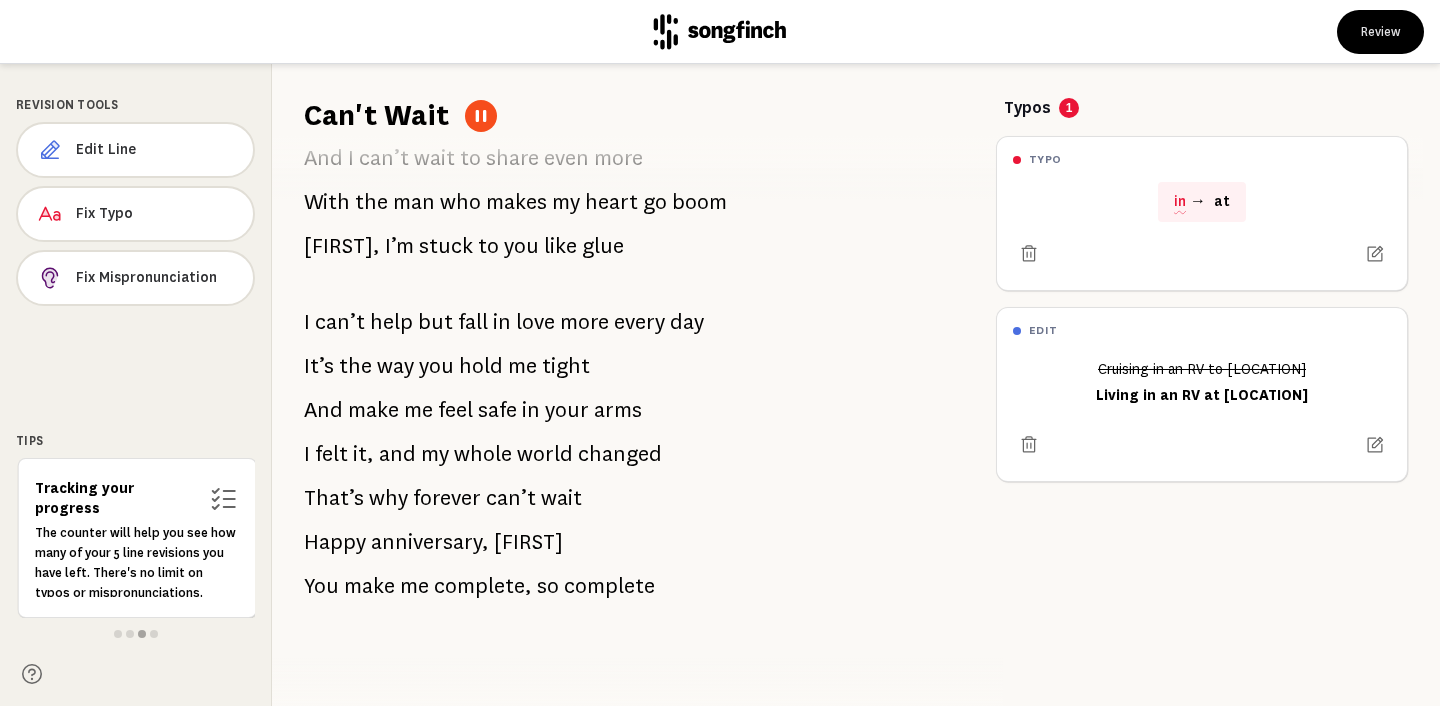 scroll, scrollTop: 1826, scrollLeft: 0, axis: vertical 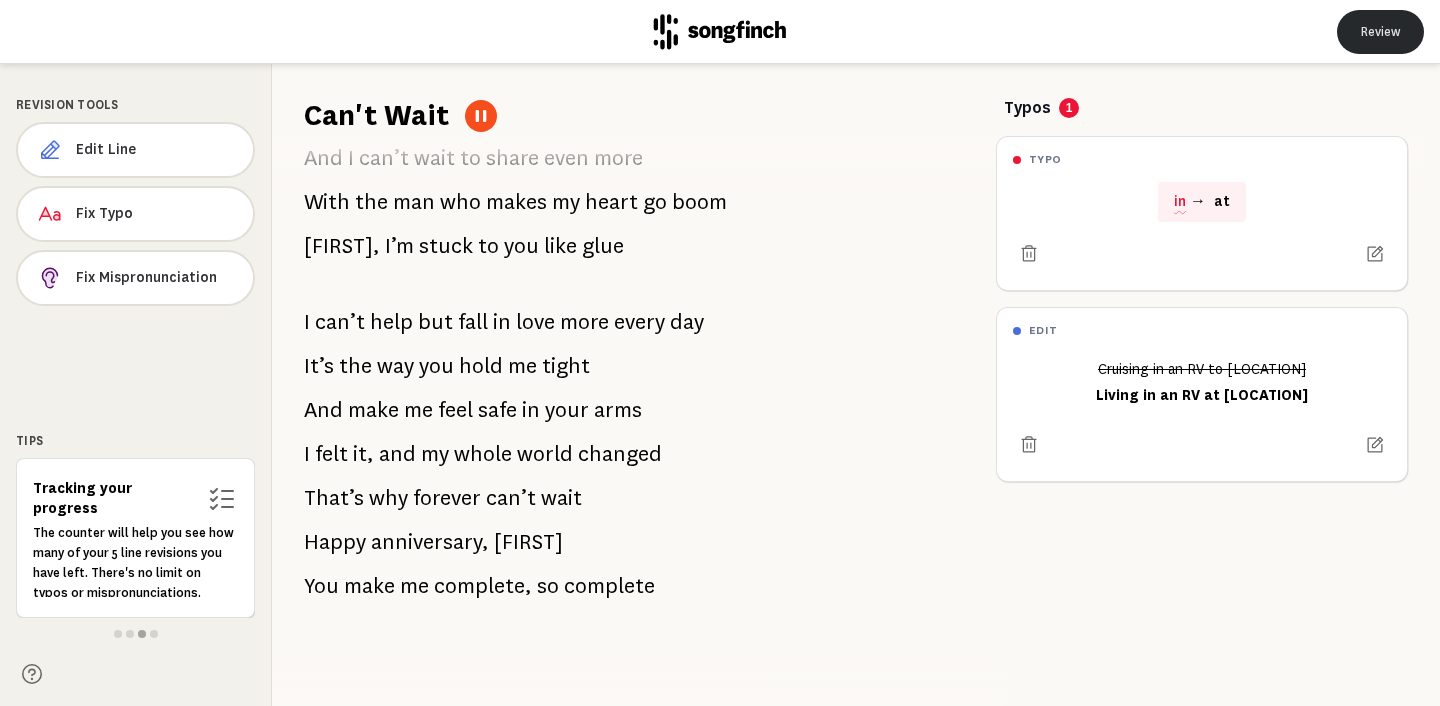 click on "Review" at bounding box center [1380, 32] 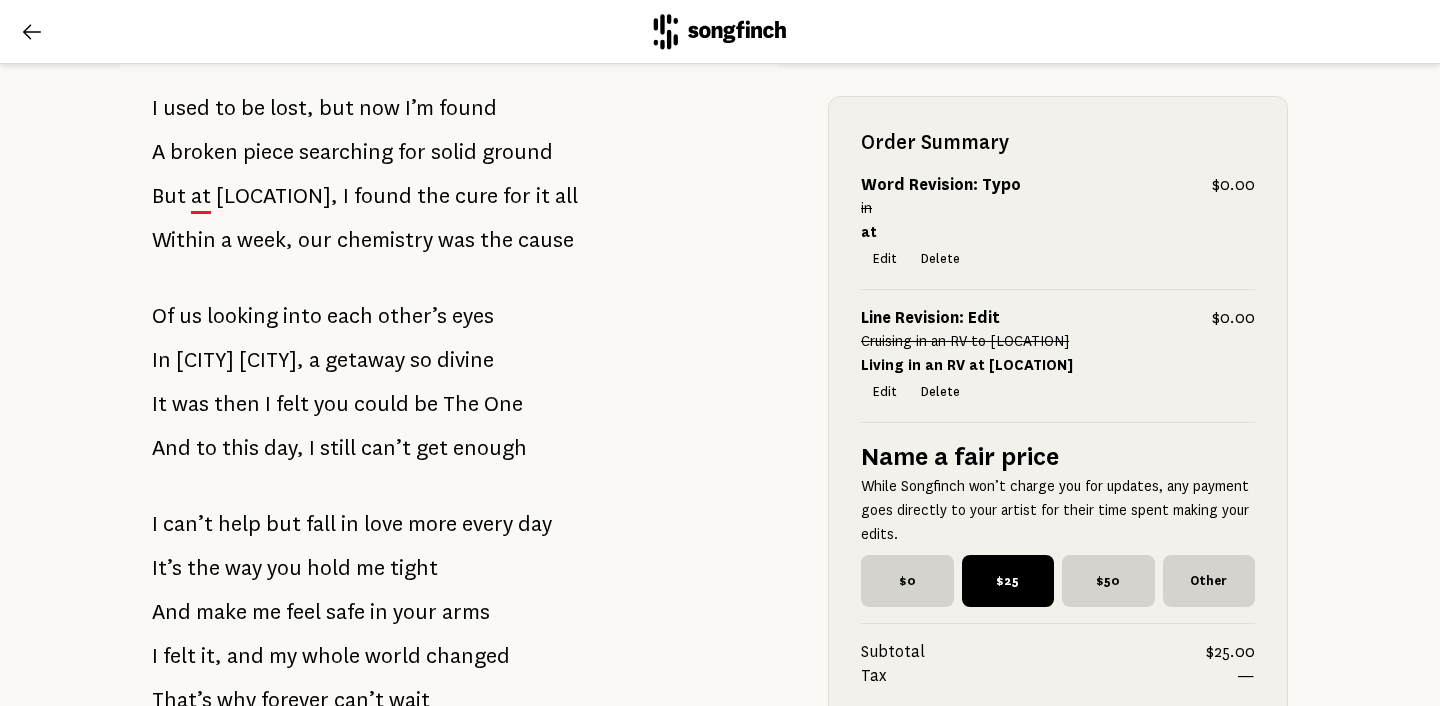 scroll, scrollTop: 305, scrollLeft: 0, axis: vertical 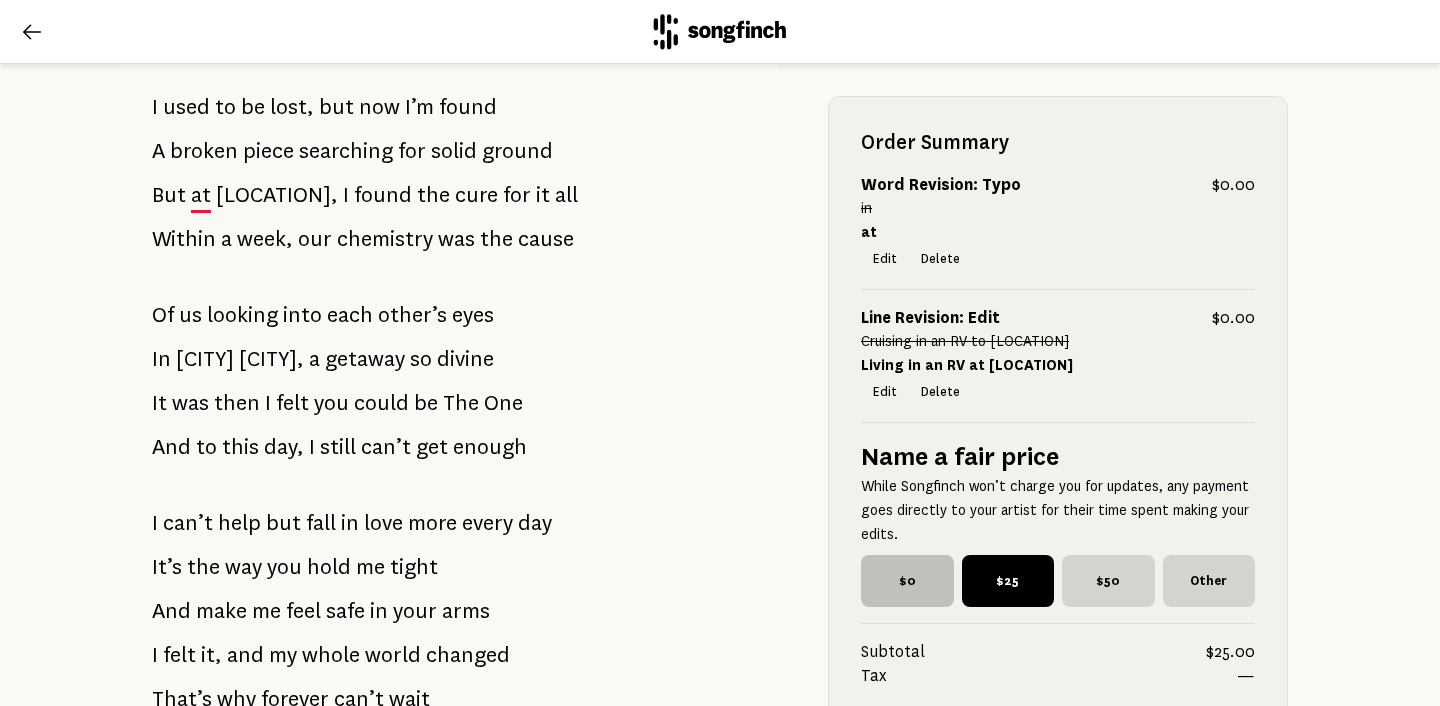 click on "$0" at bounding box center [907, 581] 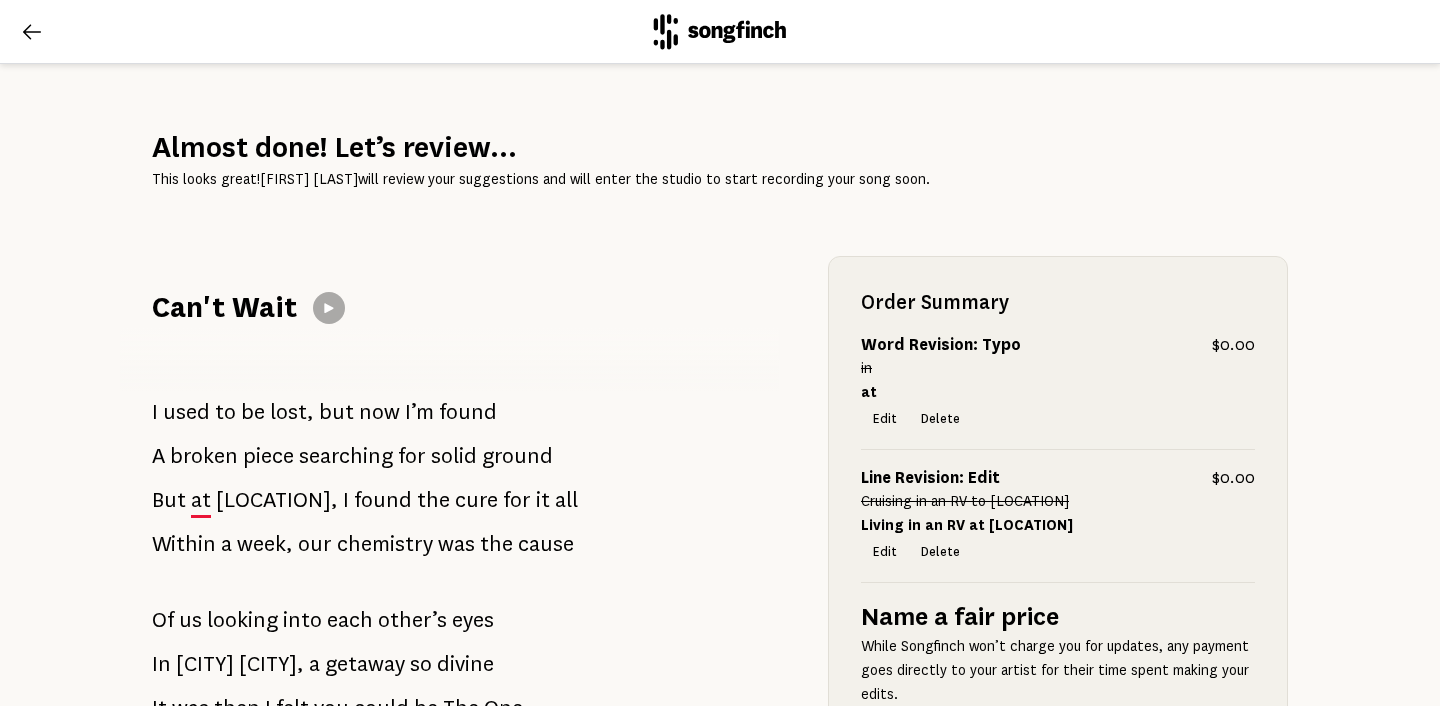 scroll, scrollTop: 0, scrollLeft: 0, axis: both 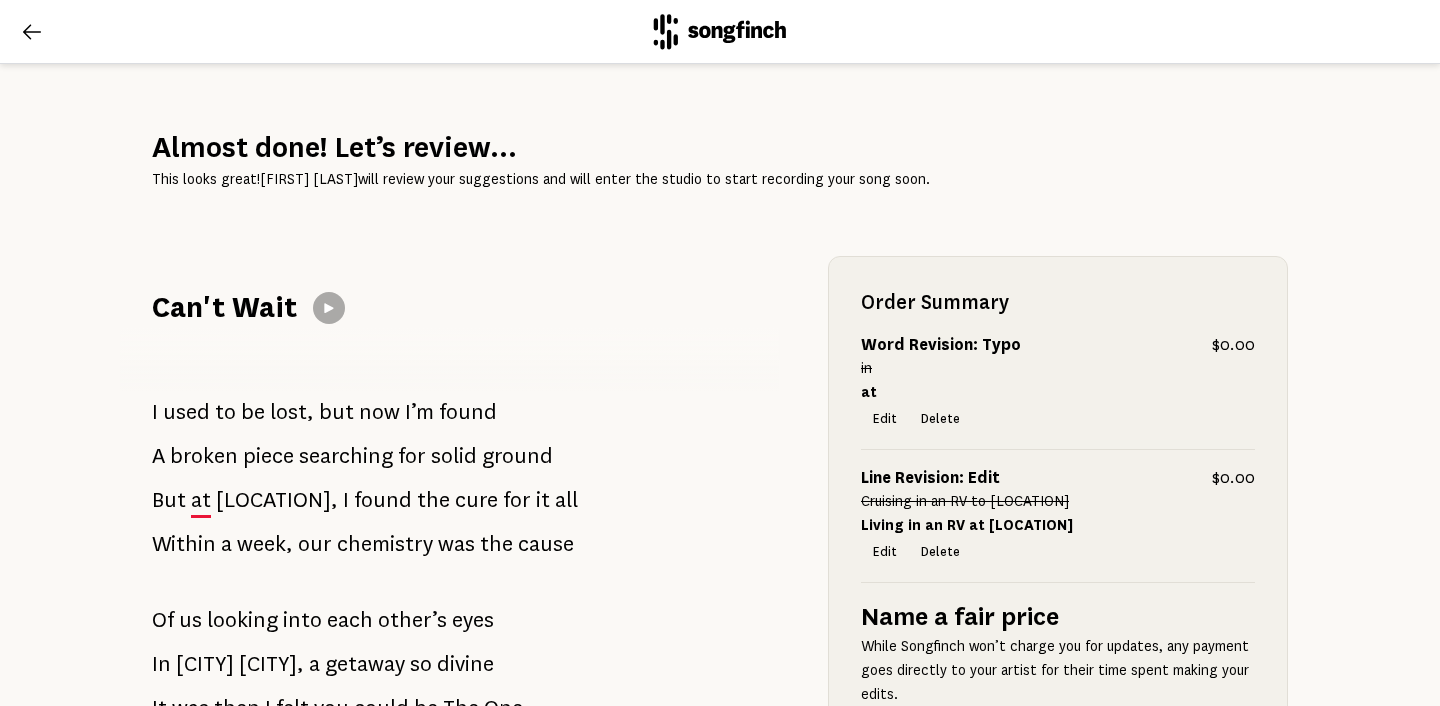 click 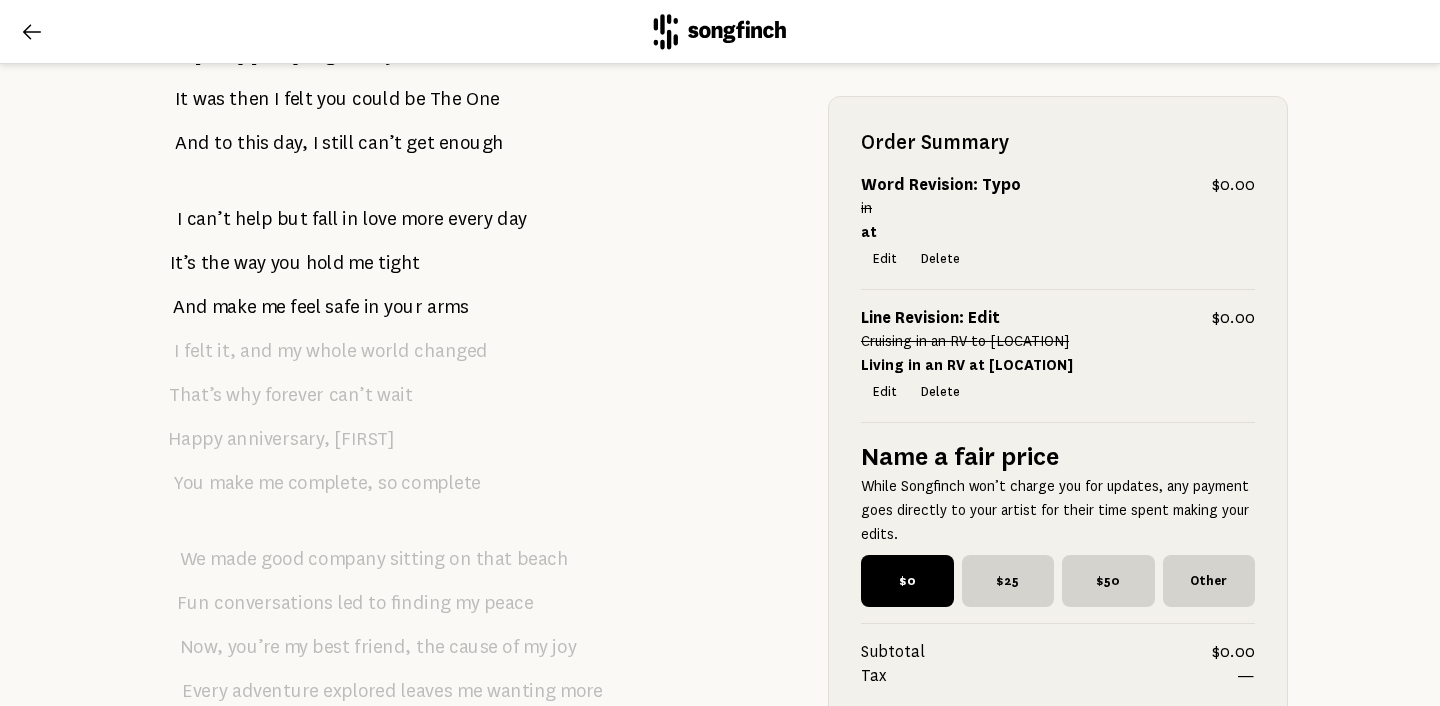 scroll, scrollTop: 203, scrollLeft: 0, axis: vertical 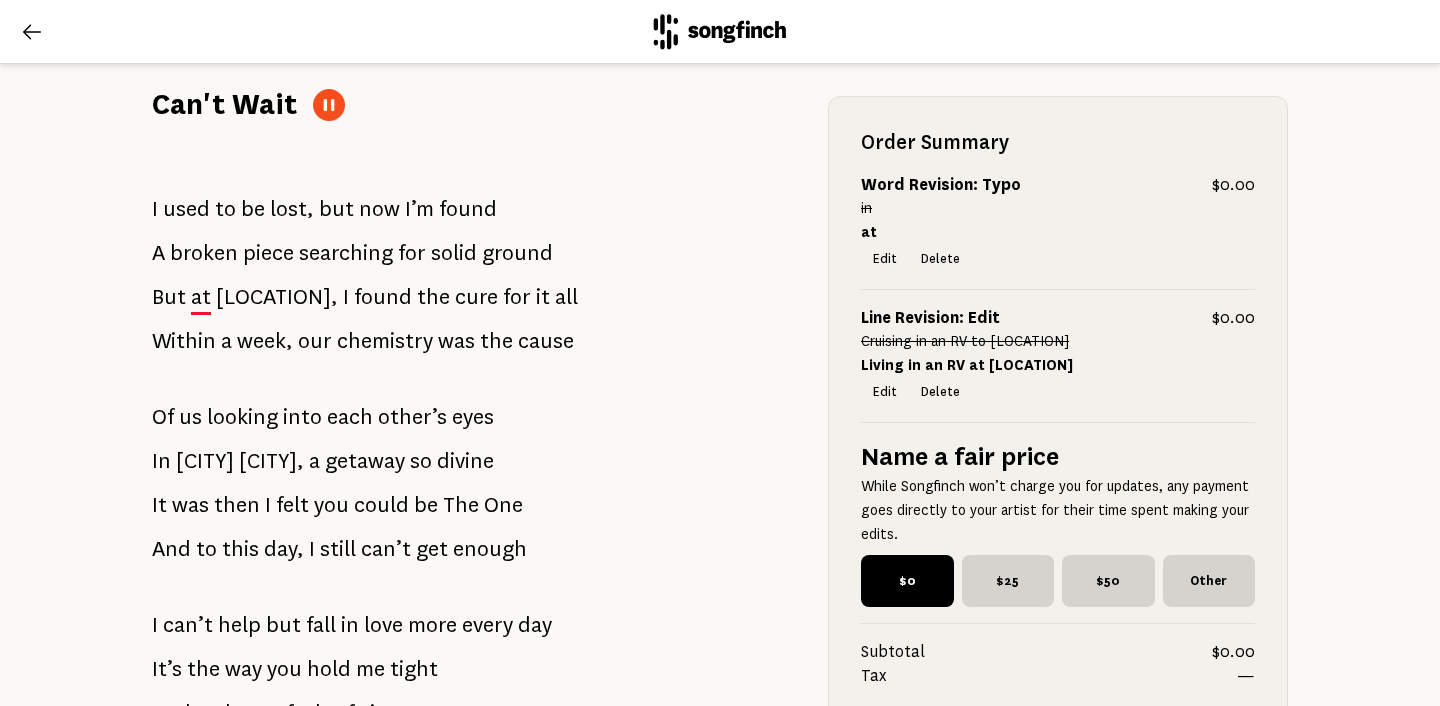 click 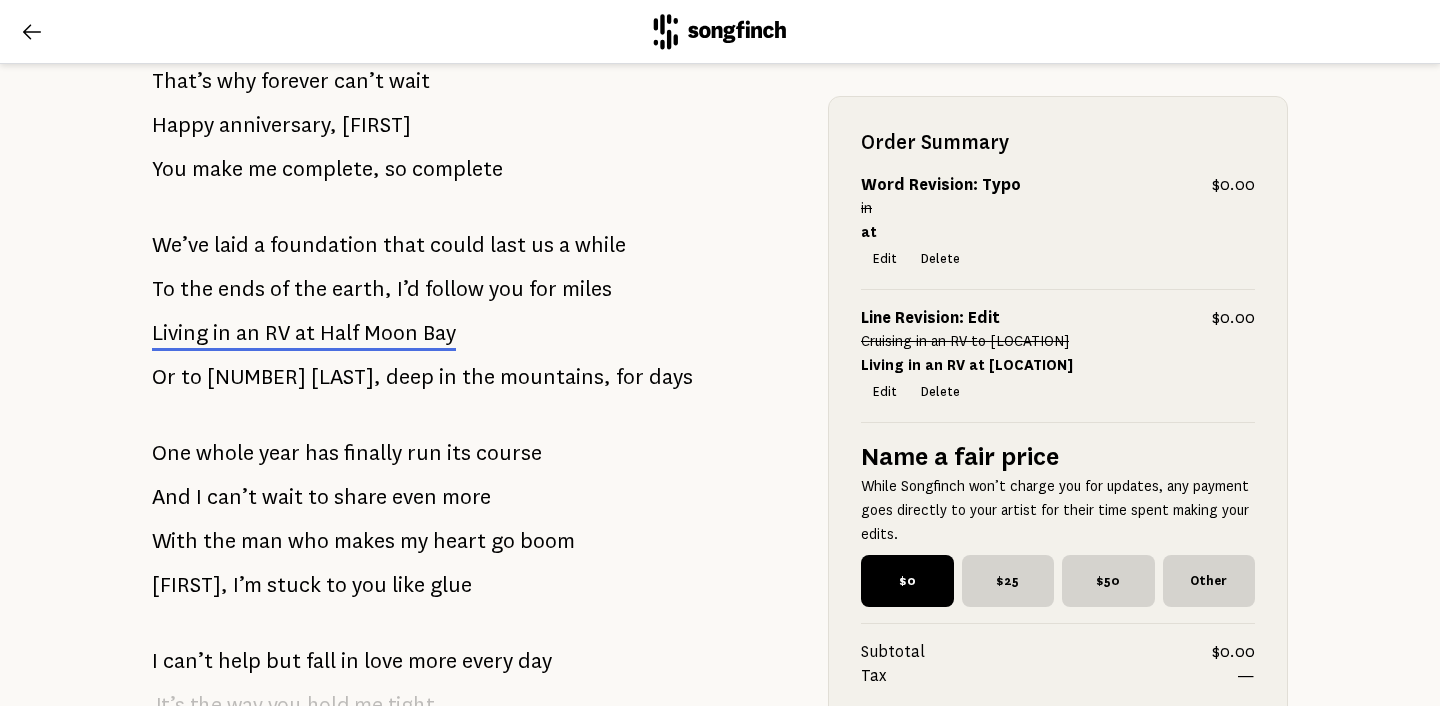 scroll, scrollTop: 1637, scrollLeft: 0, axis: vertical 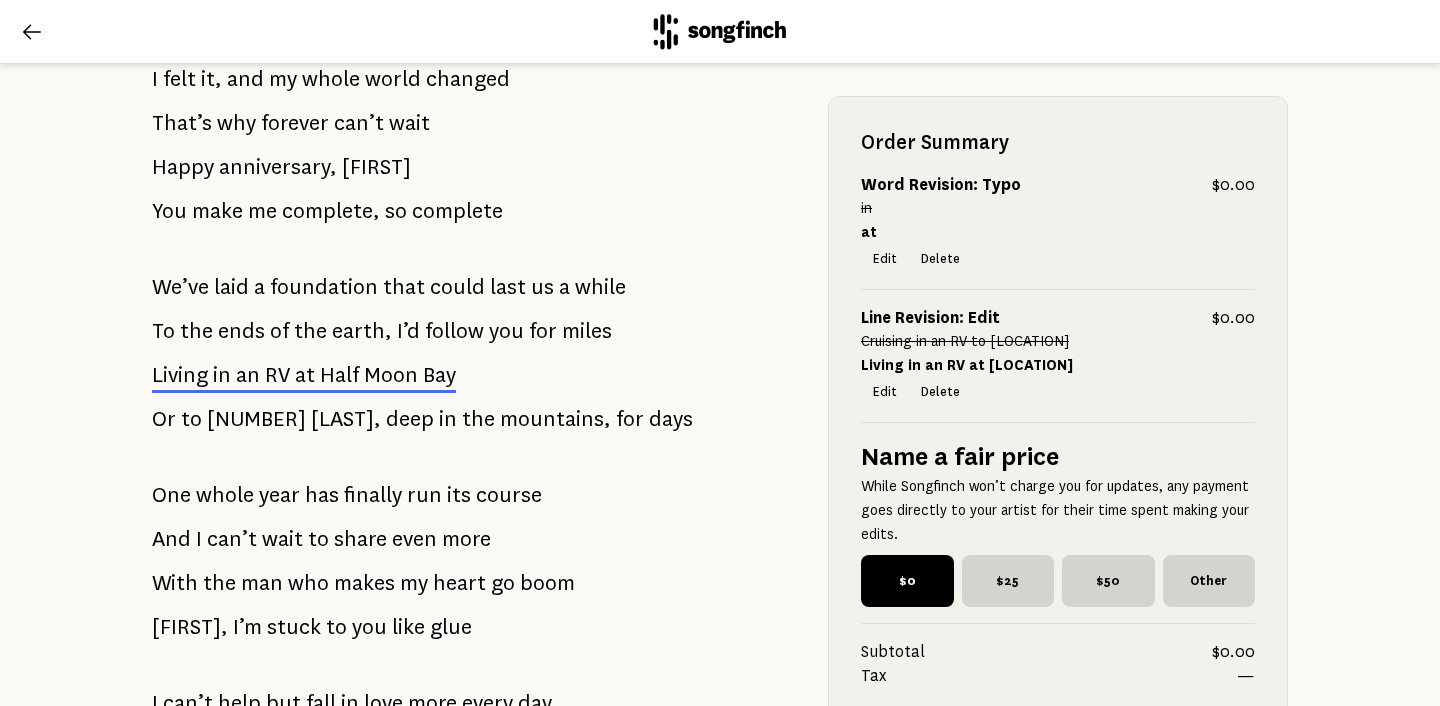 drag, startPoint x: 639, startPoint y: 410, endPoint x: 421, endPoint y: 391, distance: 218.82642 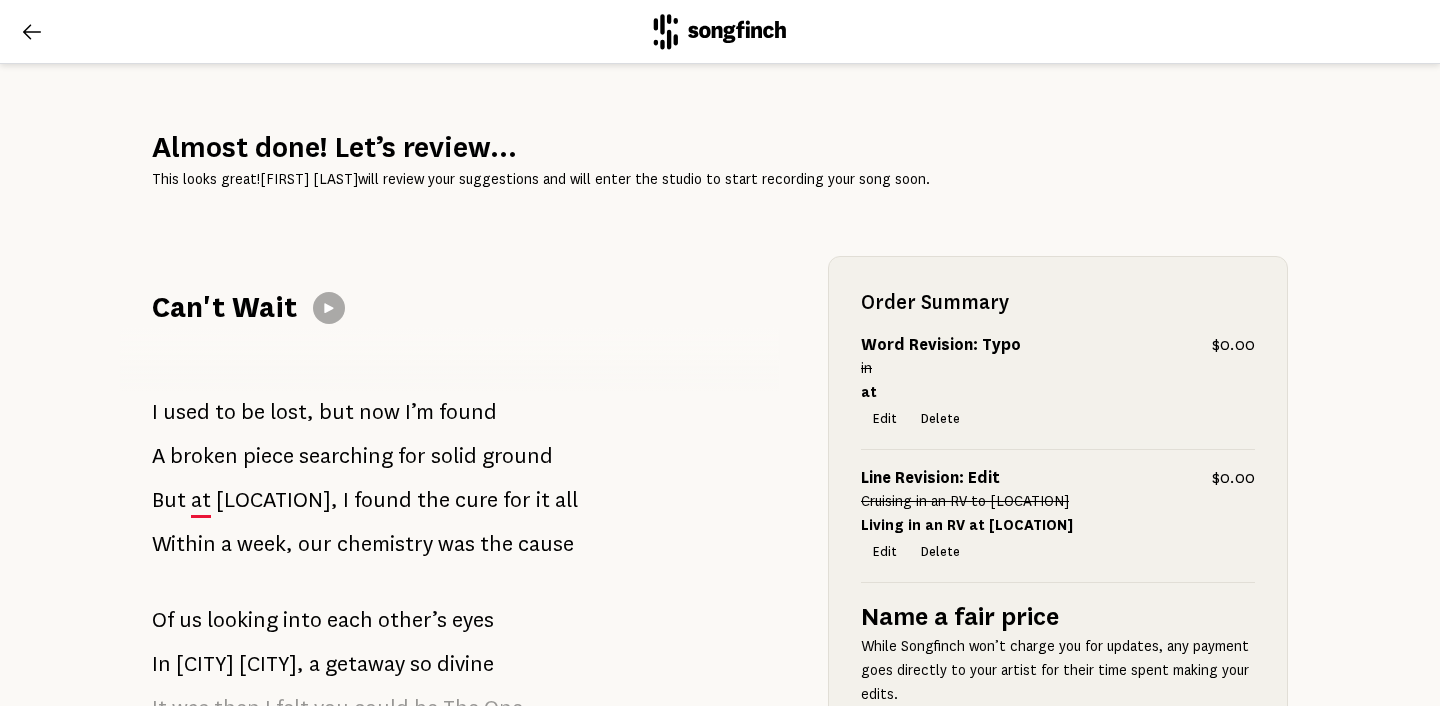 scroll, scrollTop: 0, scrollLeft: 0, axis: both 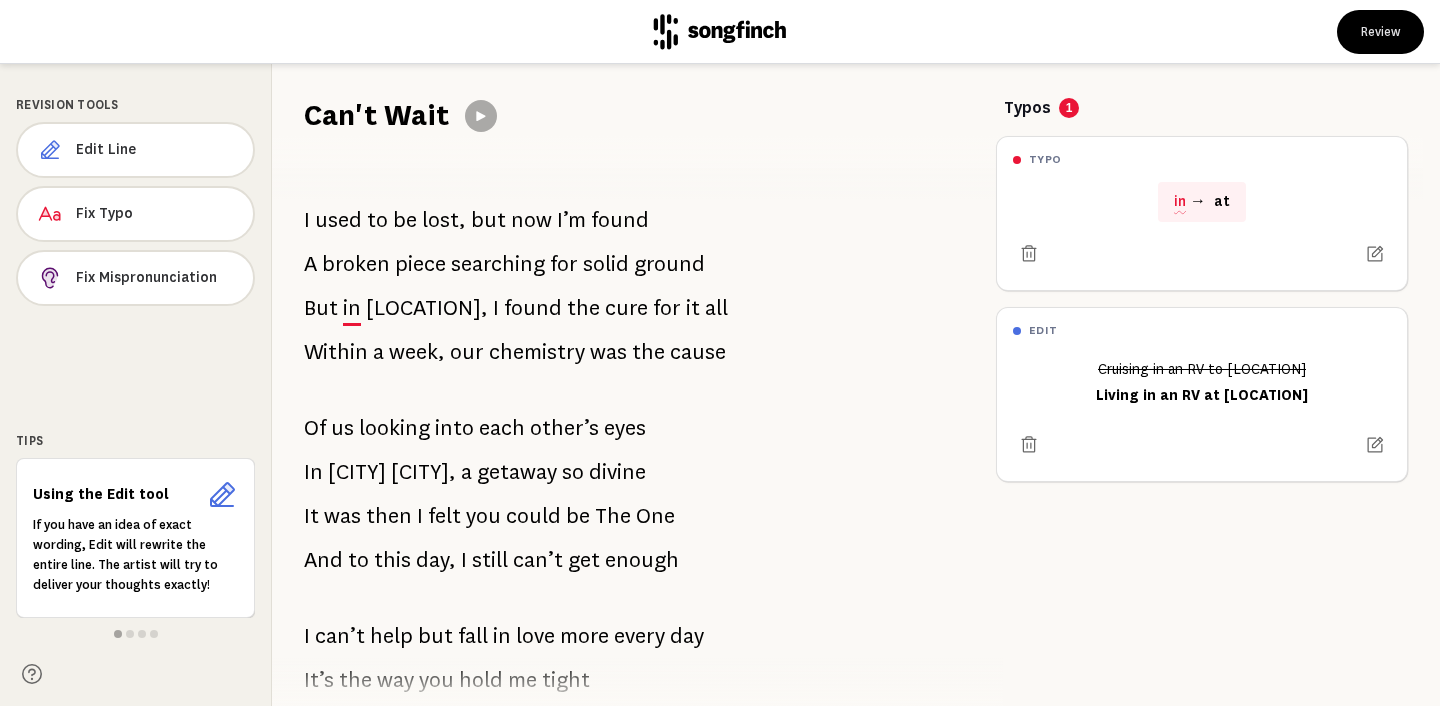 click on "Tips Using the Edit tool If you have an idea of exact wording, Edit will rewrite the entire line. The artist will try to deliver your thoughts exactly!" at bounding box center [135, 561] 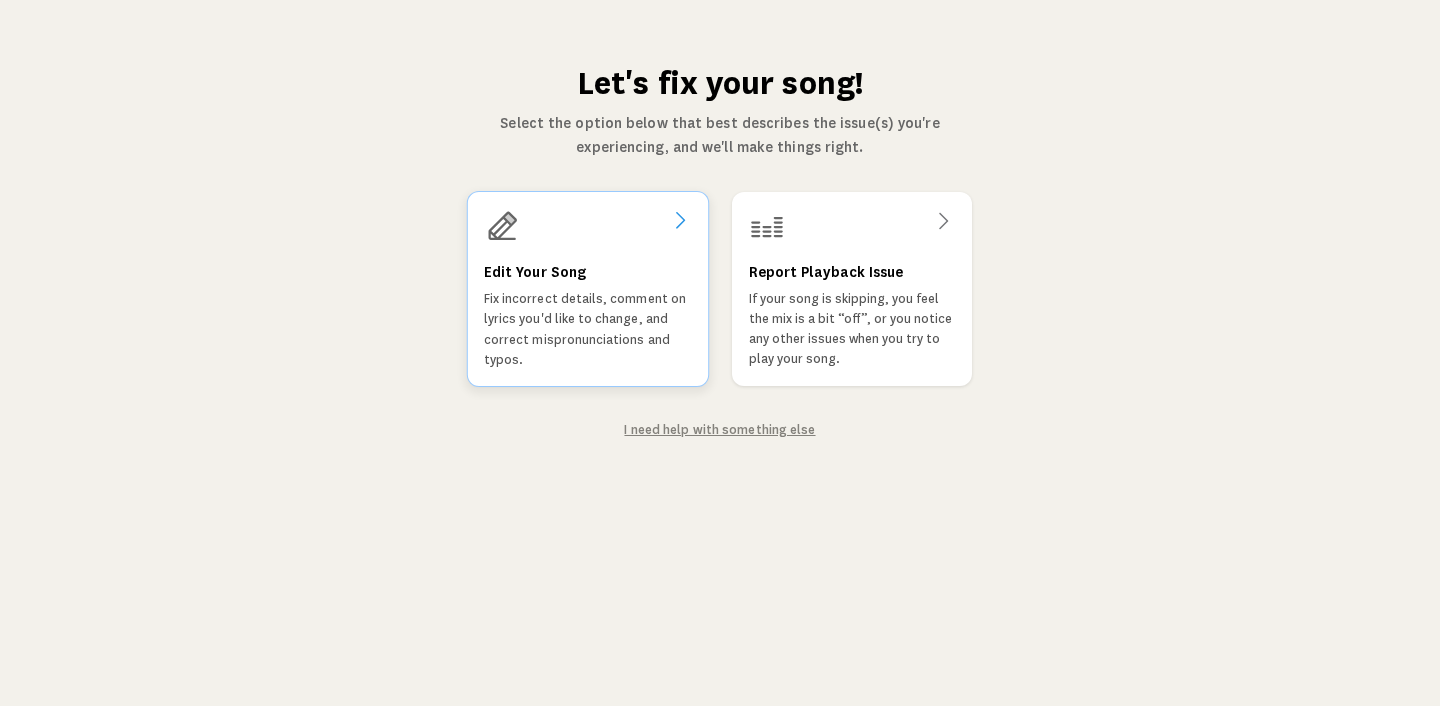 click 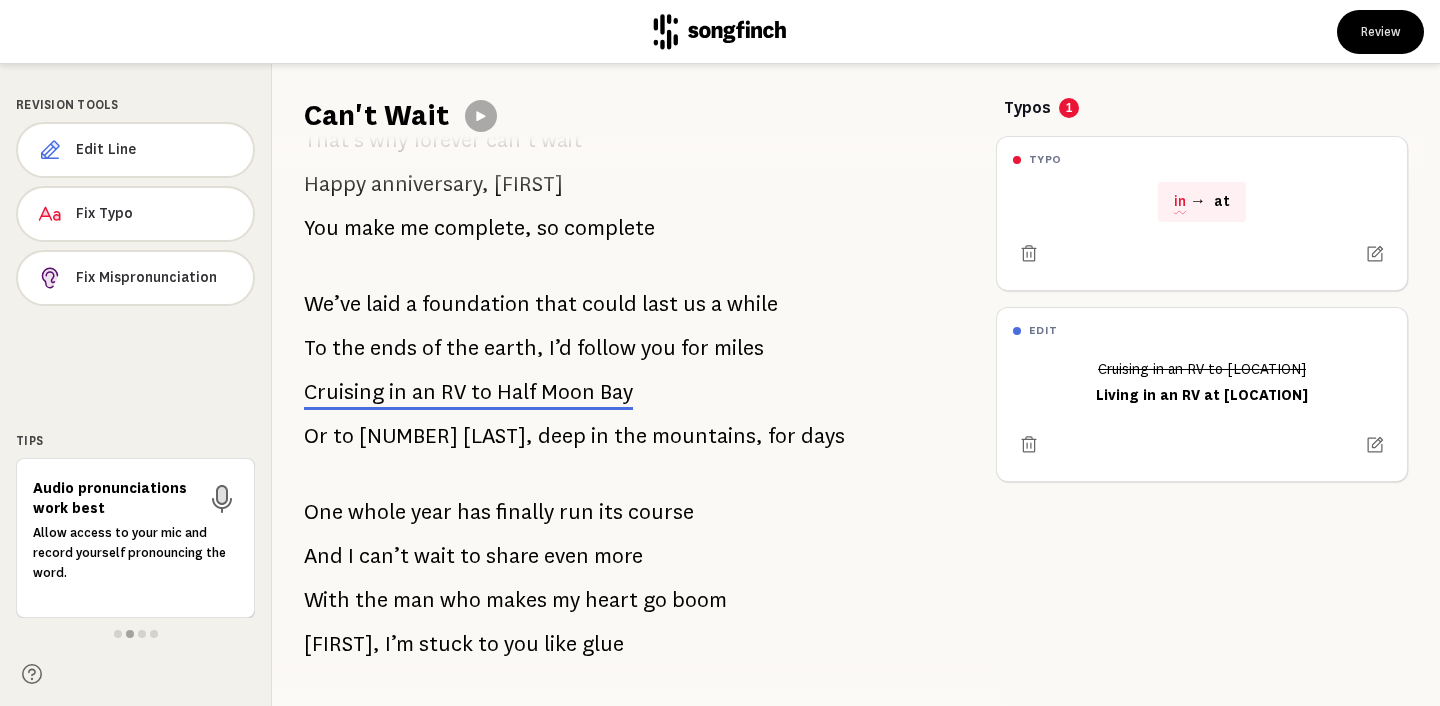 scroll, scrollTop: 1430, scrollLeft: 0, axis: vertical 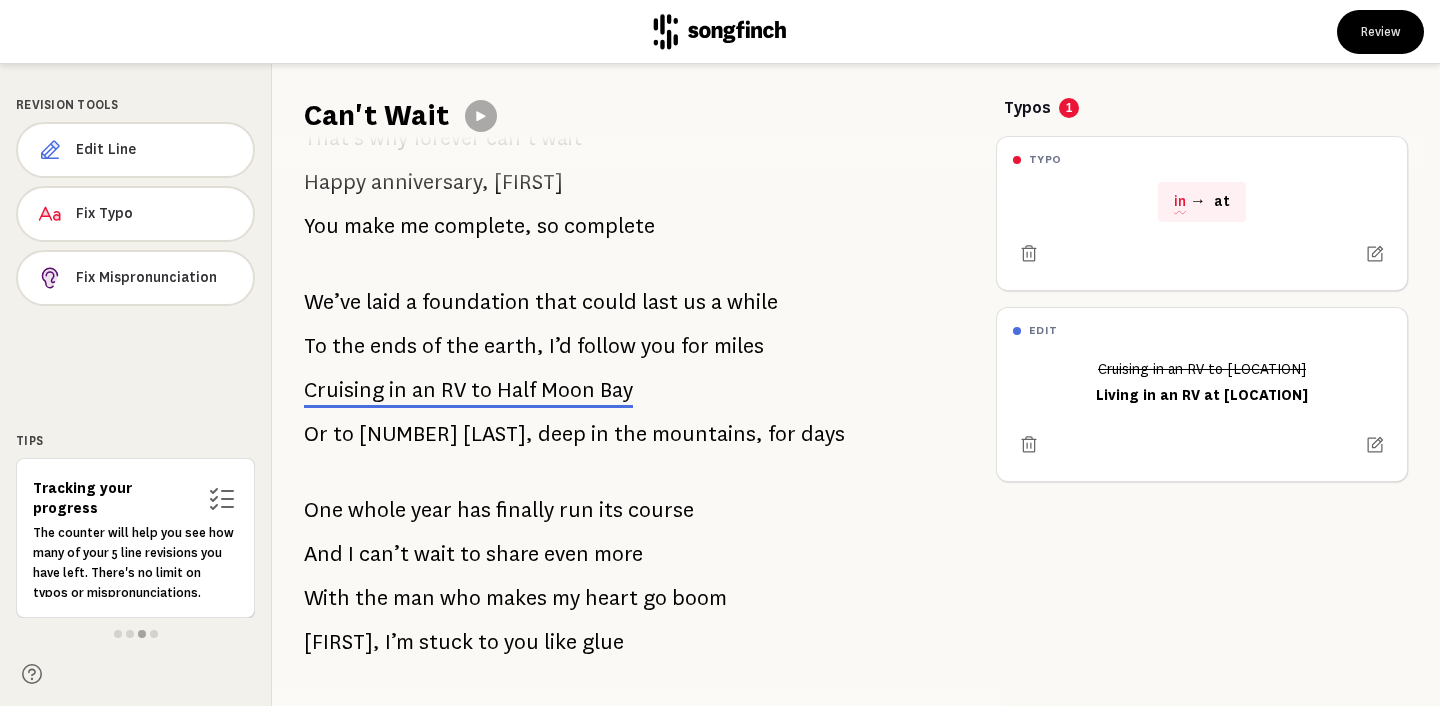 click on "to" at bounding box center (343, 434) 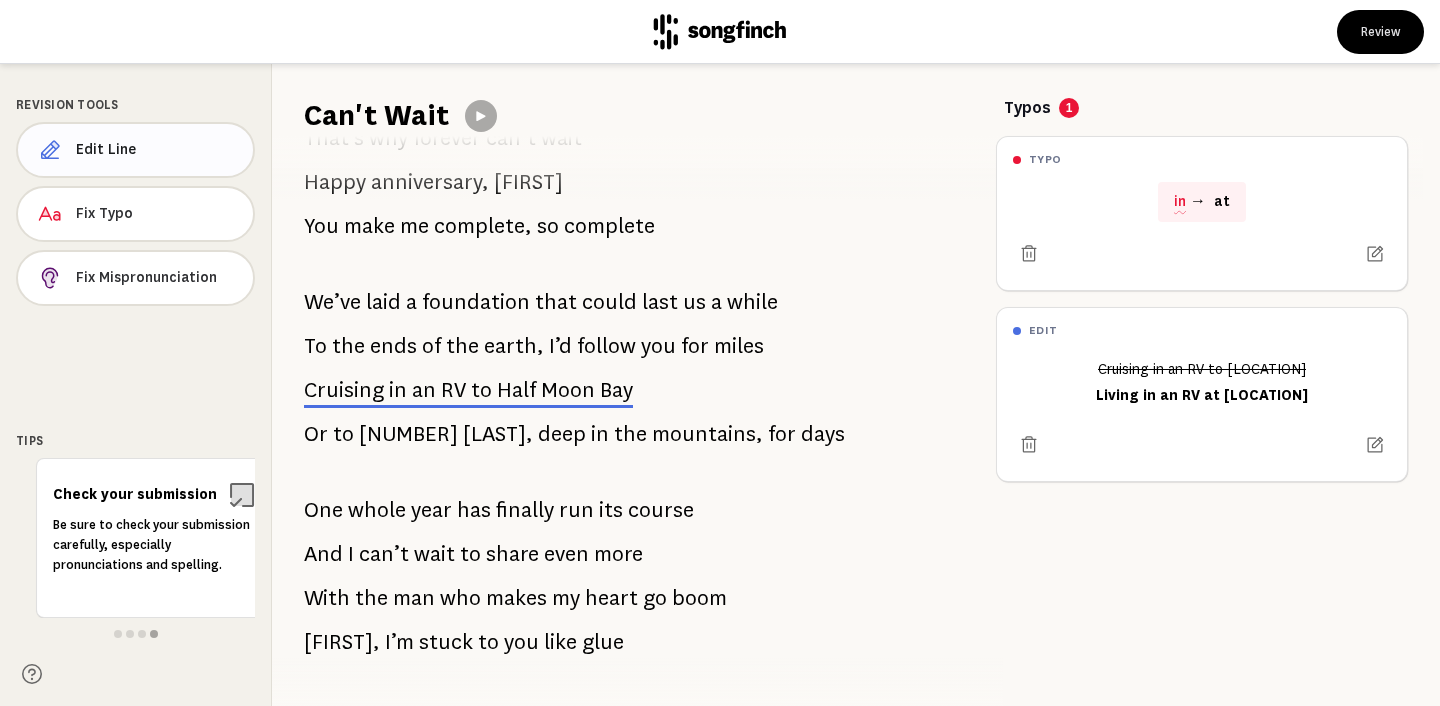click on "Edit Line" at bounding box center (156, 150) 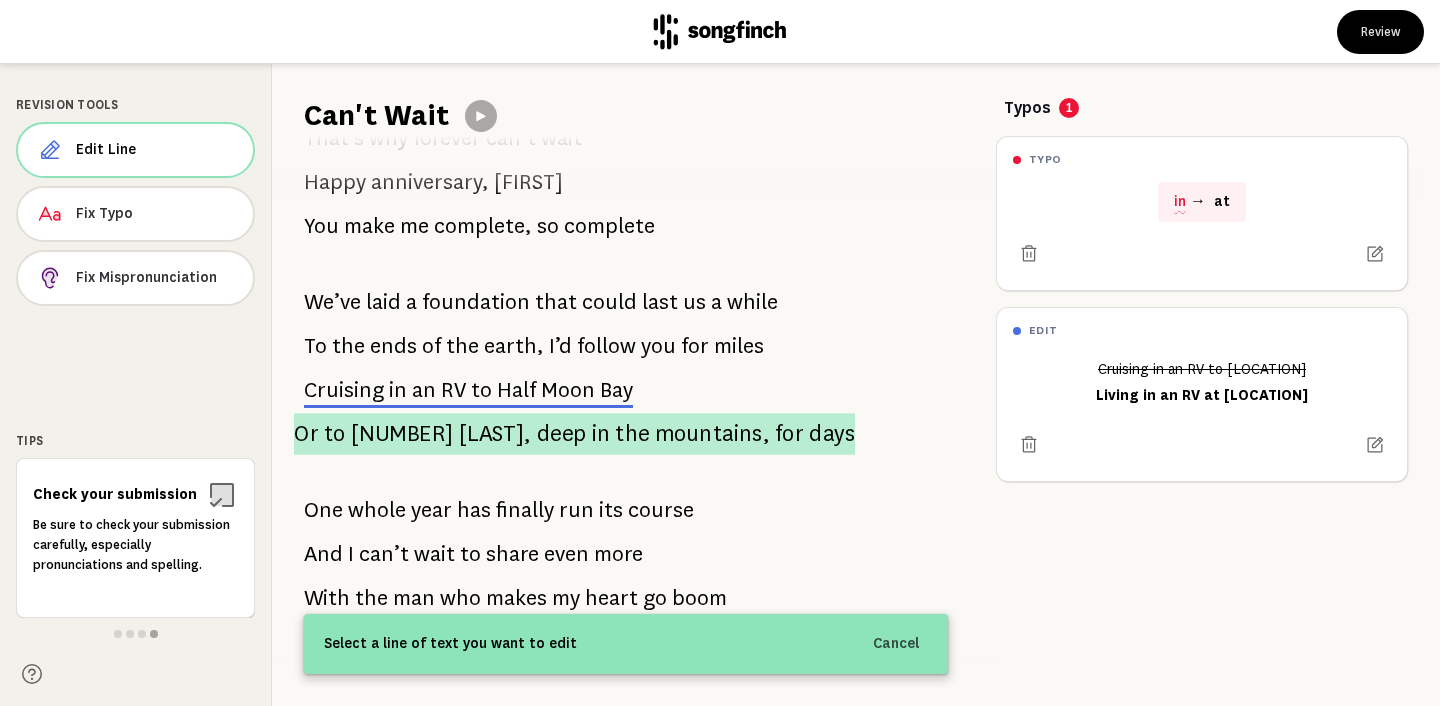 click on "[NUMBER]" at bounding box center [402, 433] 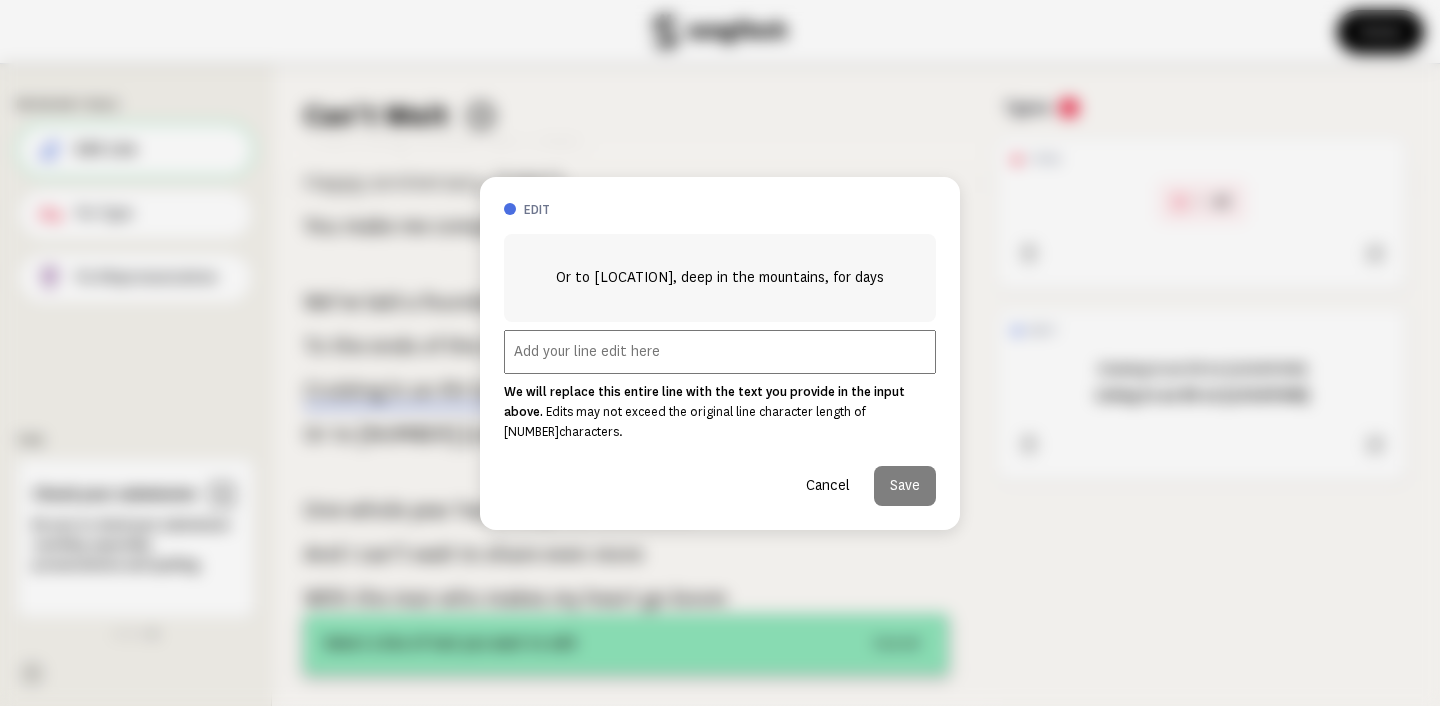 click at bounding box center (720, 352) 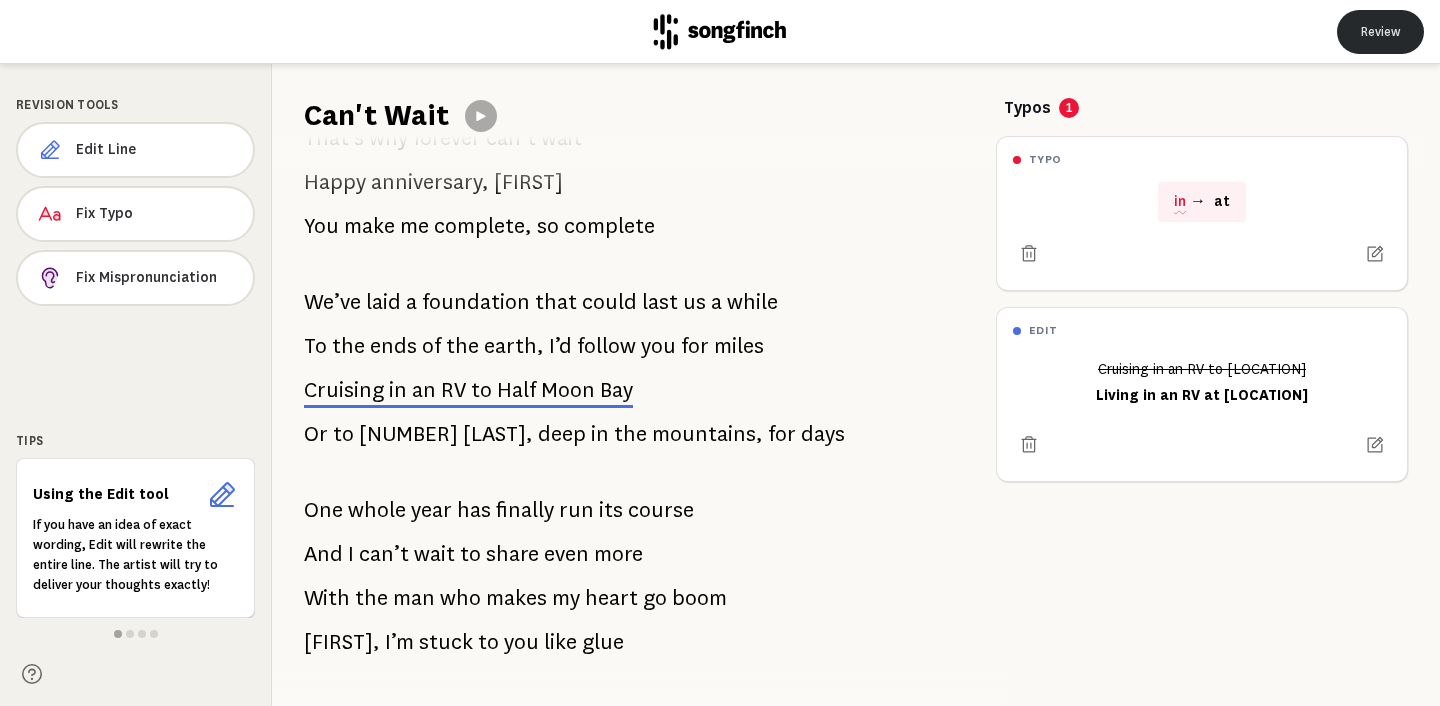click on "Review" at bounding box center (1380, 32) 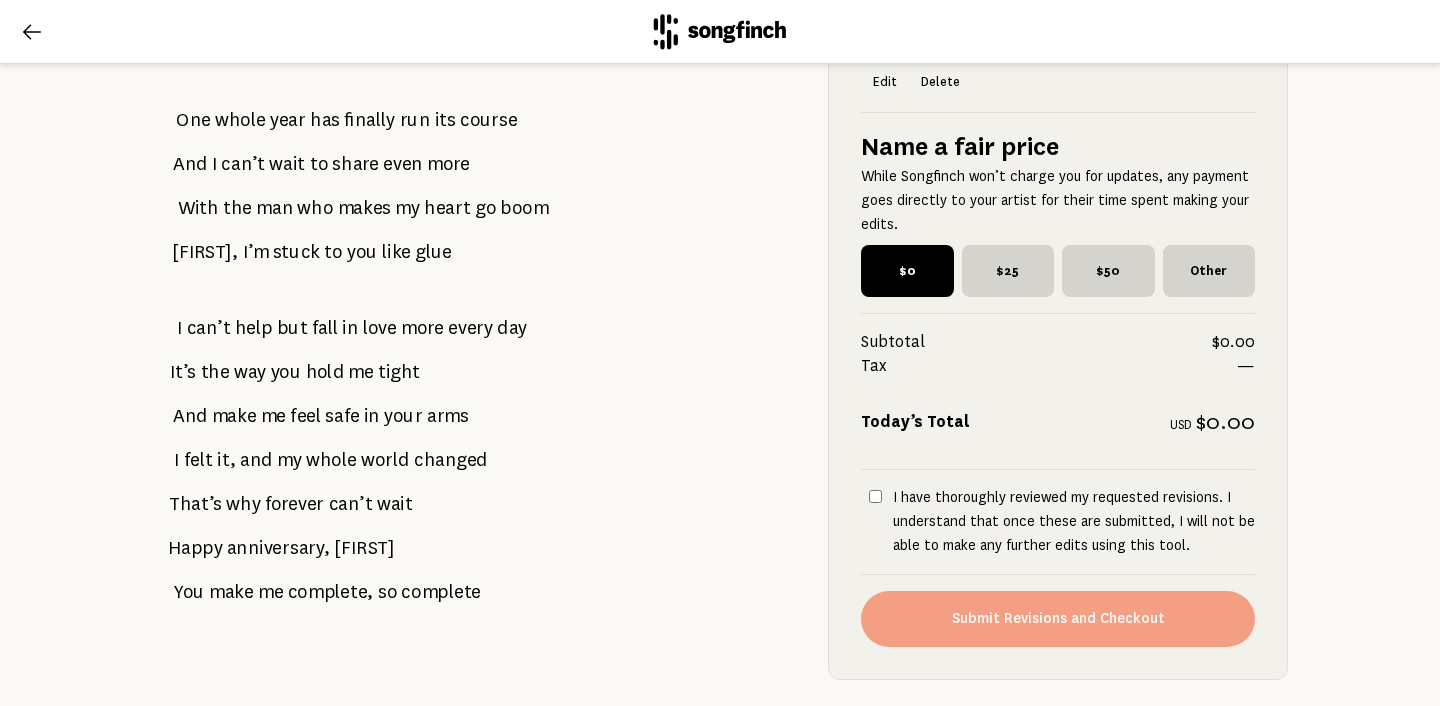 scroll, scrollTop: 2077, scrollLeft: 0, axis: vertical 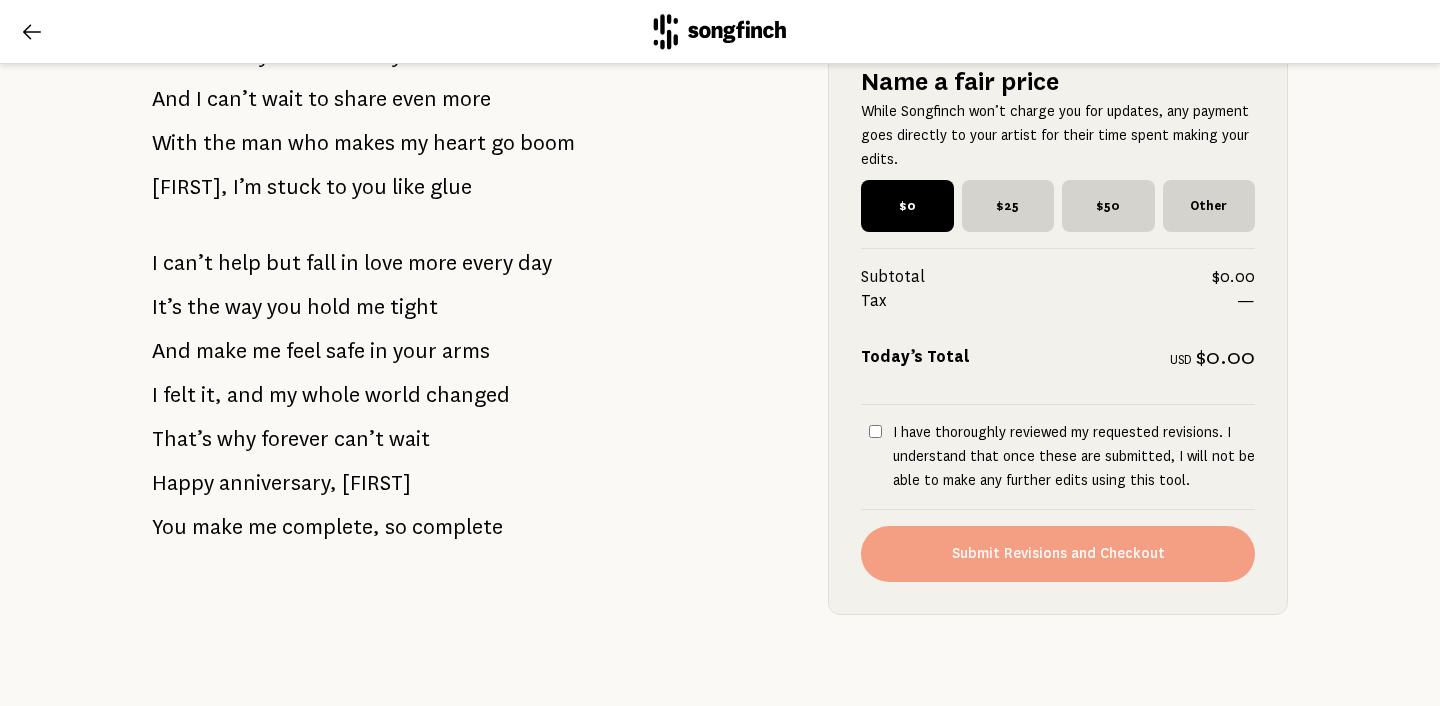click on "I have thoroughly reviewed my requested revisions. I understand that once these are submitted, I will not be able to make any further edits using this tool." at bounding box center [875, 431] 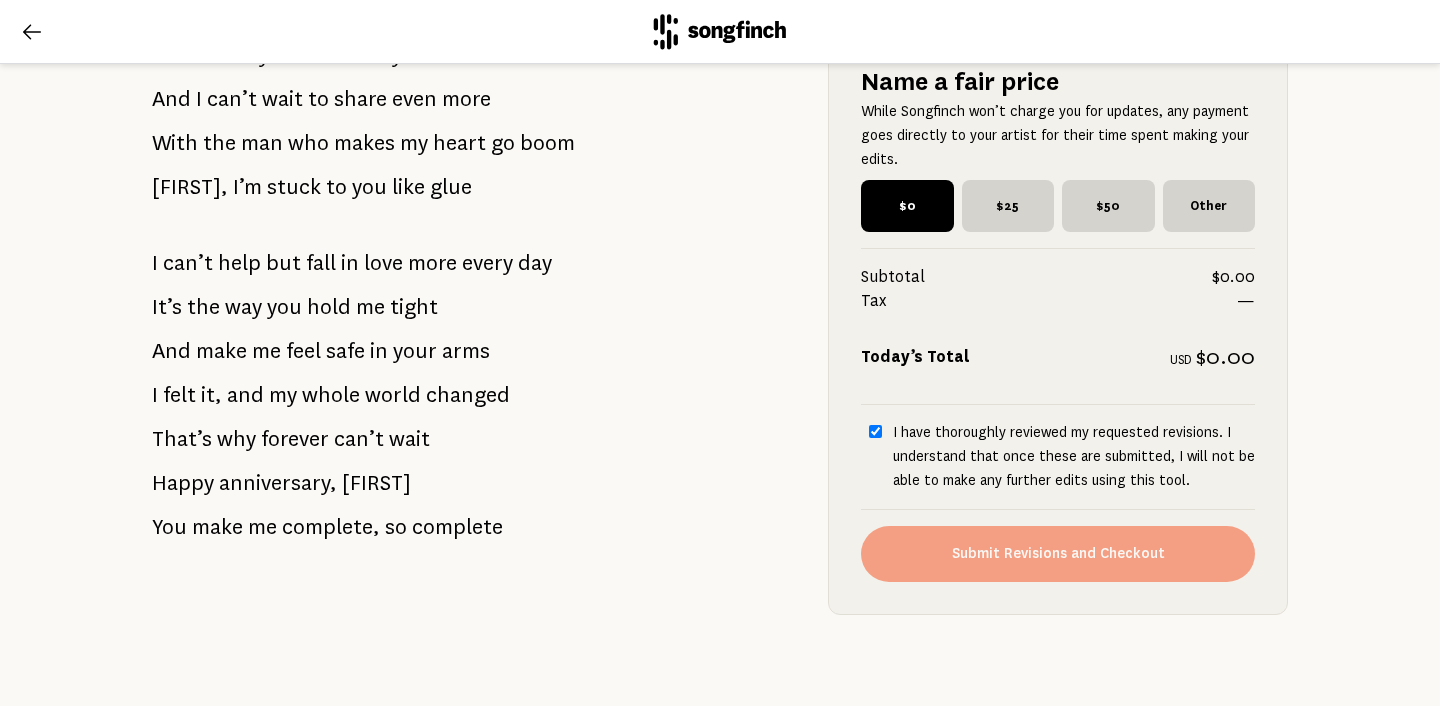 checkbox on "true" 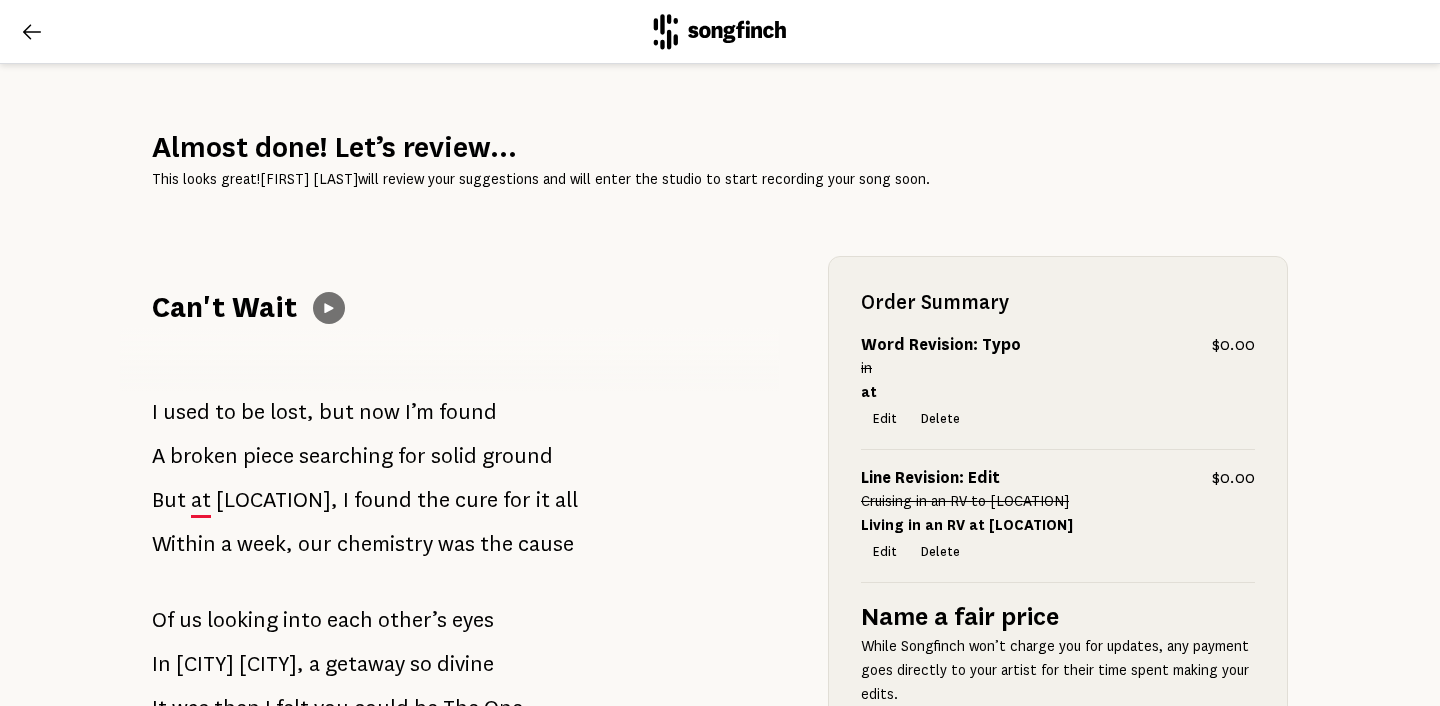 scroll, scrollTop: 0, scrollLeft: 0, axis: both 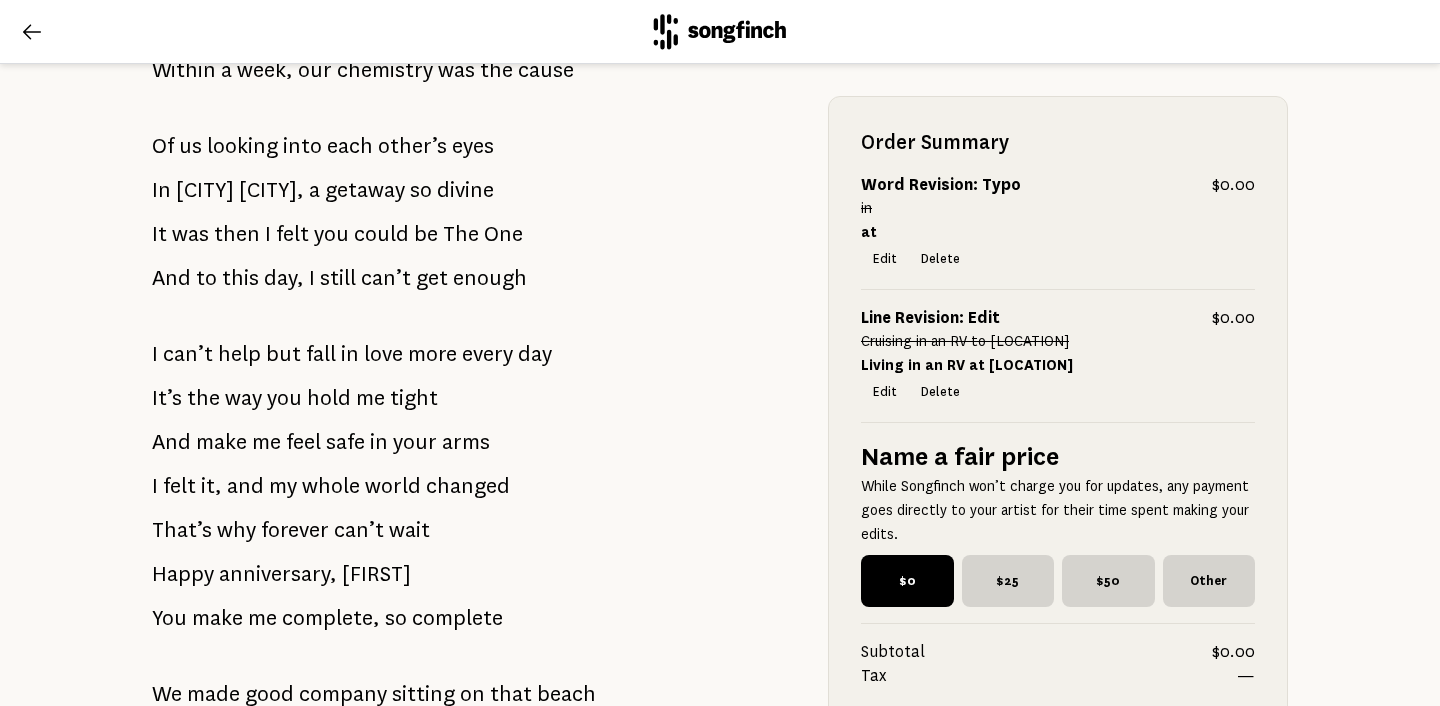 click on "enough" at bounding box center (490, 278) 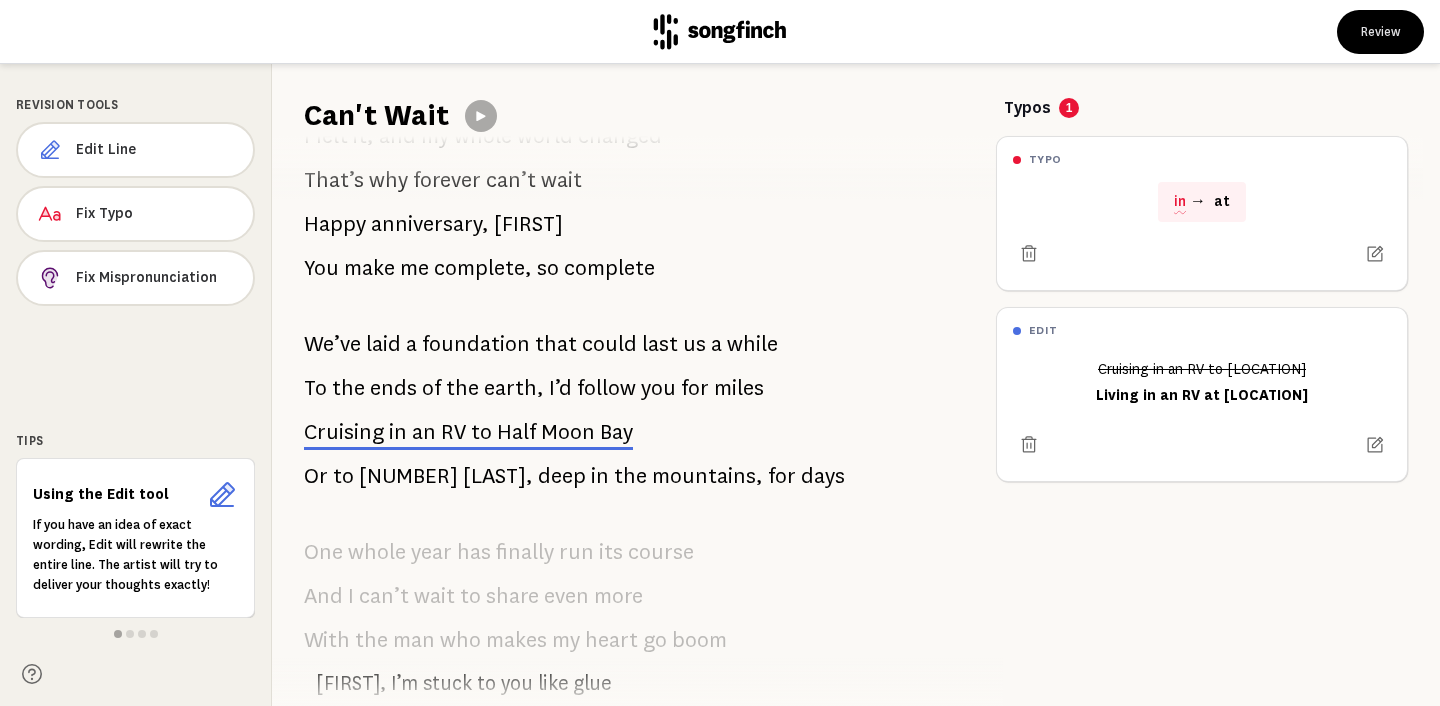 scroll, scrollTop: 1408, scrollLeft: 0, axis: vertical 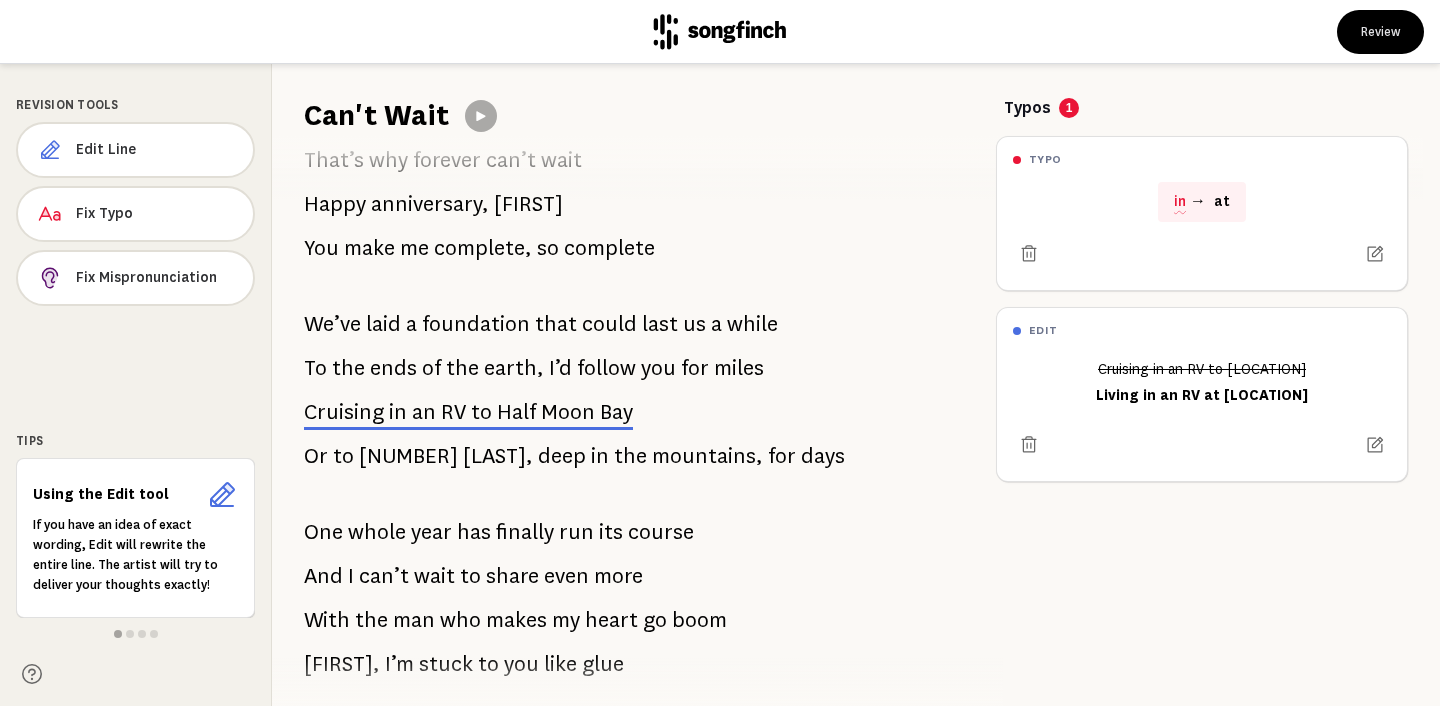 click on "to" at bounding box center (343, 456) 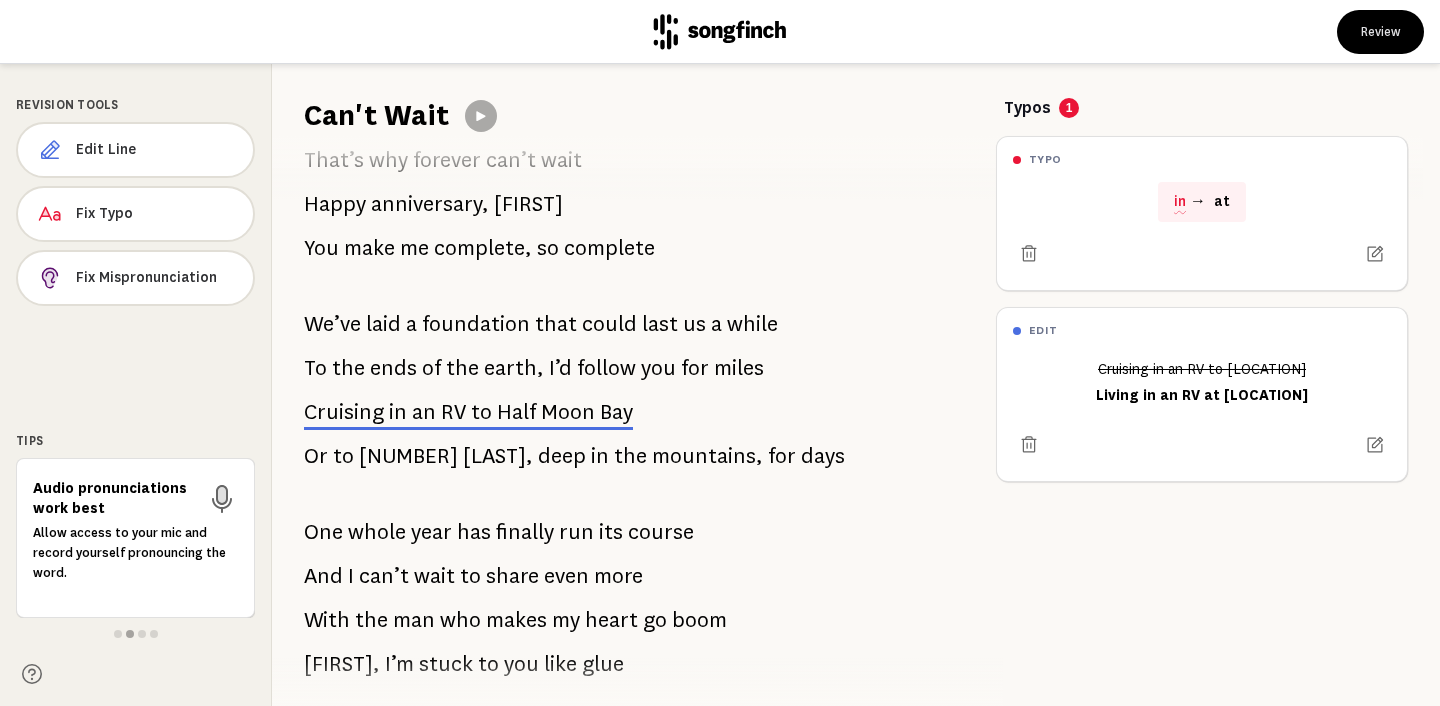 click 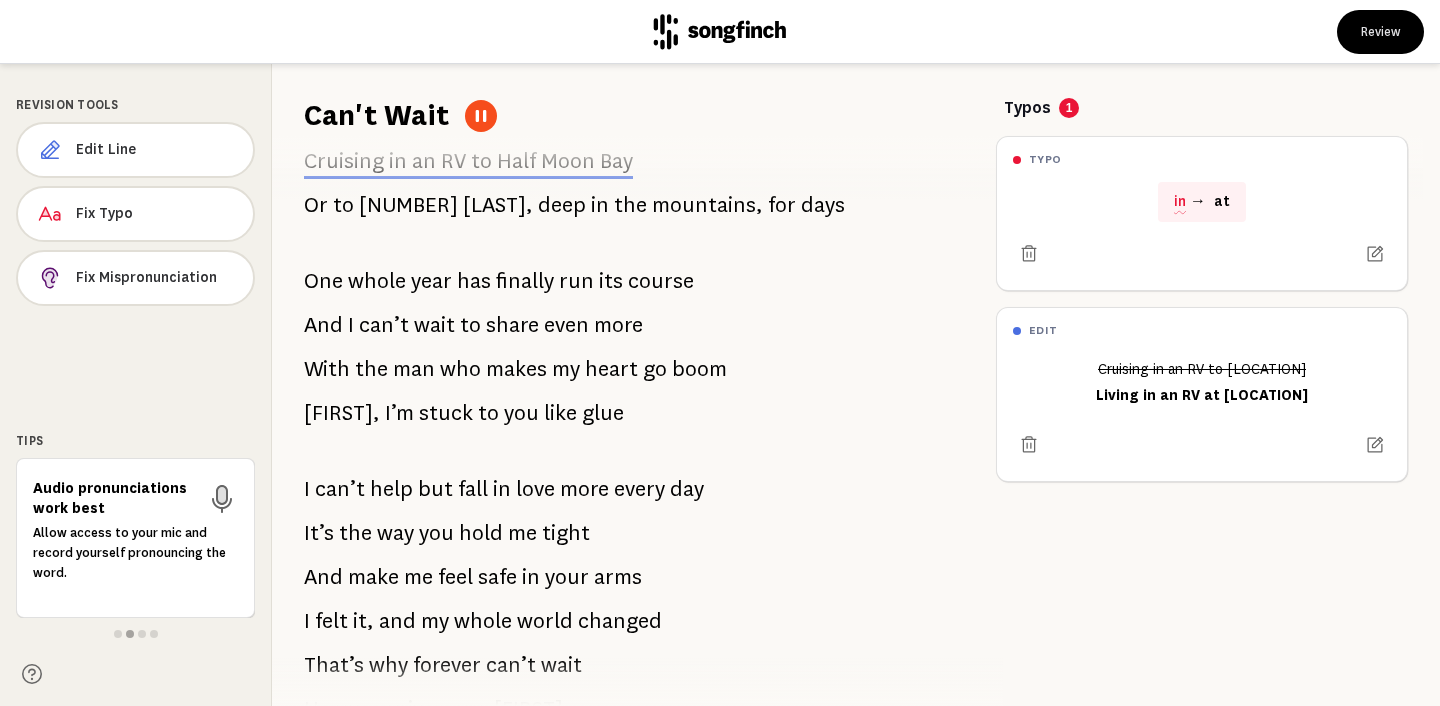 scroll, scrollTop: 1662, scrollLeft: 0, axis: vertical 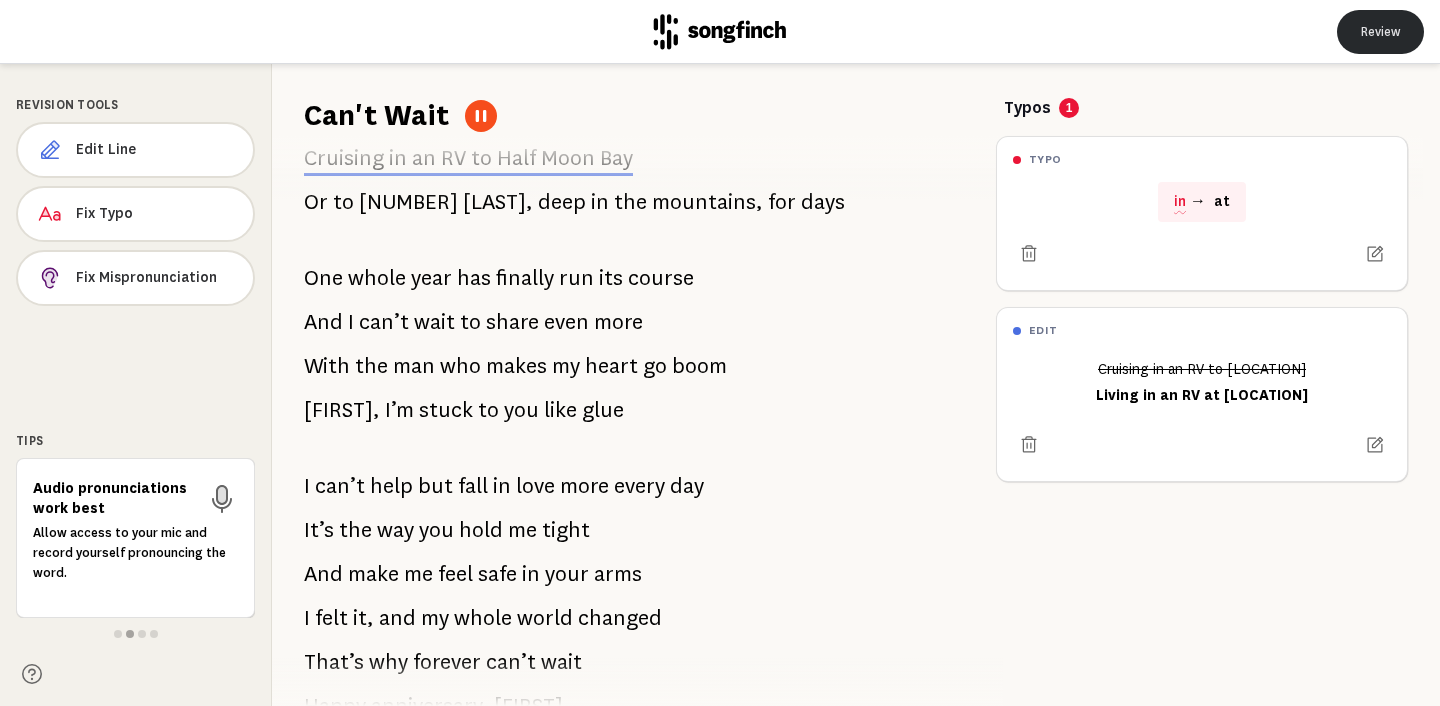 click on "Review" at bounding box center (1380, 32) 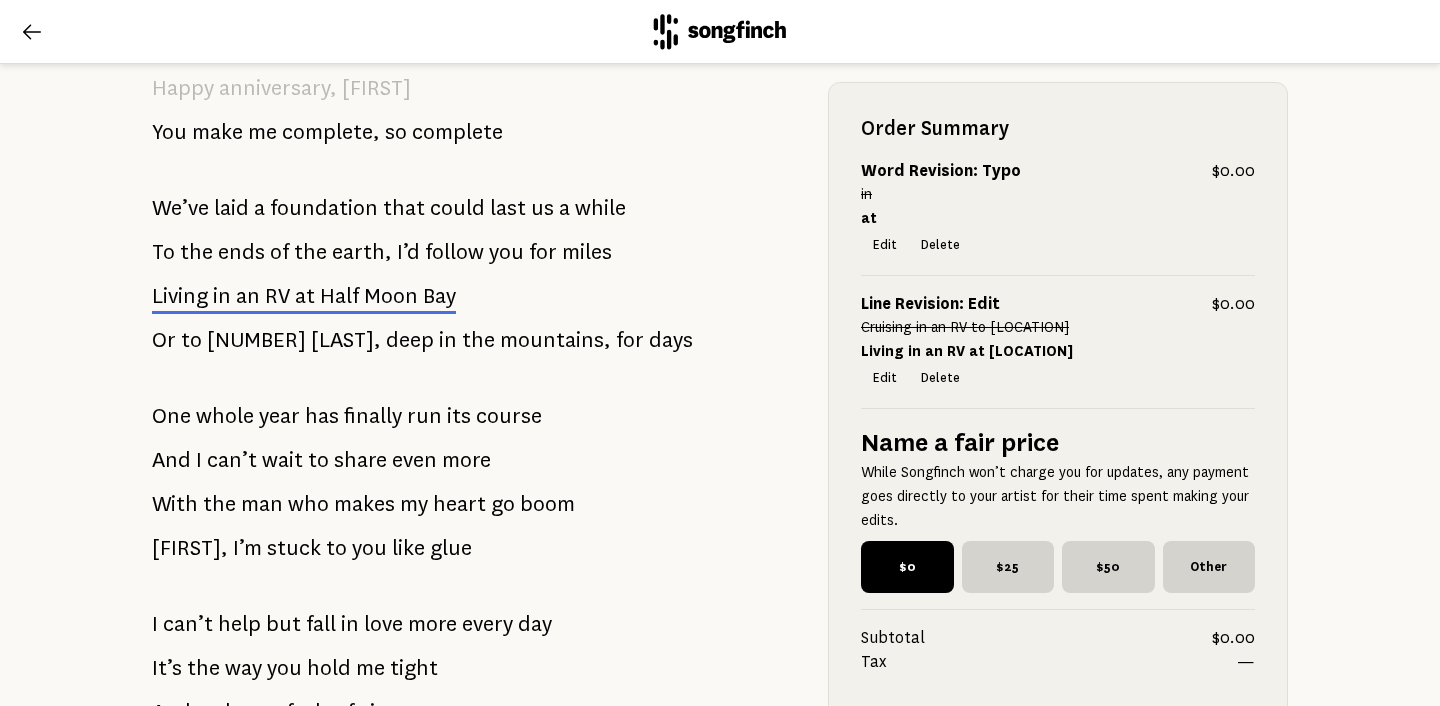 scroll, scrollTop: 1715, scrollLeft: 0, axis: vertical 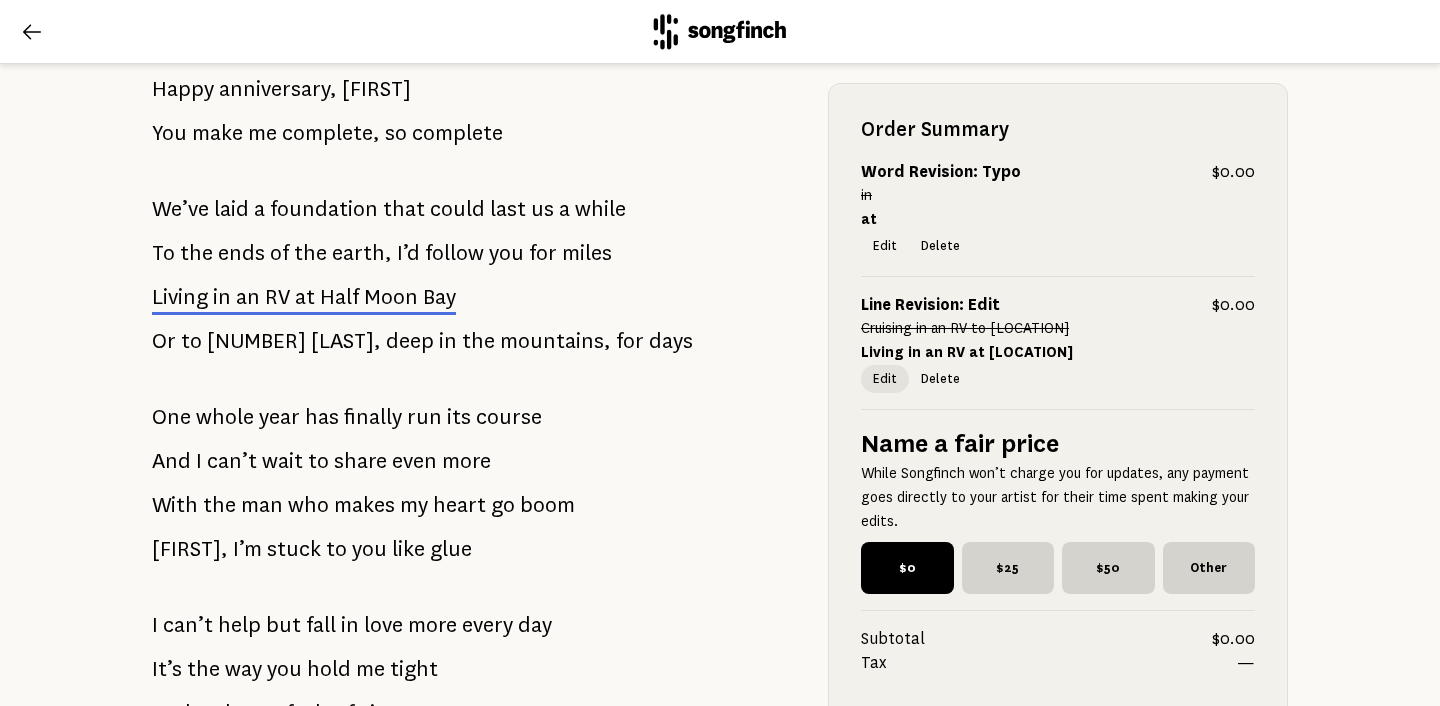 click on "Edit" at bounding box center (885, 379) 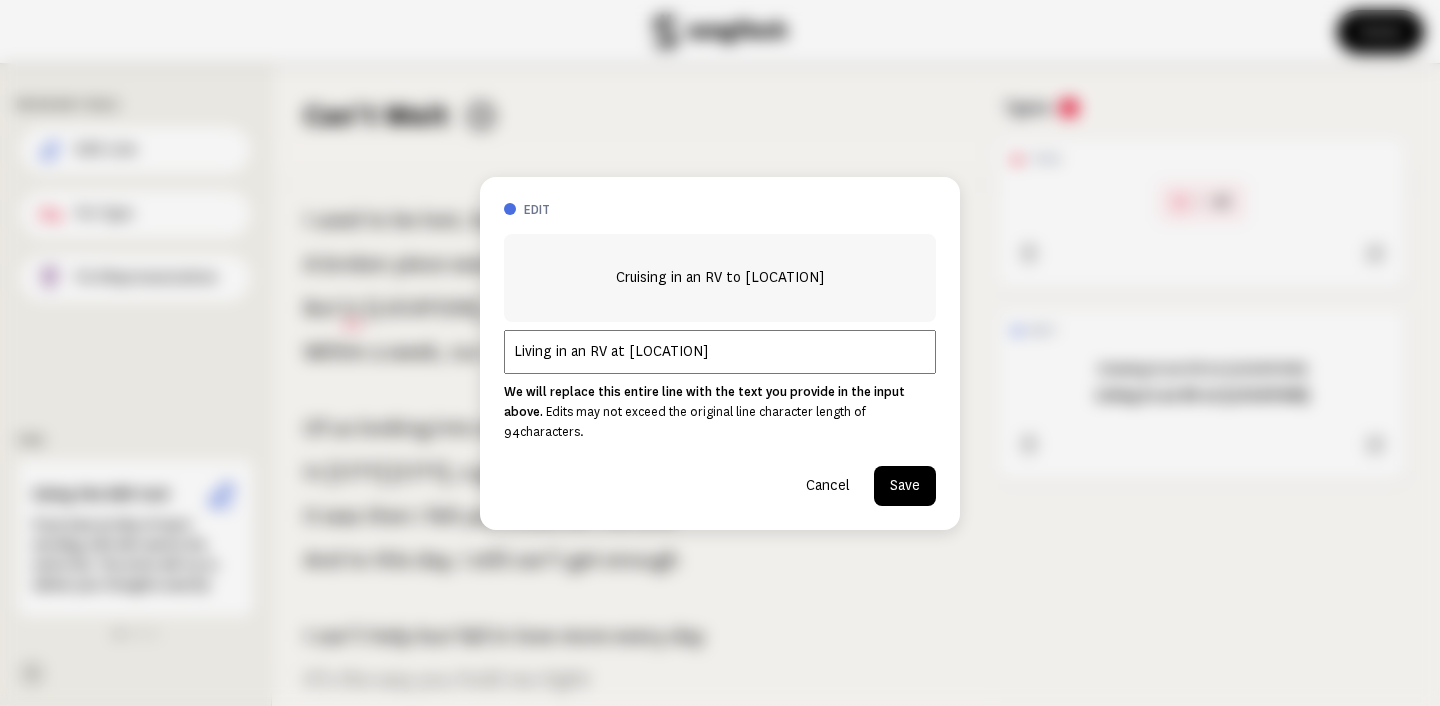 click on "Living in an RV at [LOCATION]" at bounding box center [720, 352] 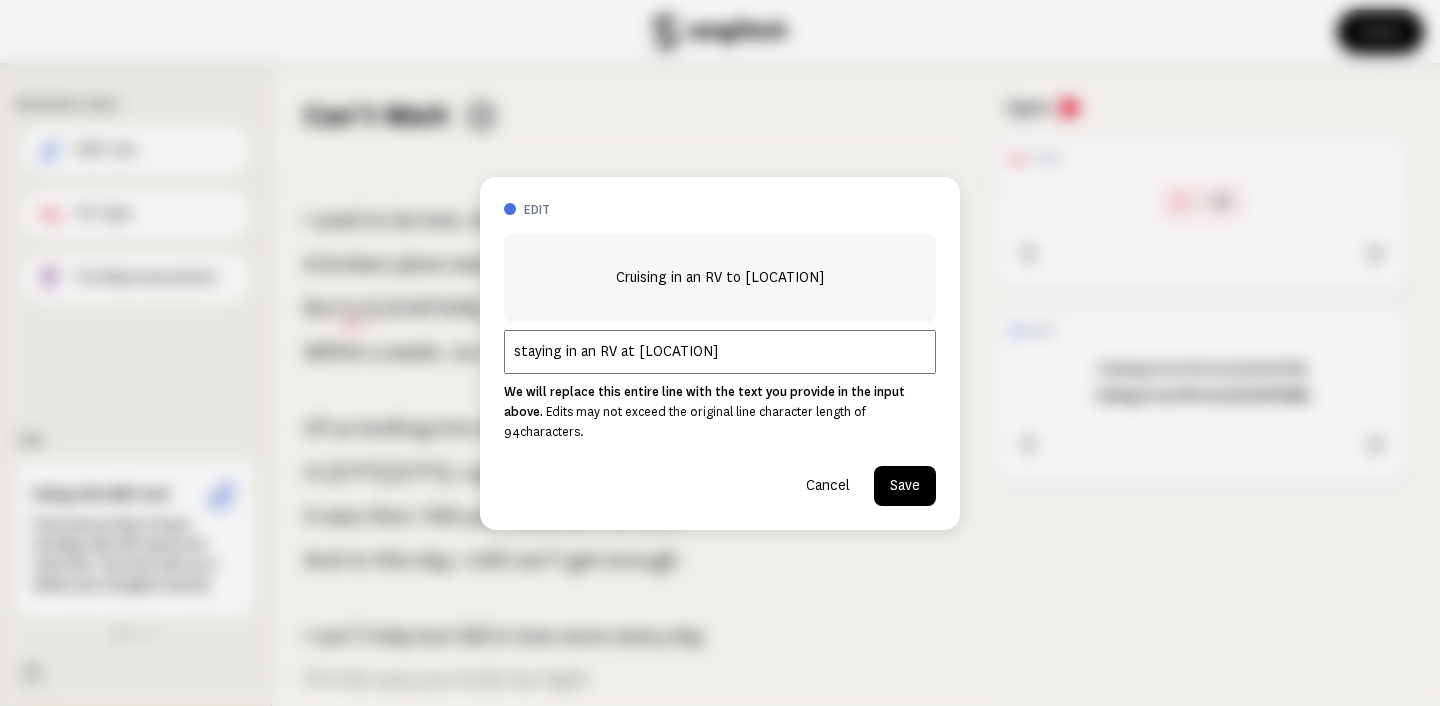type on "staying in an RV at [LOCATION]" 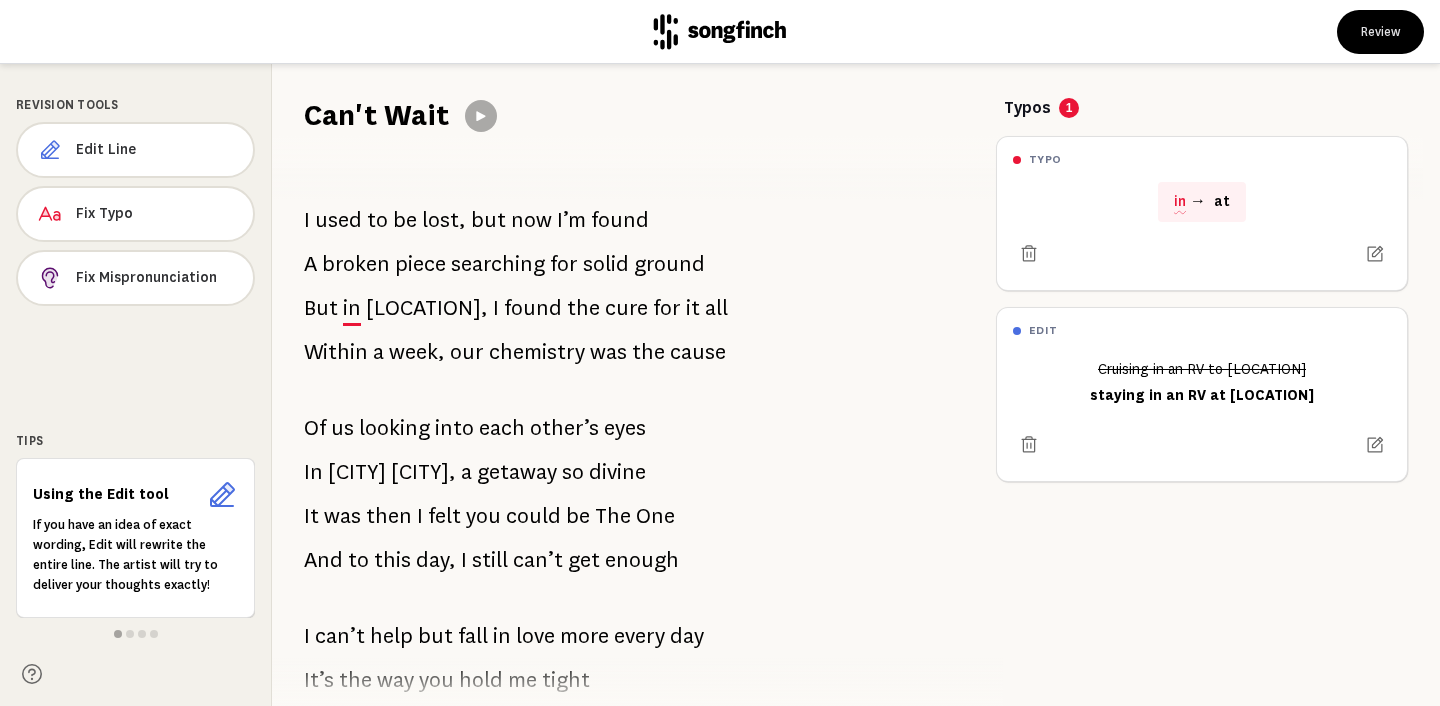 click 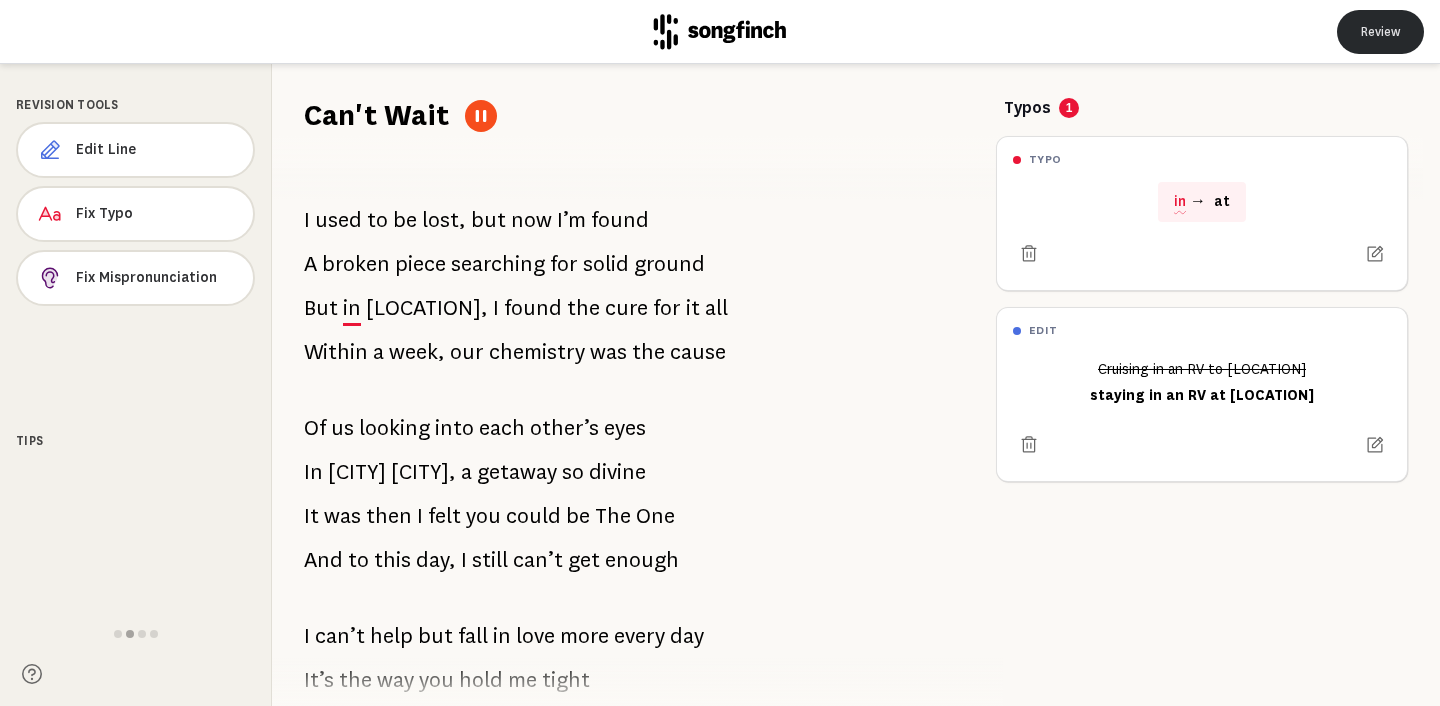 click on "Review" at bounding box center (1380, 32) 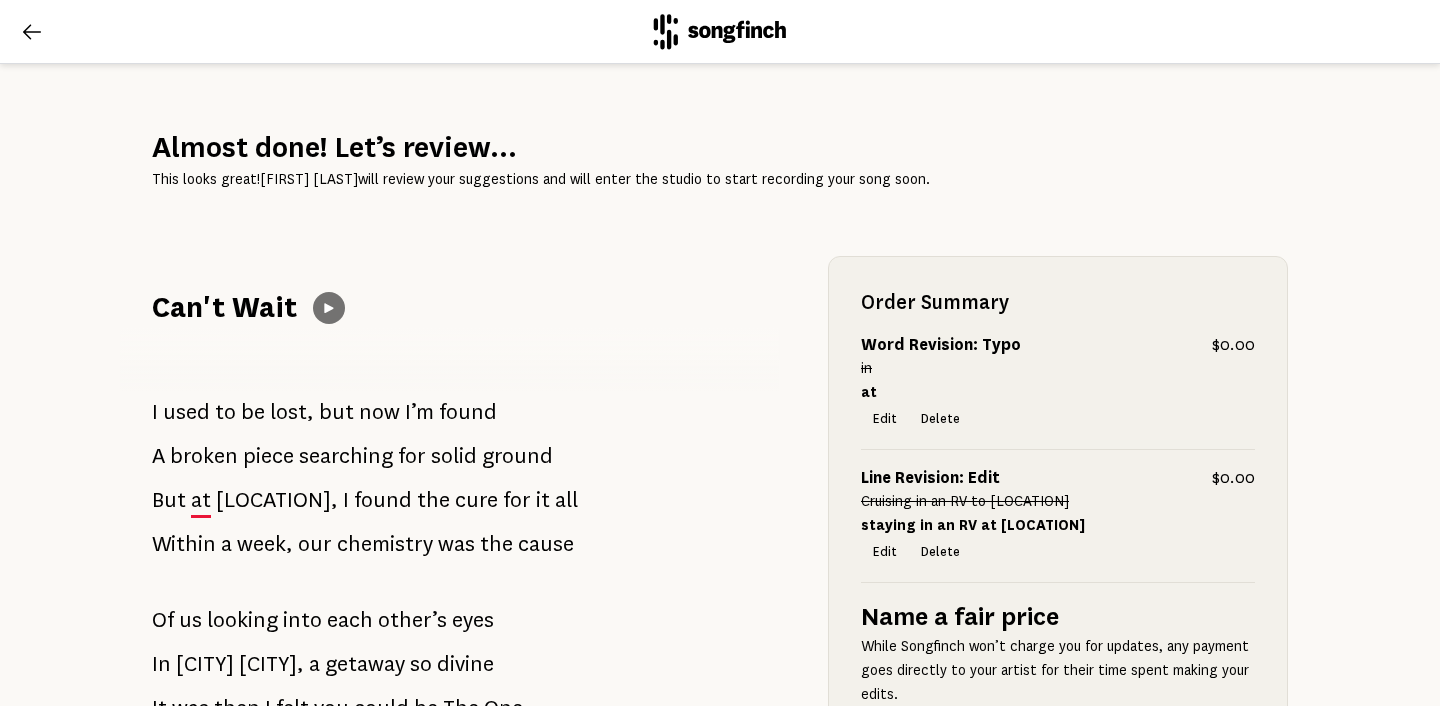 click 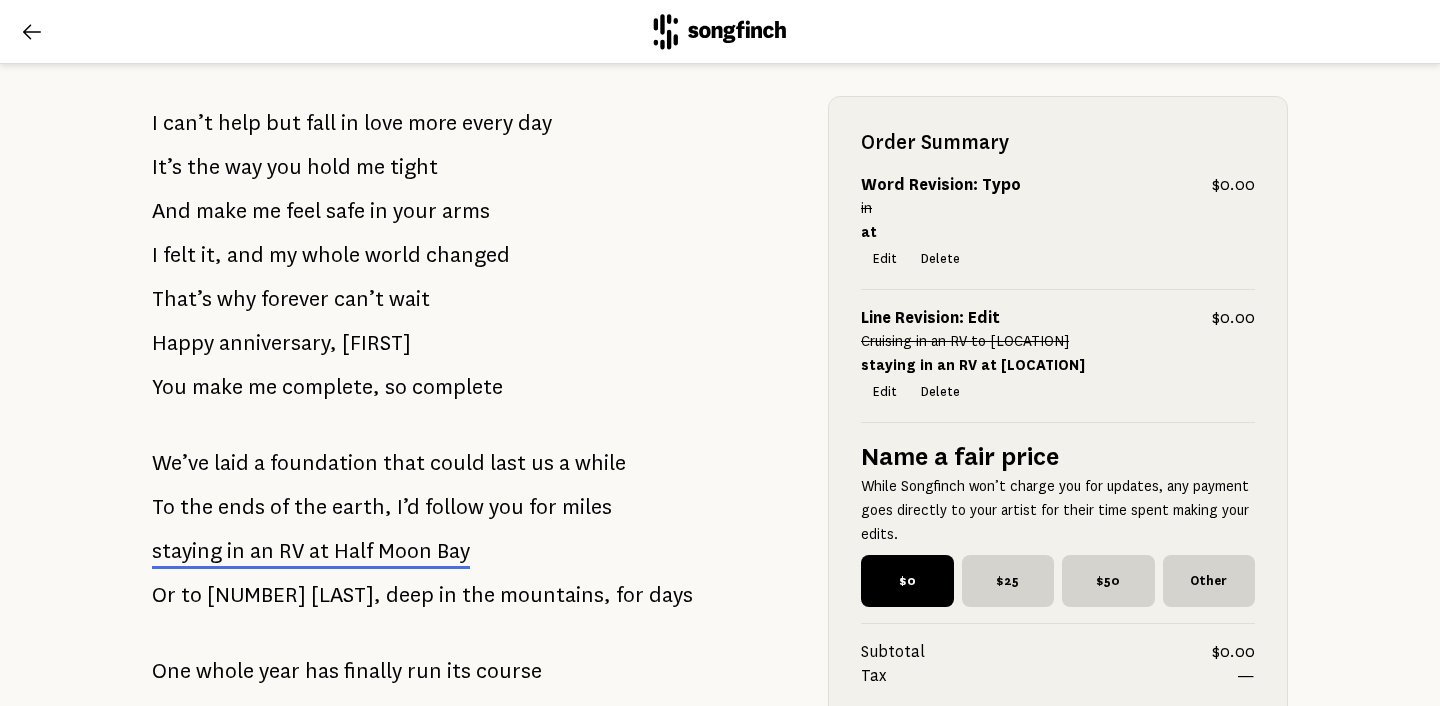 scroll, scrollTop: 1463, scrollLeft: 0, axis: vertical 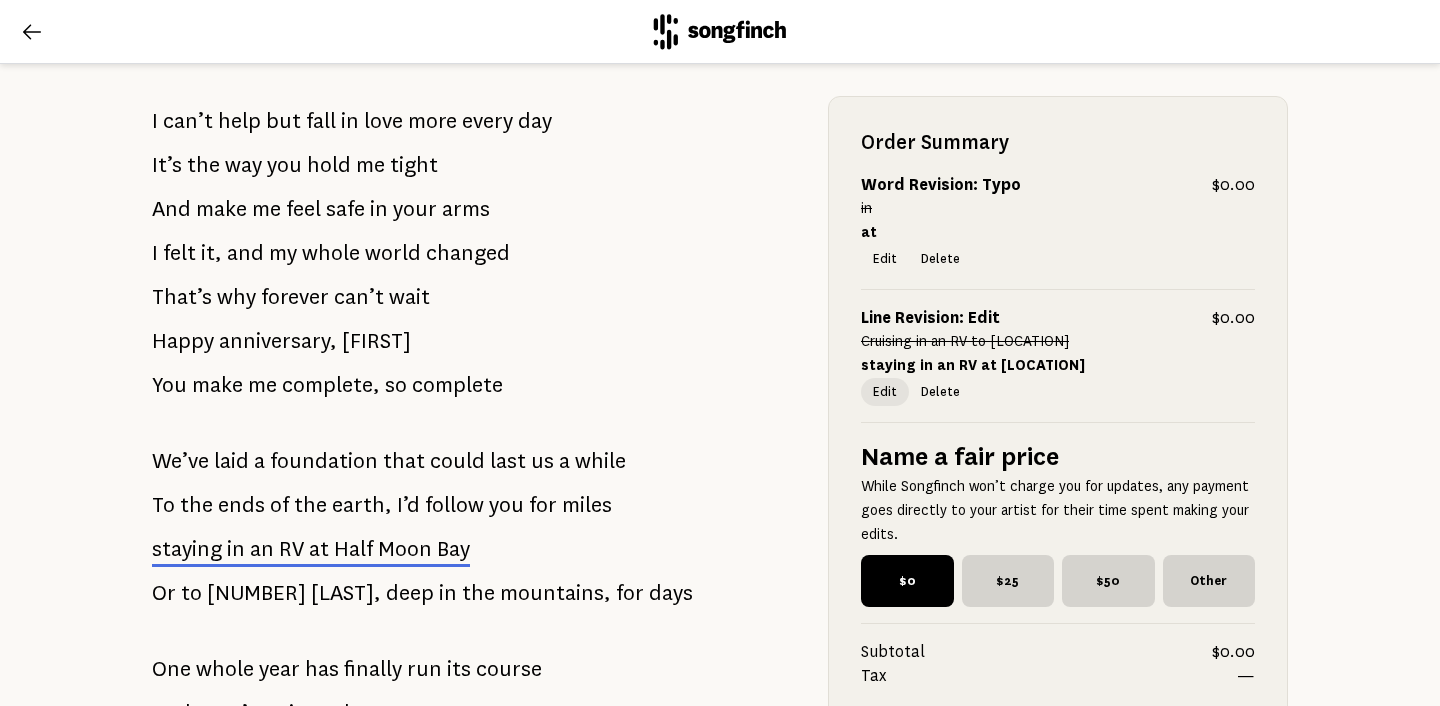 click on "Edit" at bounding box center (885, 392) 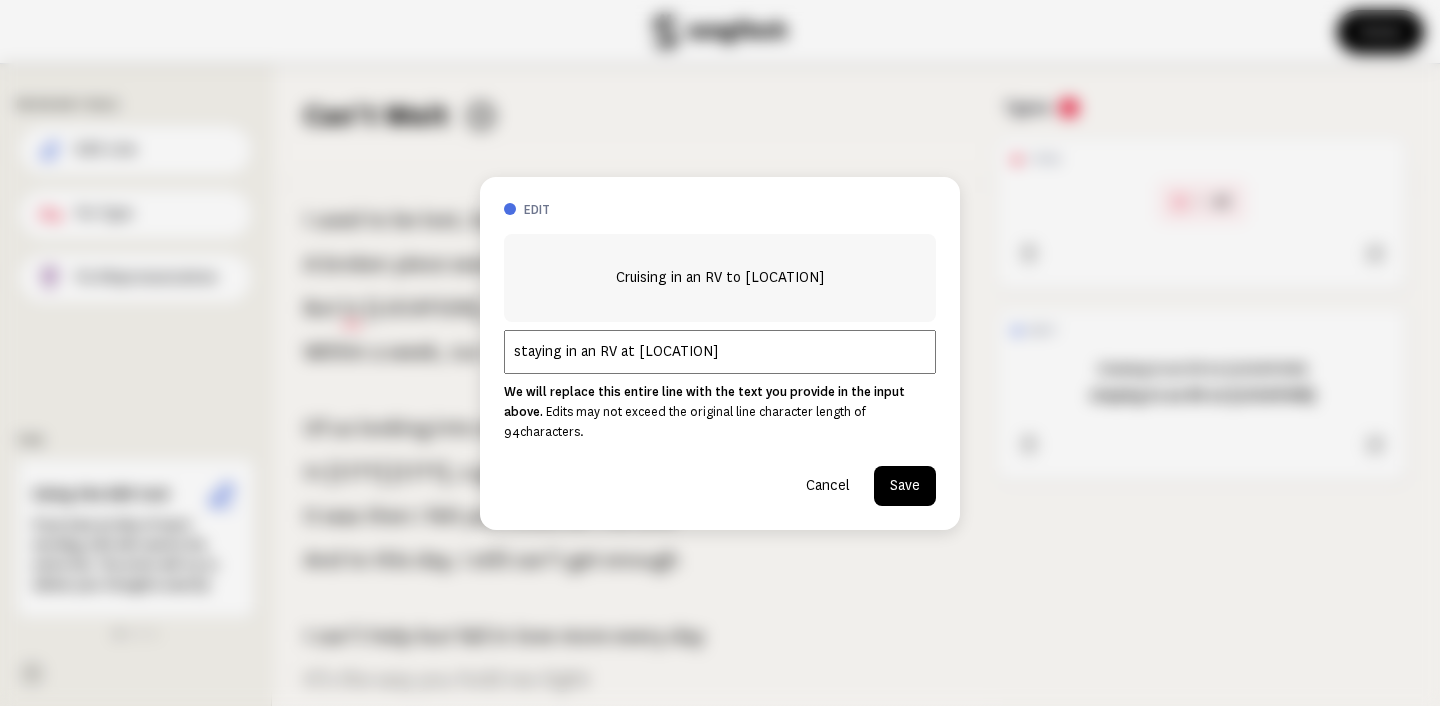 click on "staying in an RV at [LOCATION]" at bounding box center [720, 352] 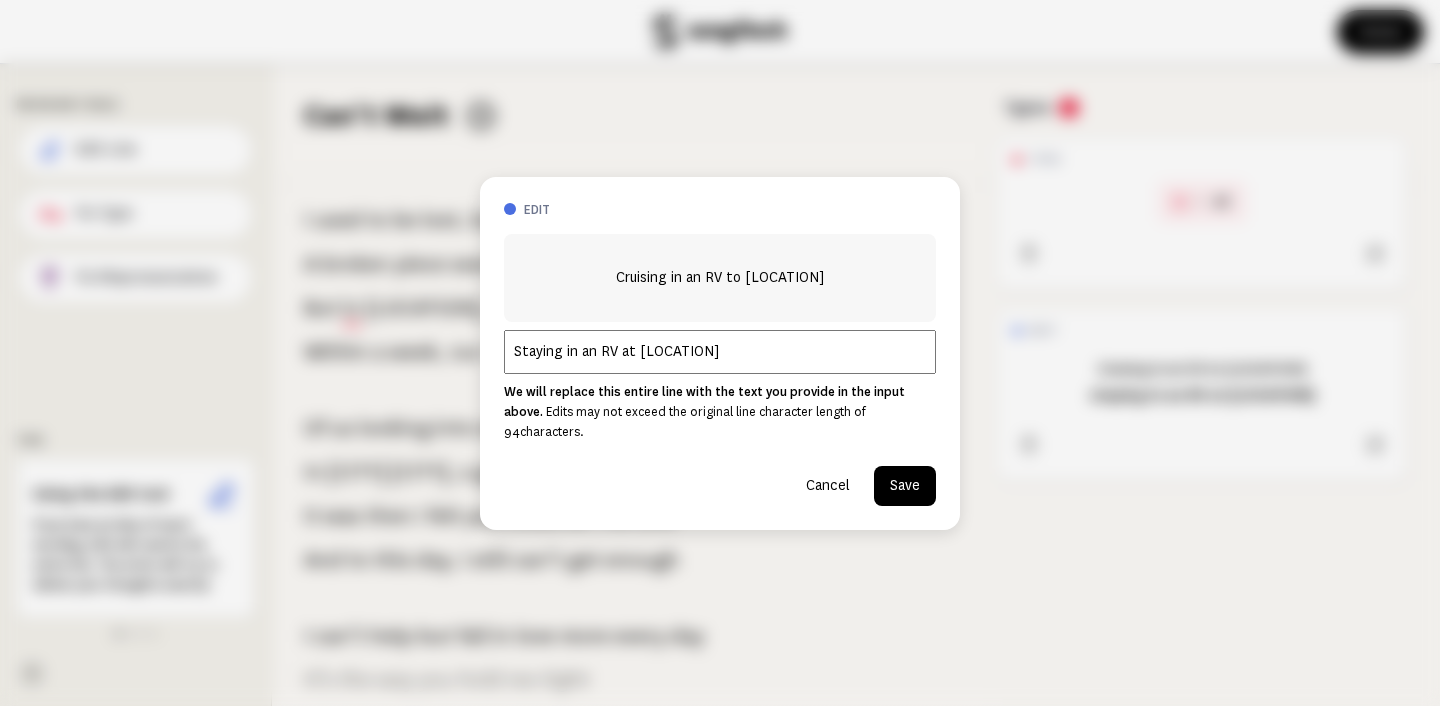 type on "Staying in an RV at [LOCATION]" 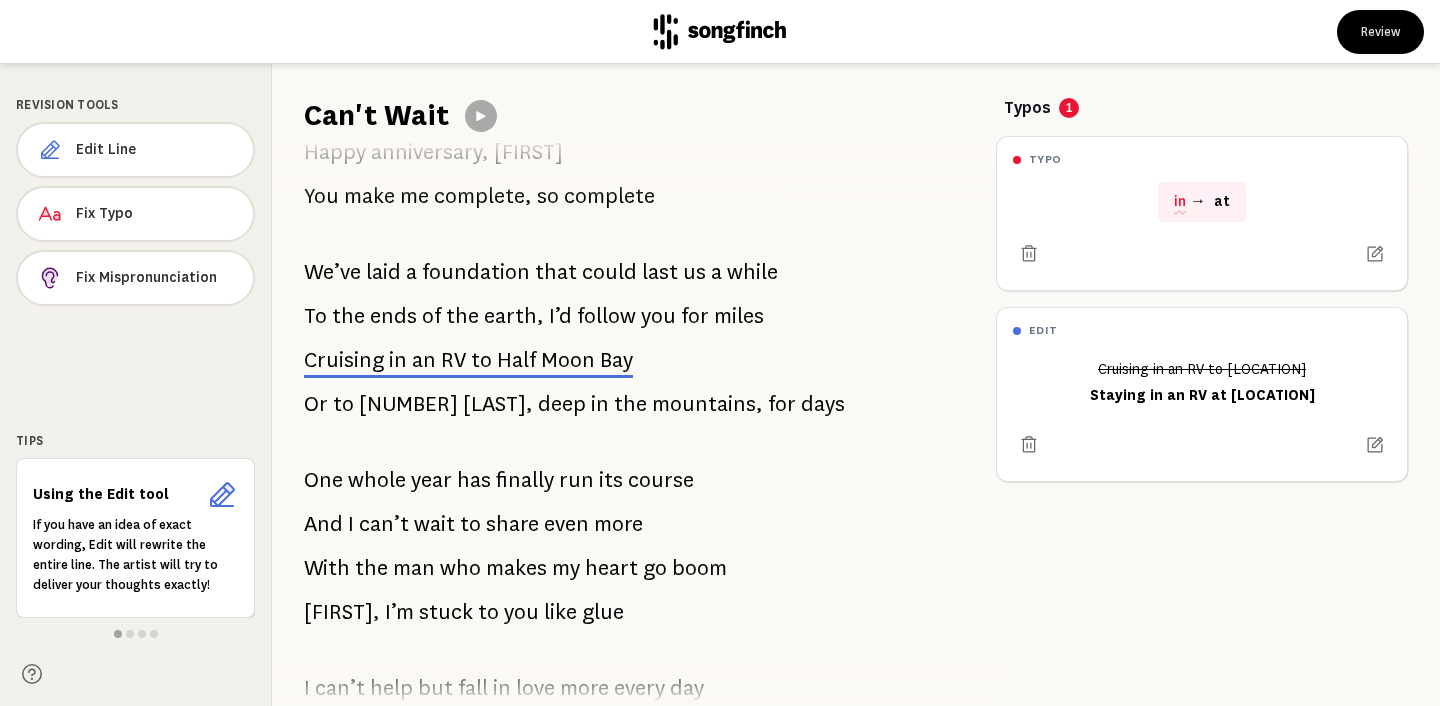 scroll, scrollTop: 1461, scrollLeft: 0, axis: vertical 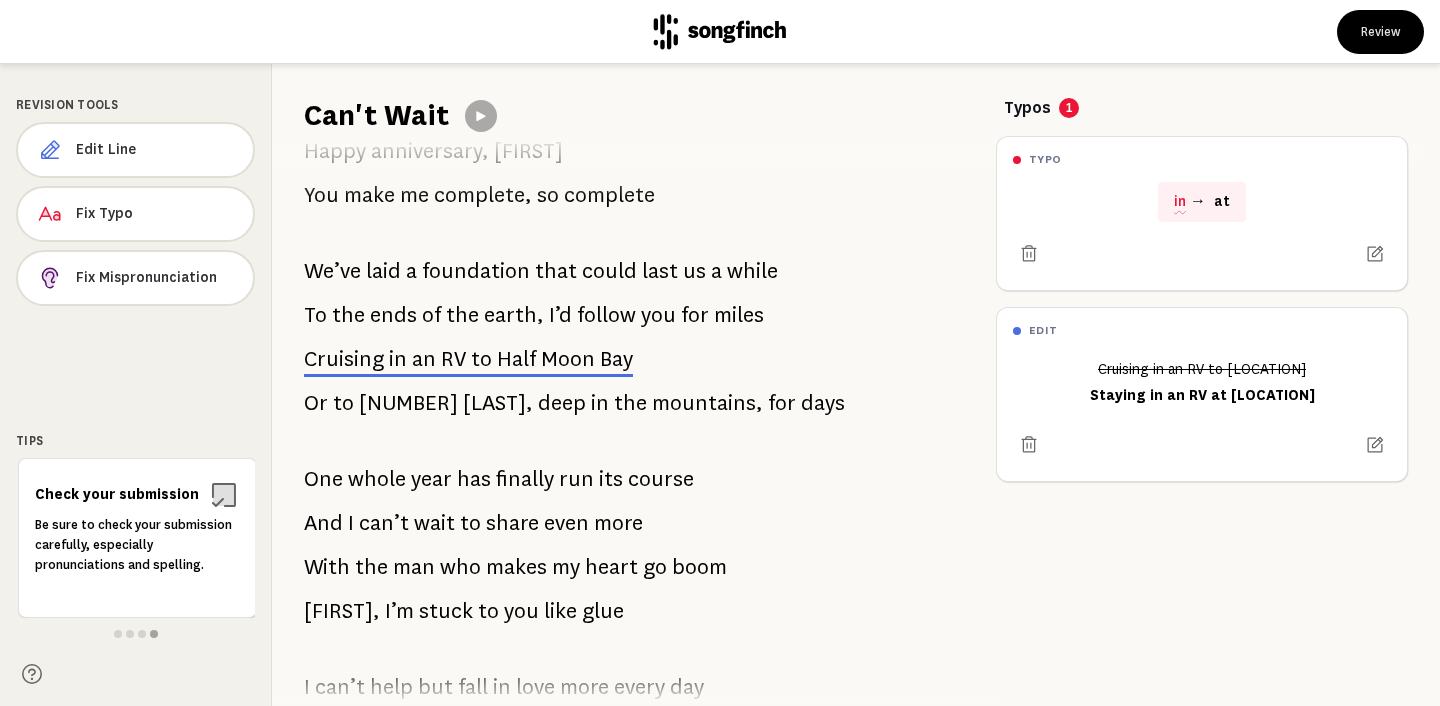 click on "Can't Wait" at bounding box center (856, 100) 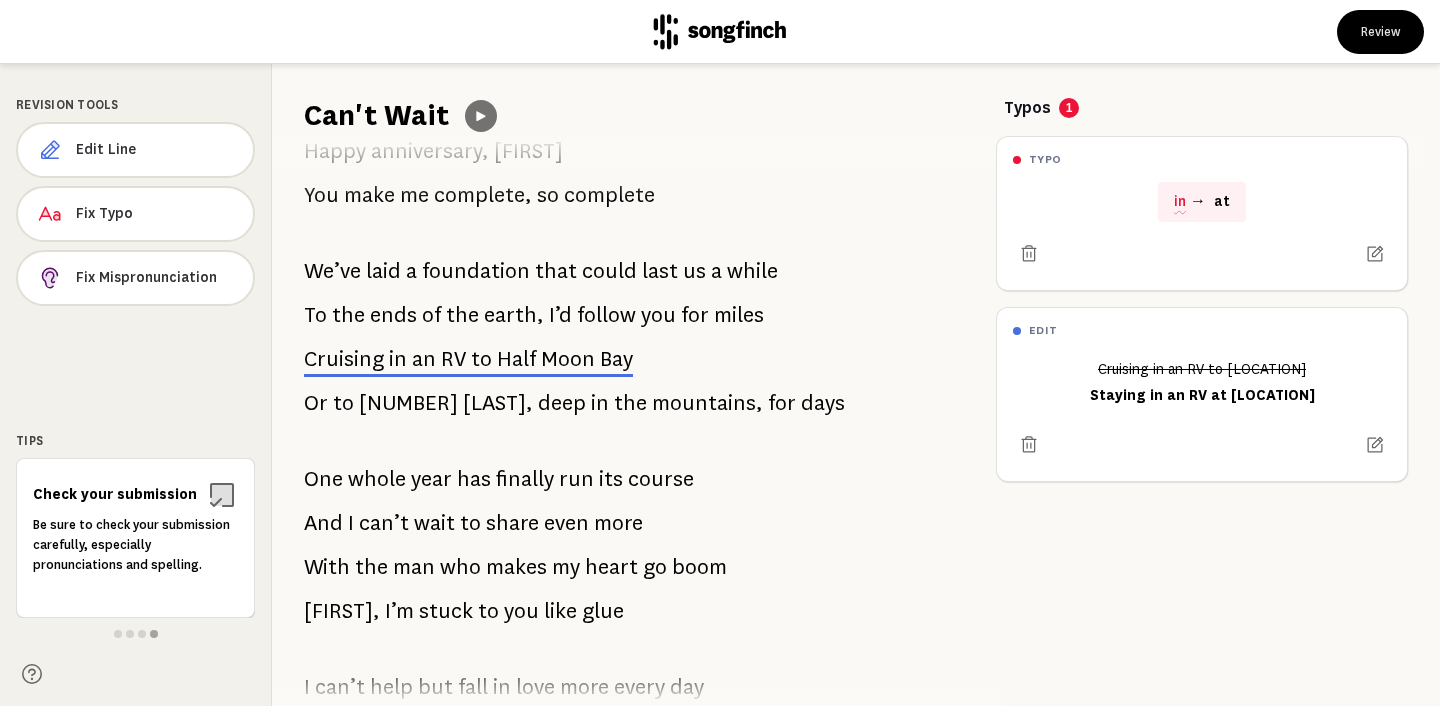 click at bounding box center [481, 116] 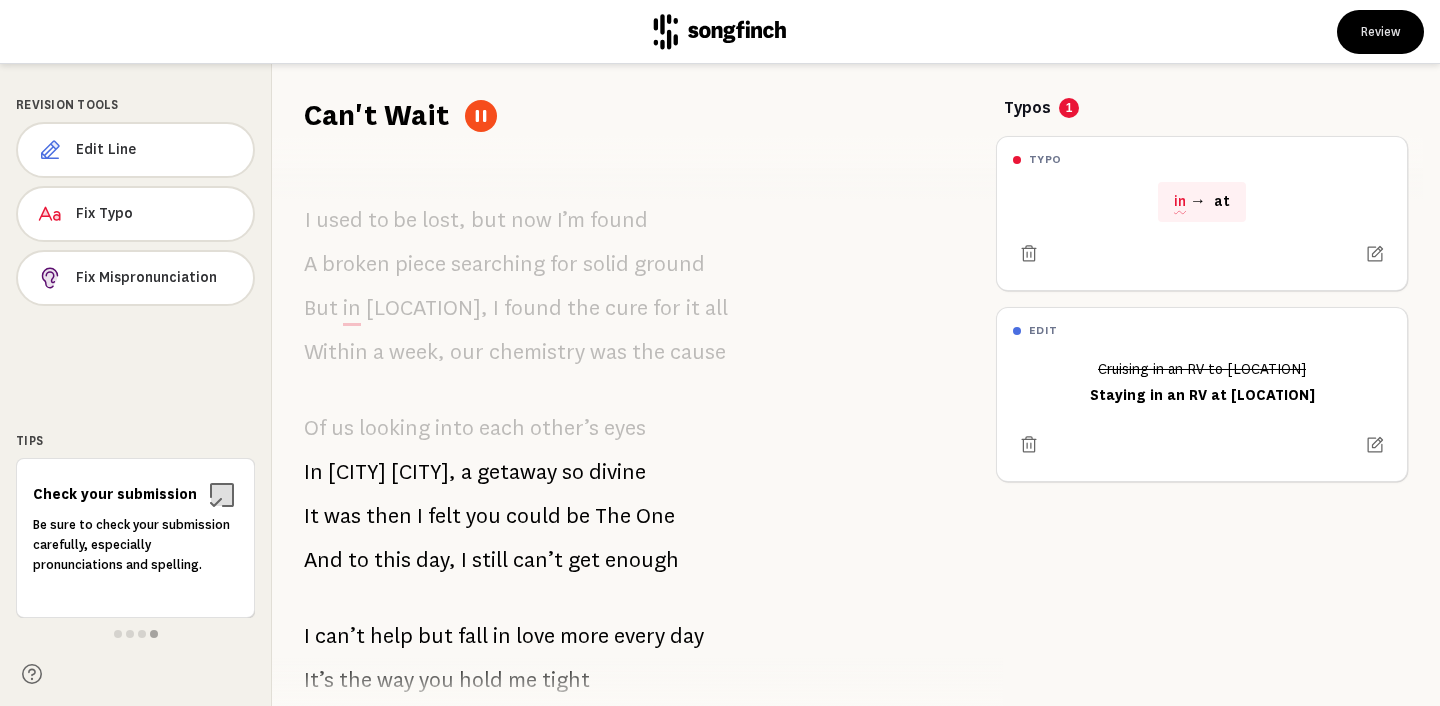scroll, scrollTop: 745, scrollLeft: 0, axis: vertical 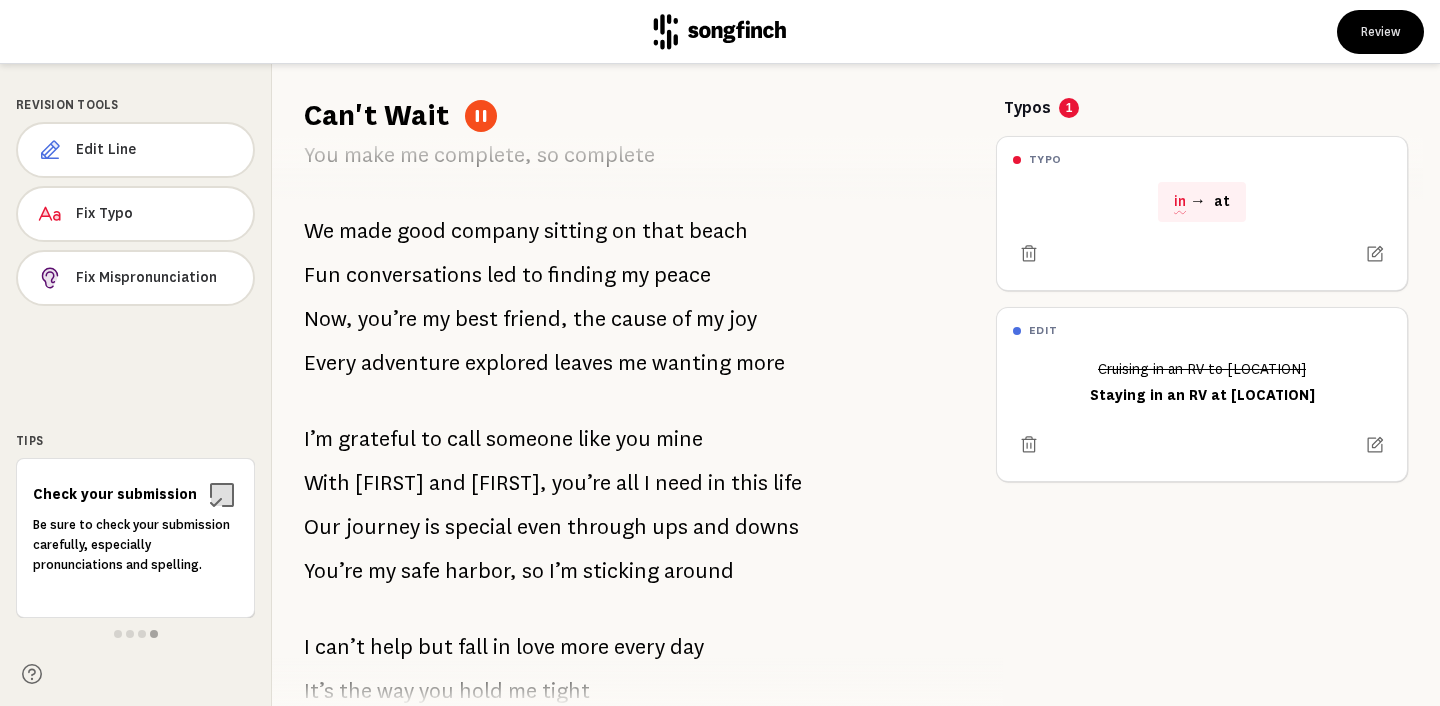 click 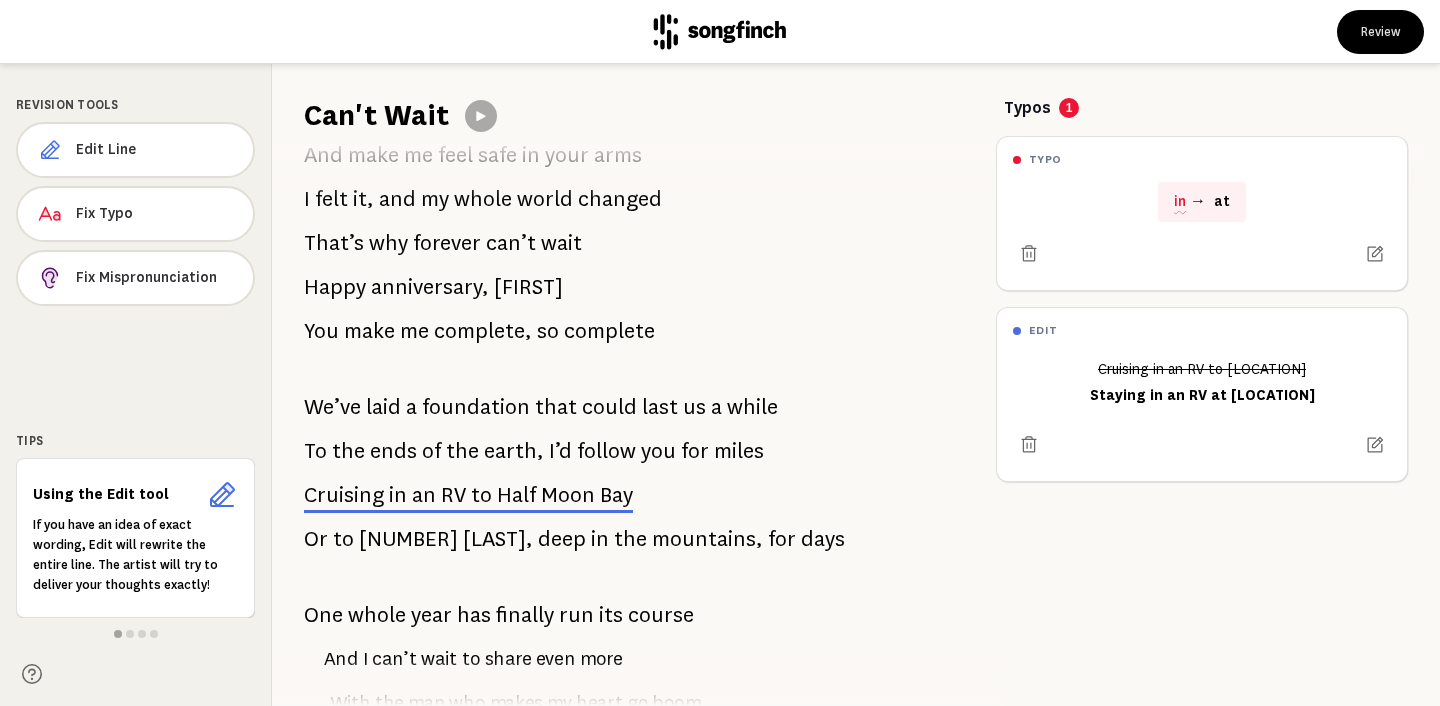 scroll, scrollTop: 1329, scrollLeft: 0, axis: vertical 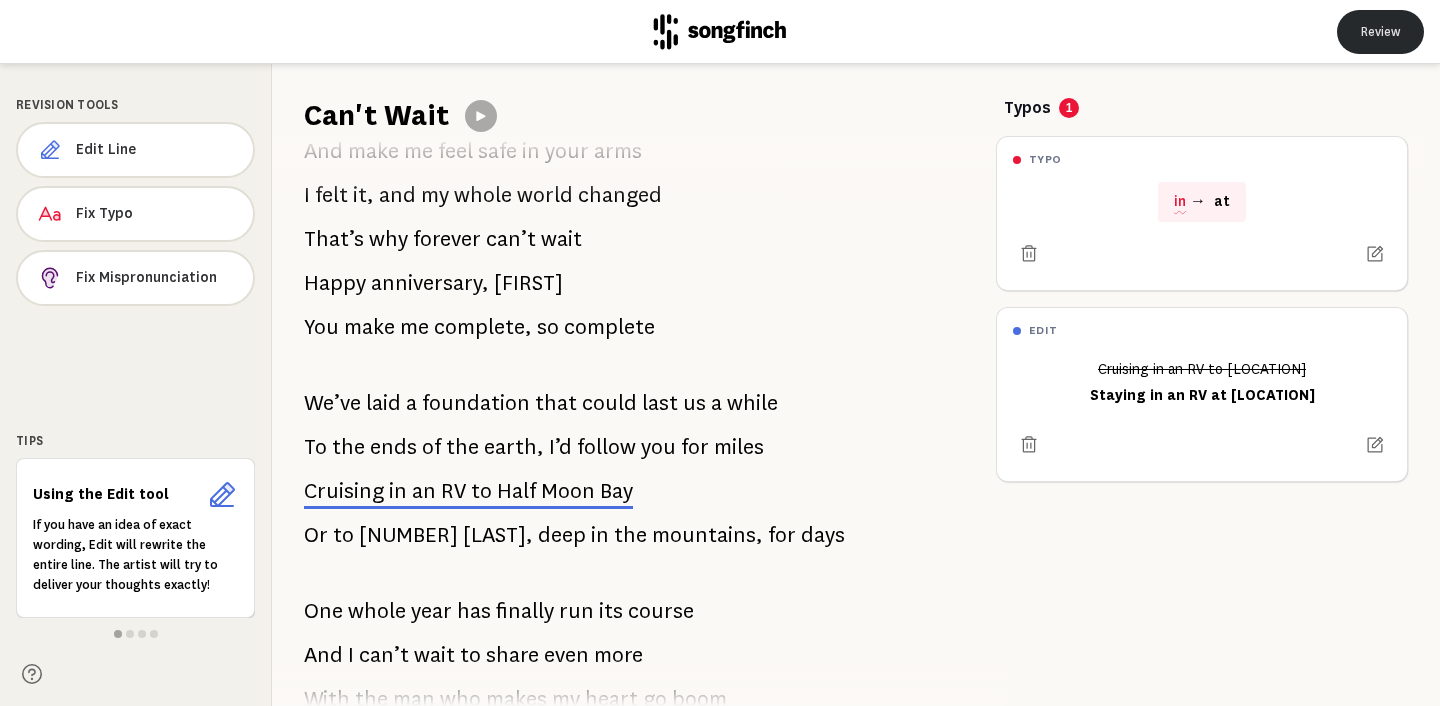 click on "Review" at bounding box center (1380, 32) 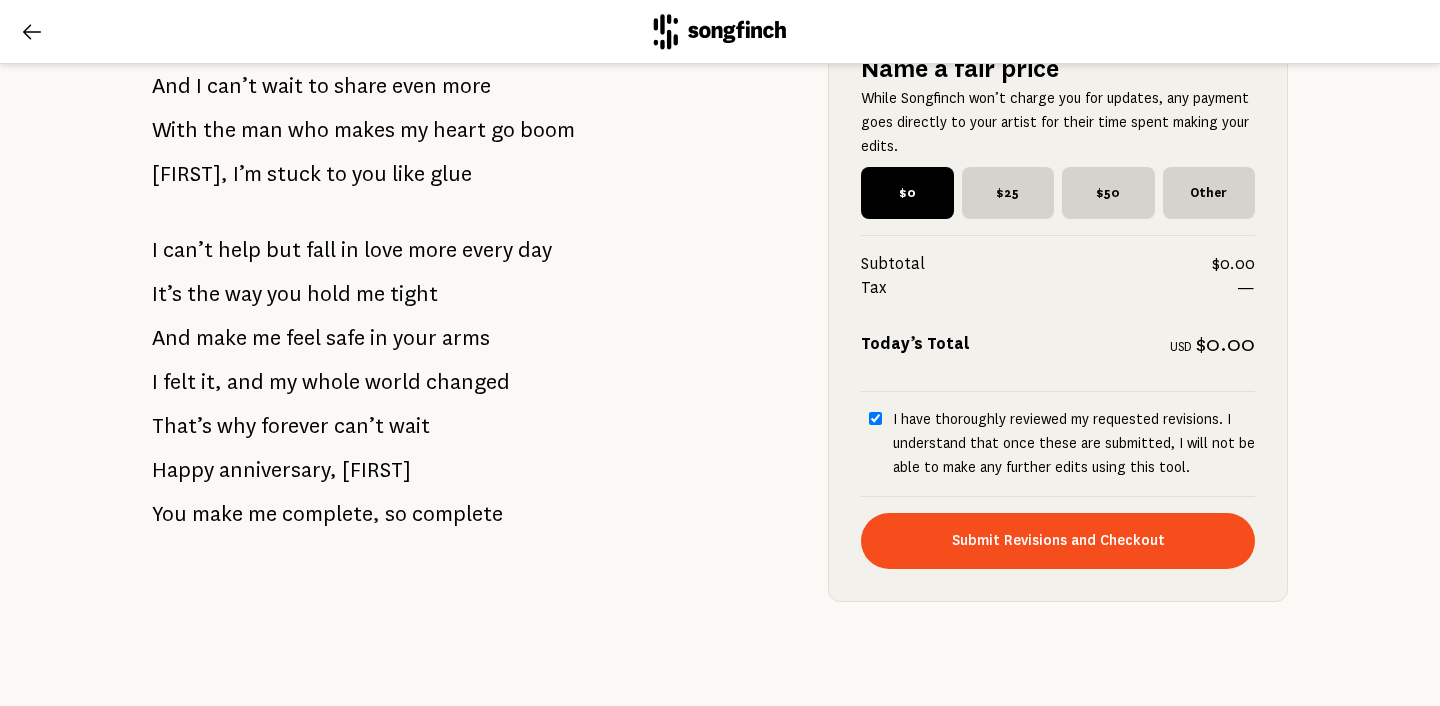 scroll, scrollTop: 2090, scrollLeft: 0, axis: vertical 